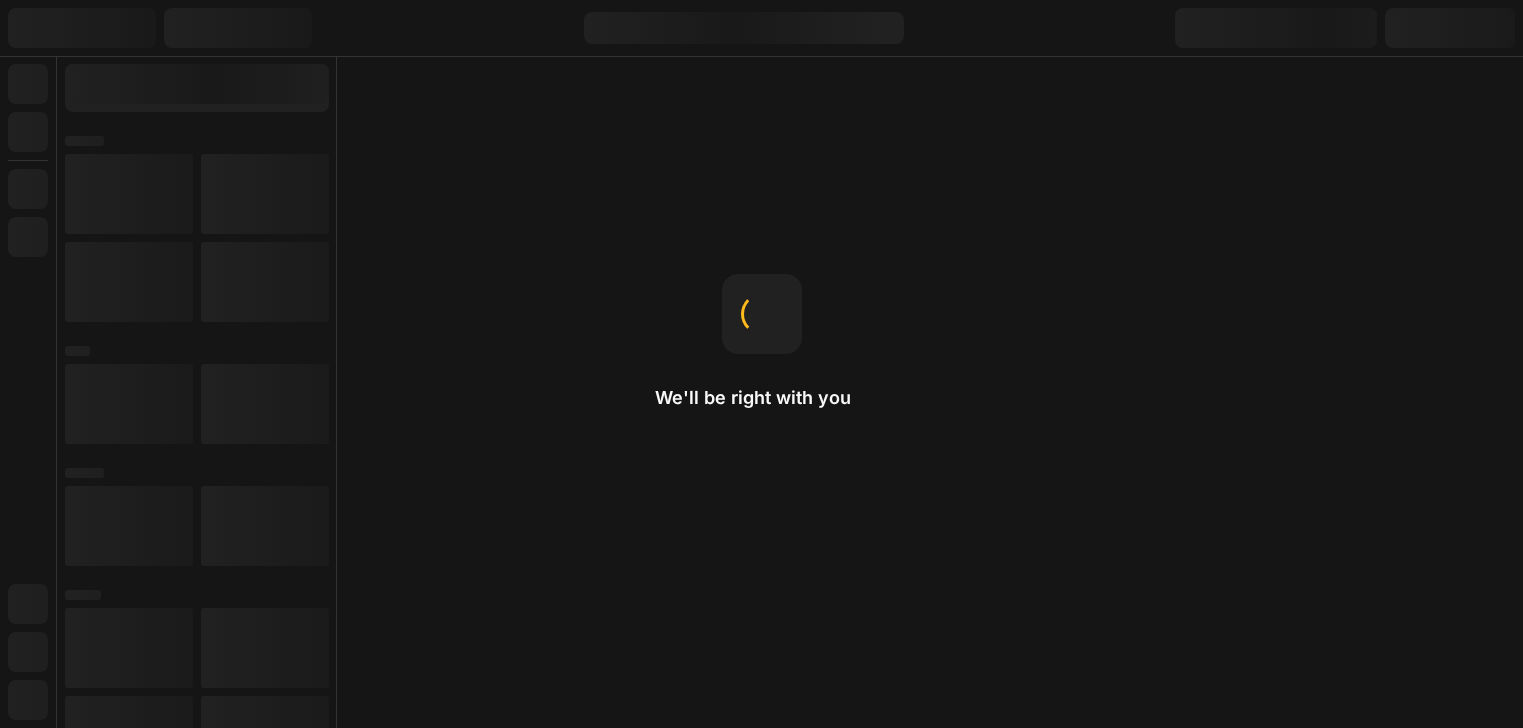 scroll, scrollTop: 0, scrollLeft: 0, axis: both 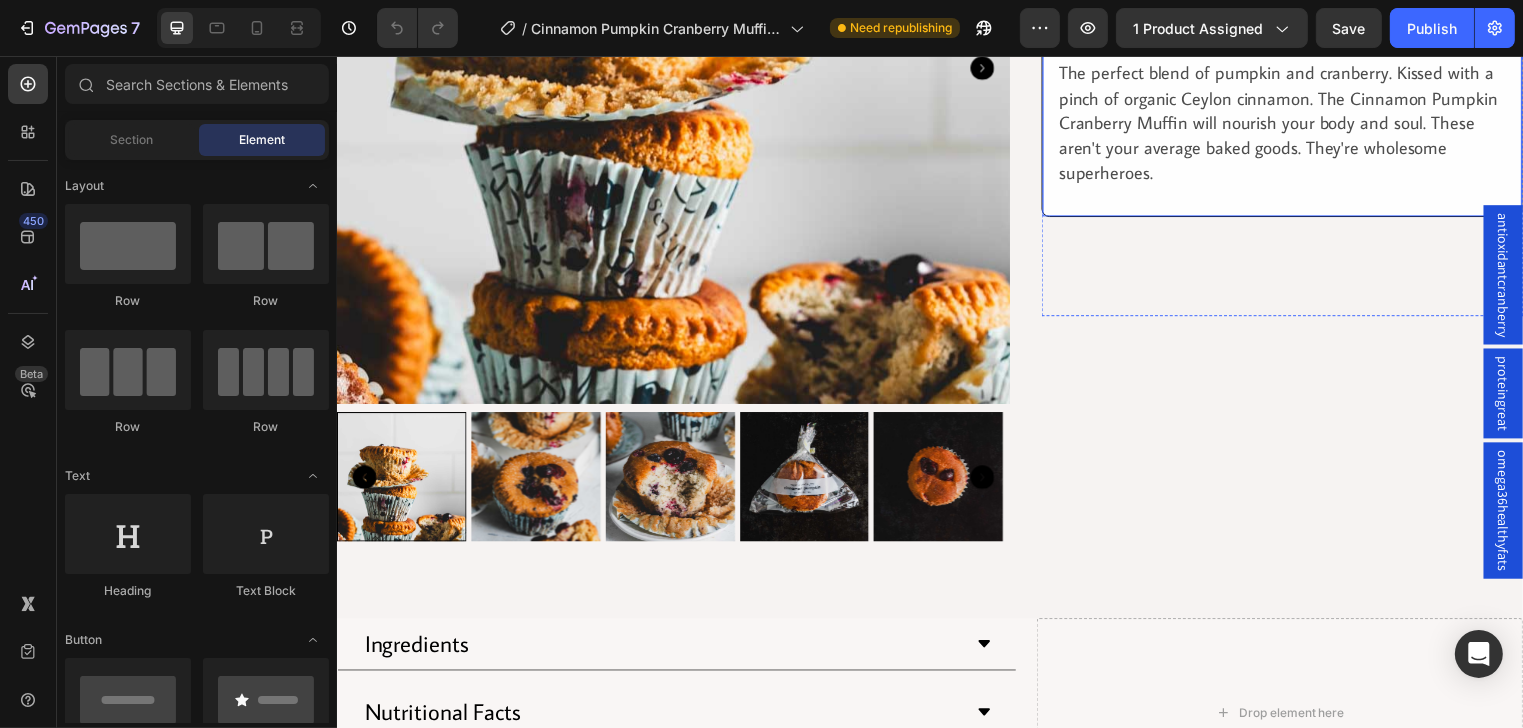 click on "The perfect blend of pumpkin and cranberry. Kissed with a pinch of organic Ceylon cinnamon. The Cinnamon Pumpkin Cranberry Muffin will nourish your body and soul. These aren't your average baked goods. They're wholesome superheroes." at bounding box center [1288, 123] 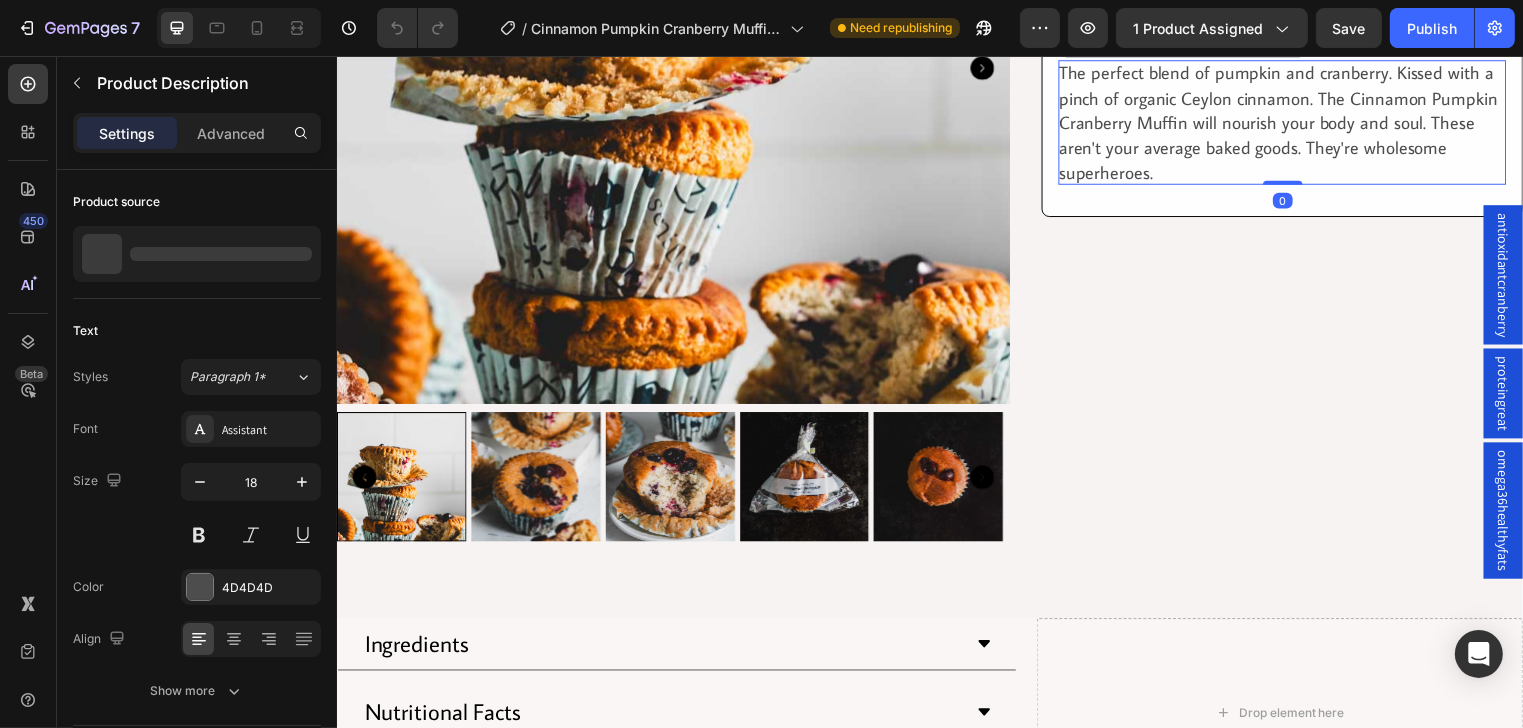 click on "The perfect blend of pumpkin and cranberry. Kissed with a pinch of organic Ceylon cinnamon. The Cinnamon Pumpkin Cranberry Muffin will nourish your body and soul. These aren't your average baked goods. They're wholesome superheroes." at bounding box center [1288, 123] 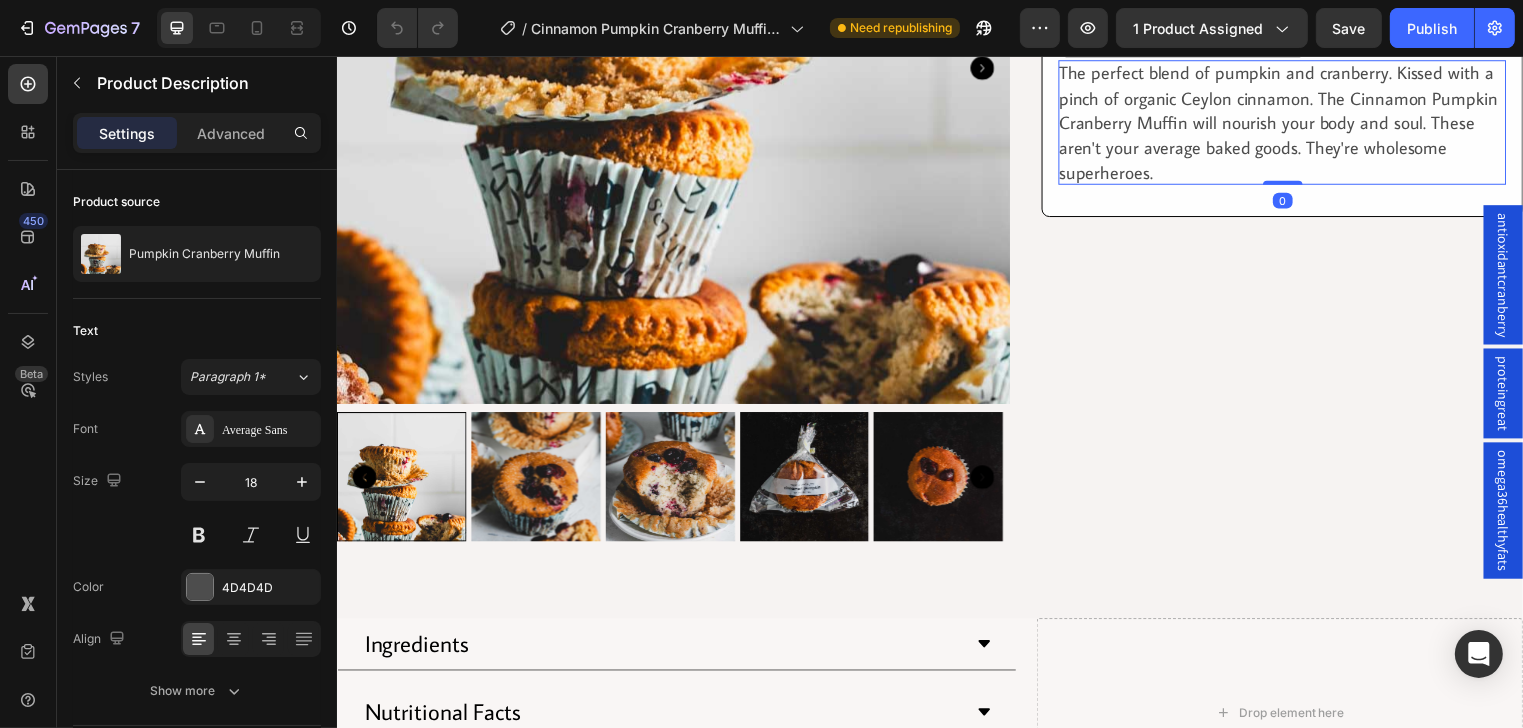 click on "The perfect blend of pumpkin and cranberry. Kissed with a pinch of organic Ceylon cinnamon. The Cinnamon Pumpkin Cranberry Muffin will nourish your body and soul. These aren't your average baked goods. They're wholesome superheroes." at bounding box center [1288, 123] 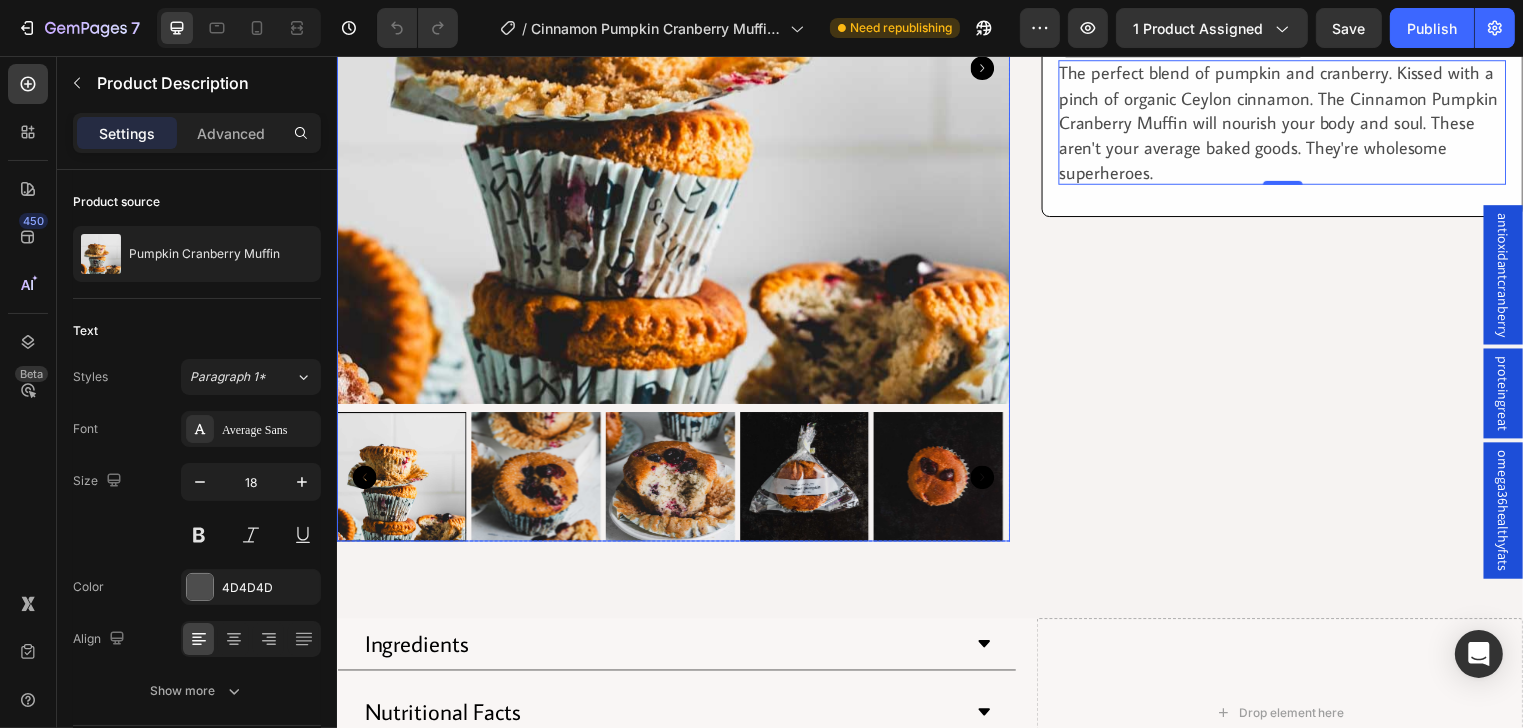scroll, scrollTop: 720, scrollLeft: 0, axis: vertical 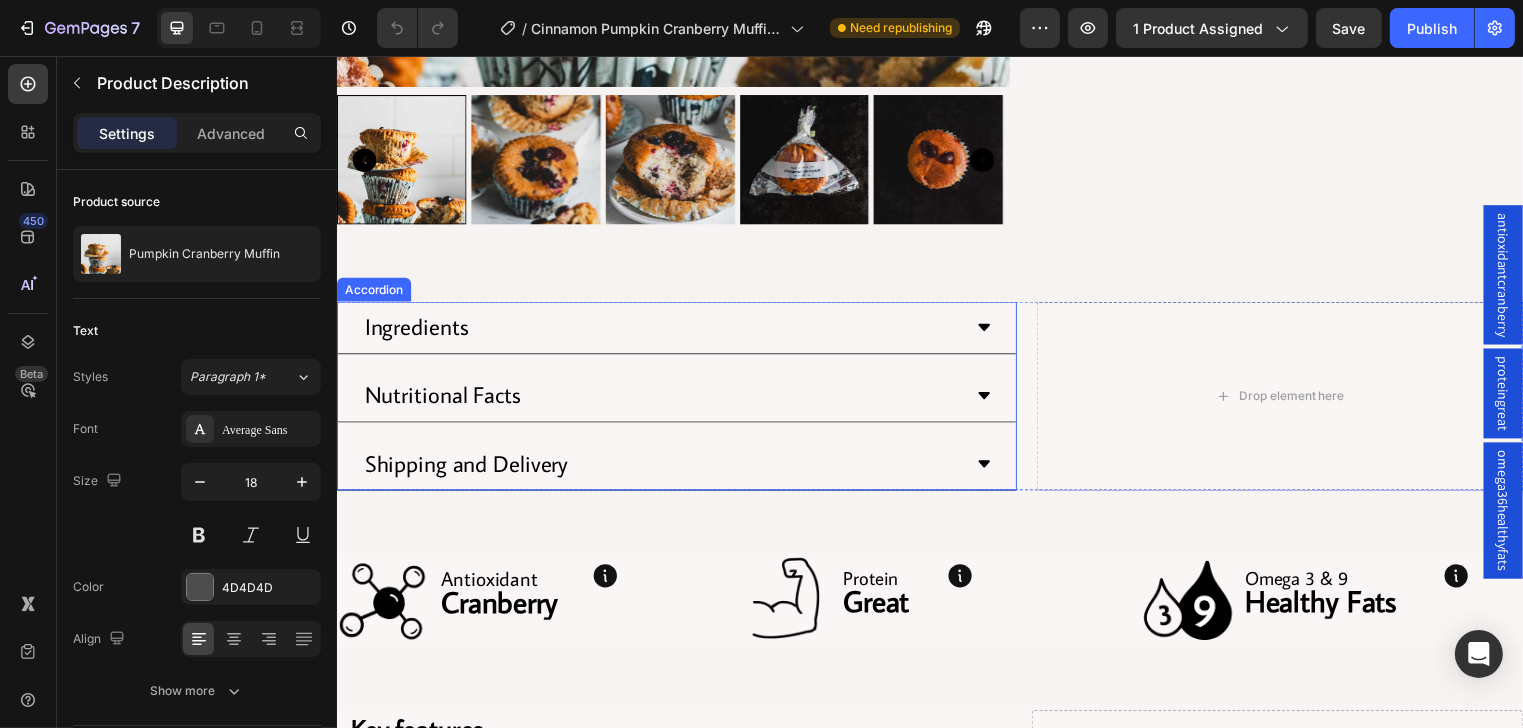 click on "Ingredients" at bounding box center (664, 331) 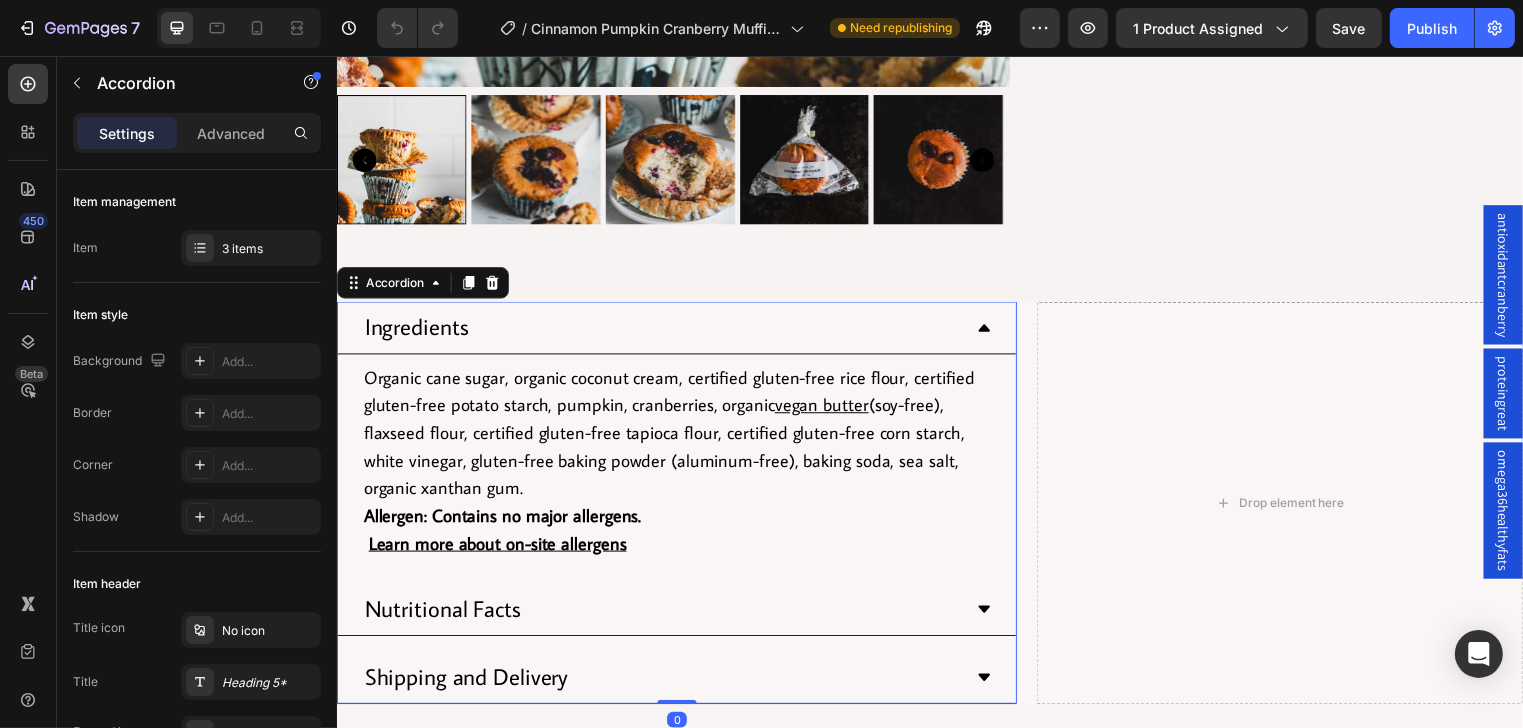 click on "Nutritional Facts" at bounding box center [680, 616] 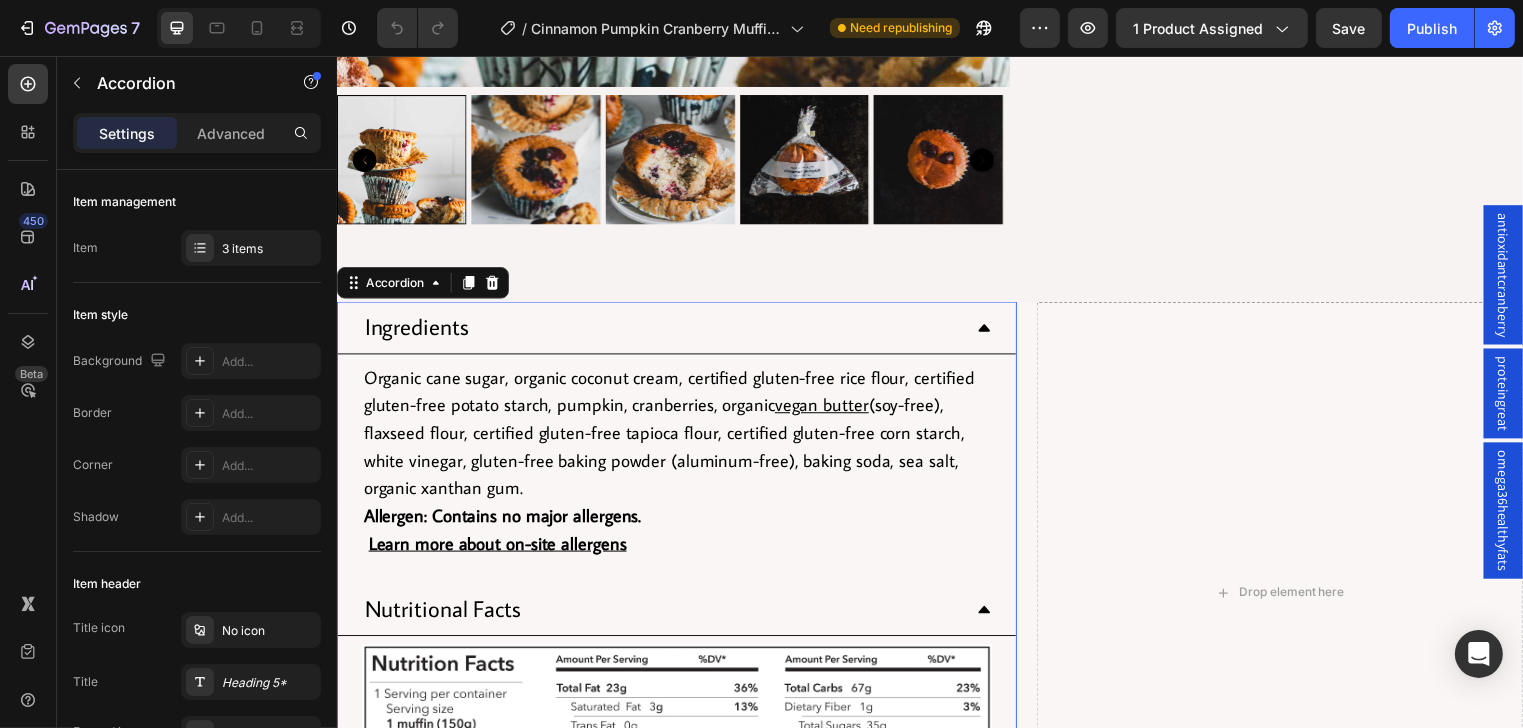 scroll, scrollTop: 1040, scrollLeft: 0, axis: vertical 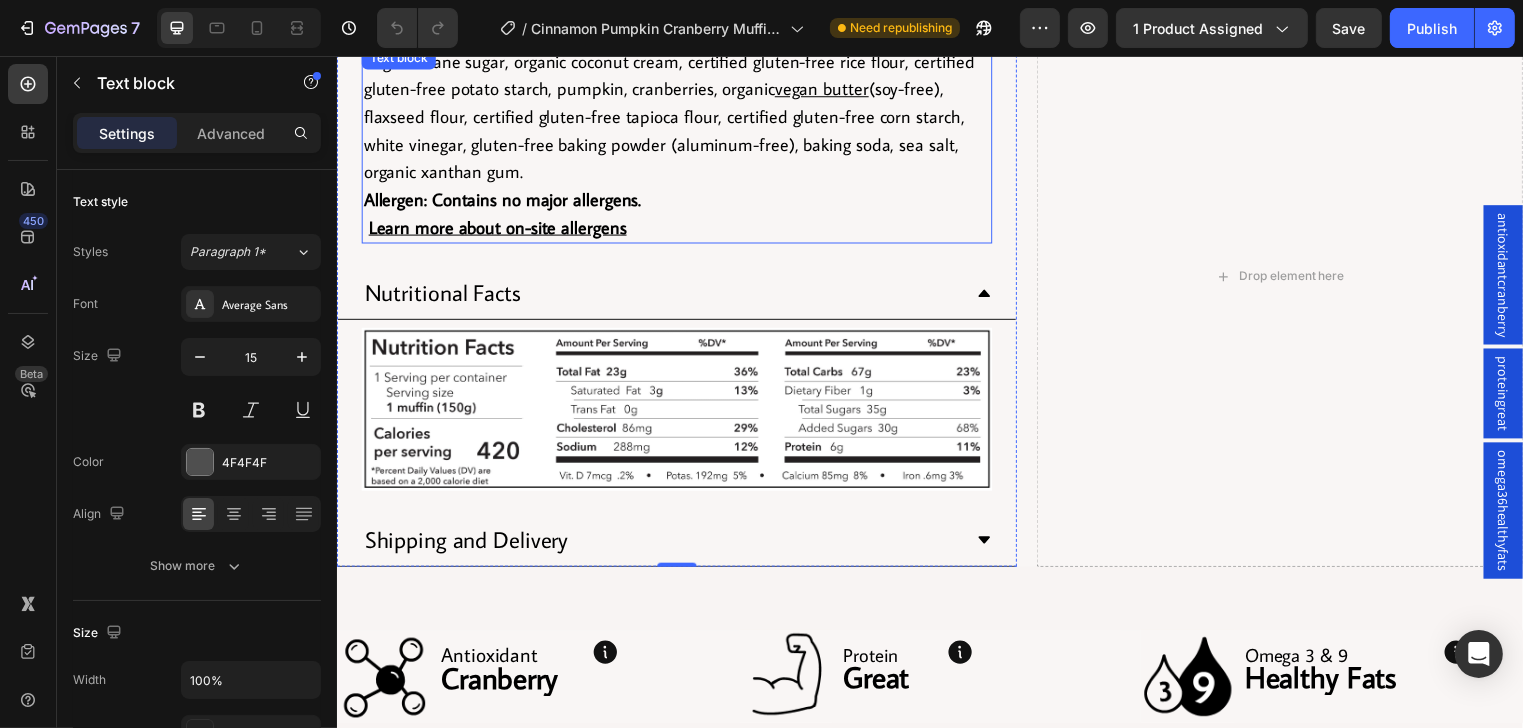 click on "Learn more about on-site allergens" at bounding box center (498, 229) 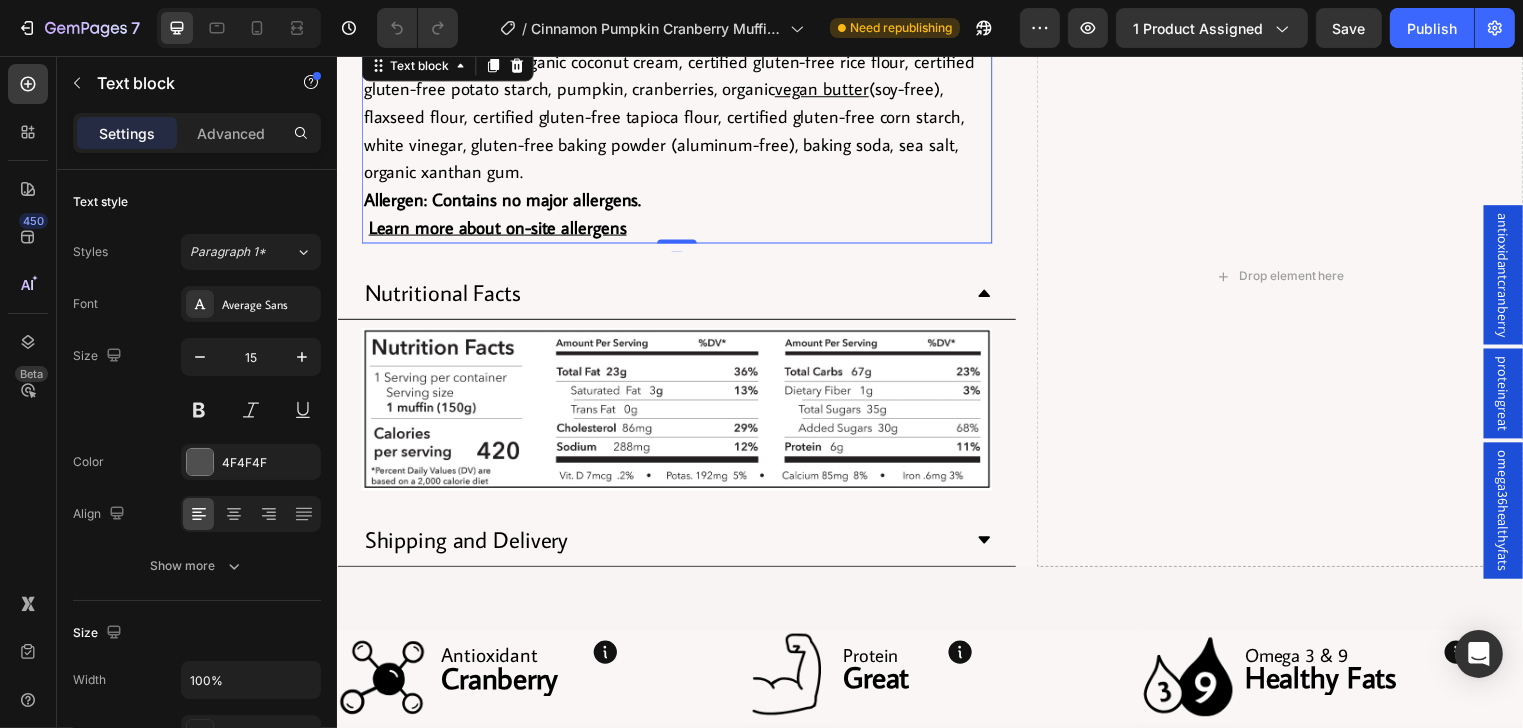 click on "Learn more about on-site allergens" at bounding box center [498, 229] 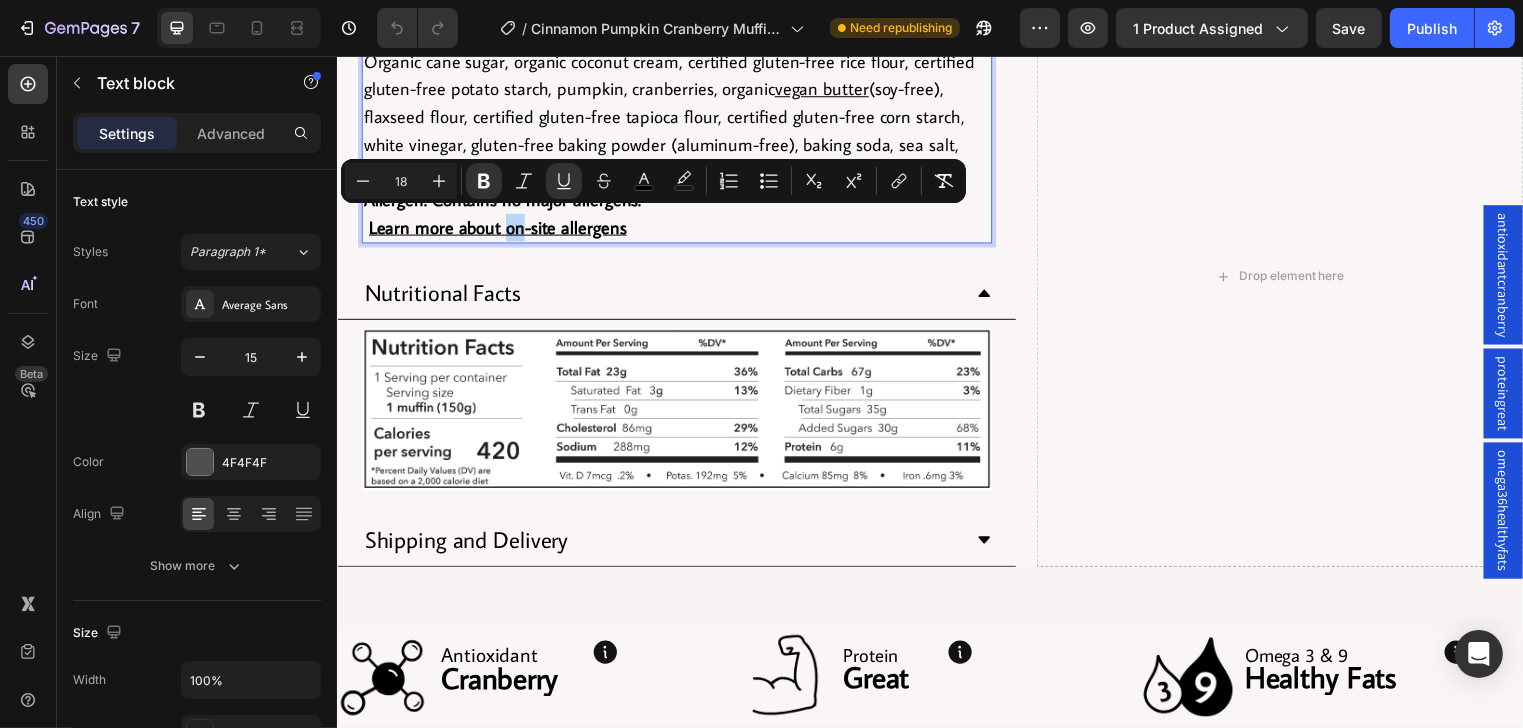 click on "Learn more about on-site allergens" at bounding box center (498, 229) 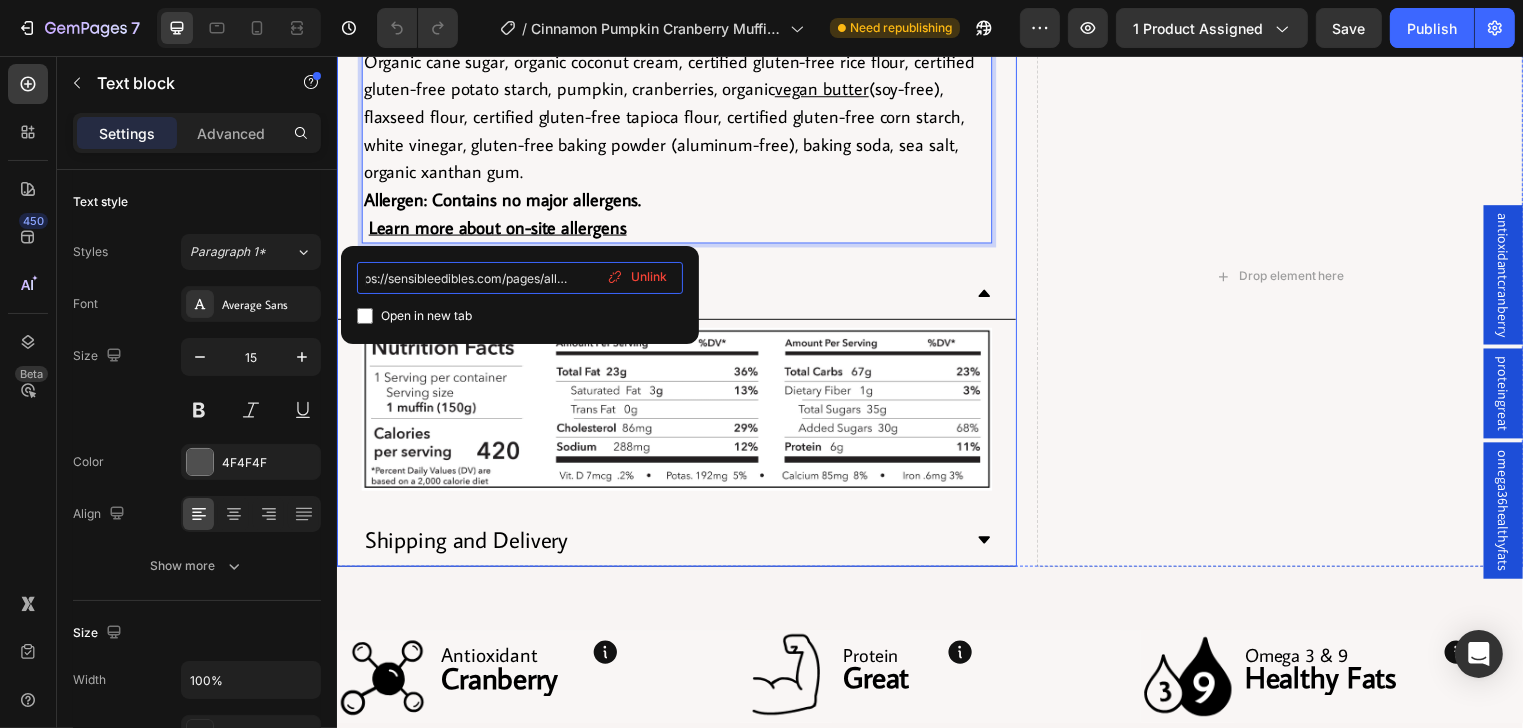 drag, startPoint x: 699, startPoint y: 336, endPoint x: 848, endPoint y: 309, distance: 151.42654 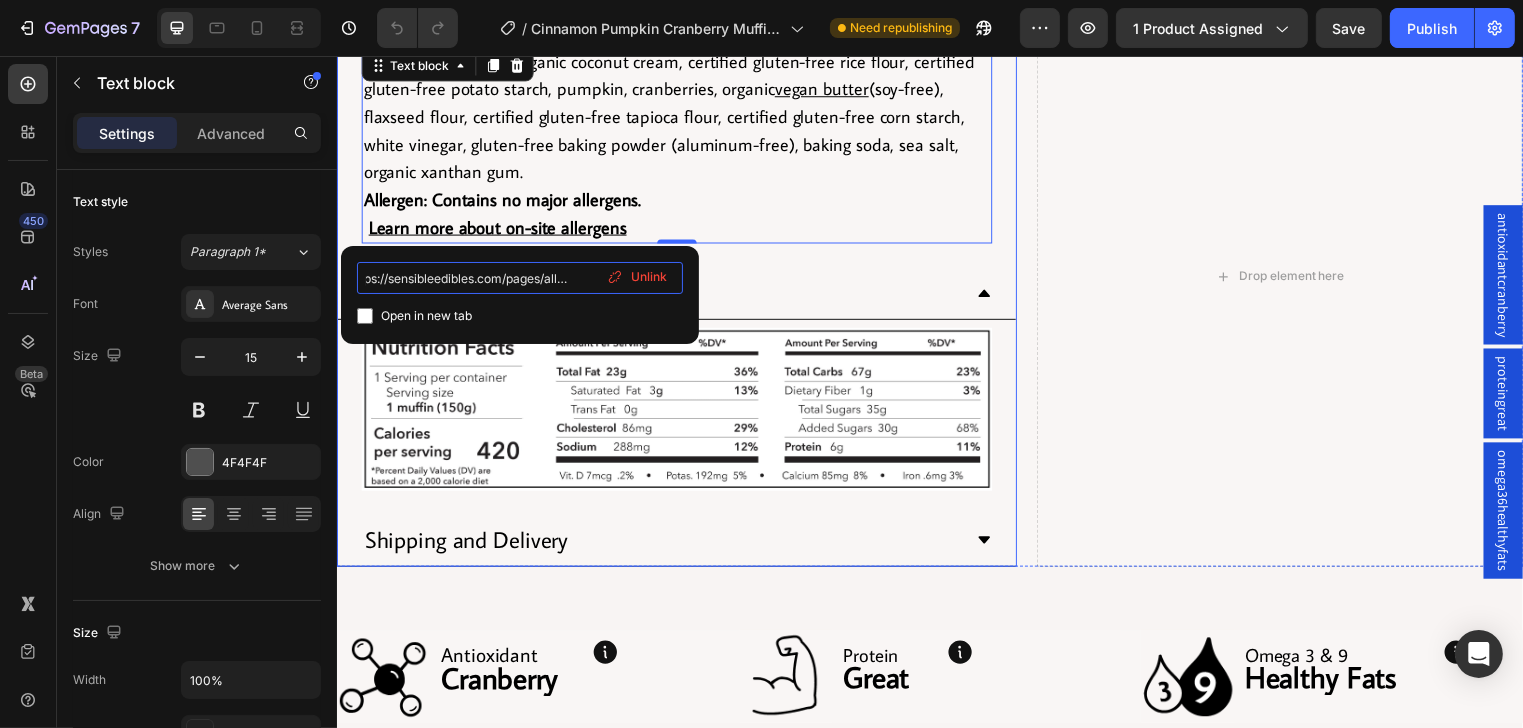 type on "https://sensibleedibles.com/pages/allergy-policy" 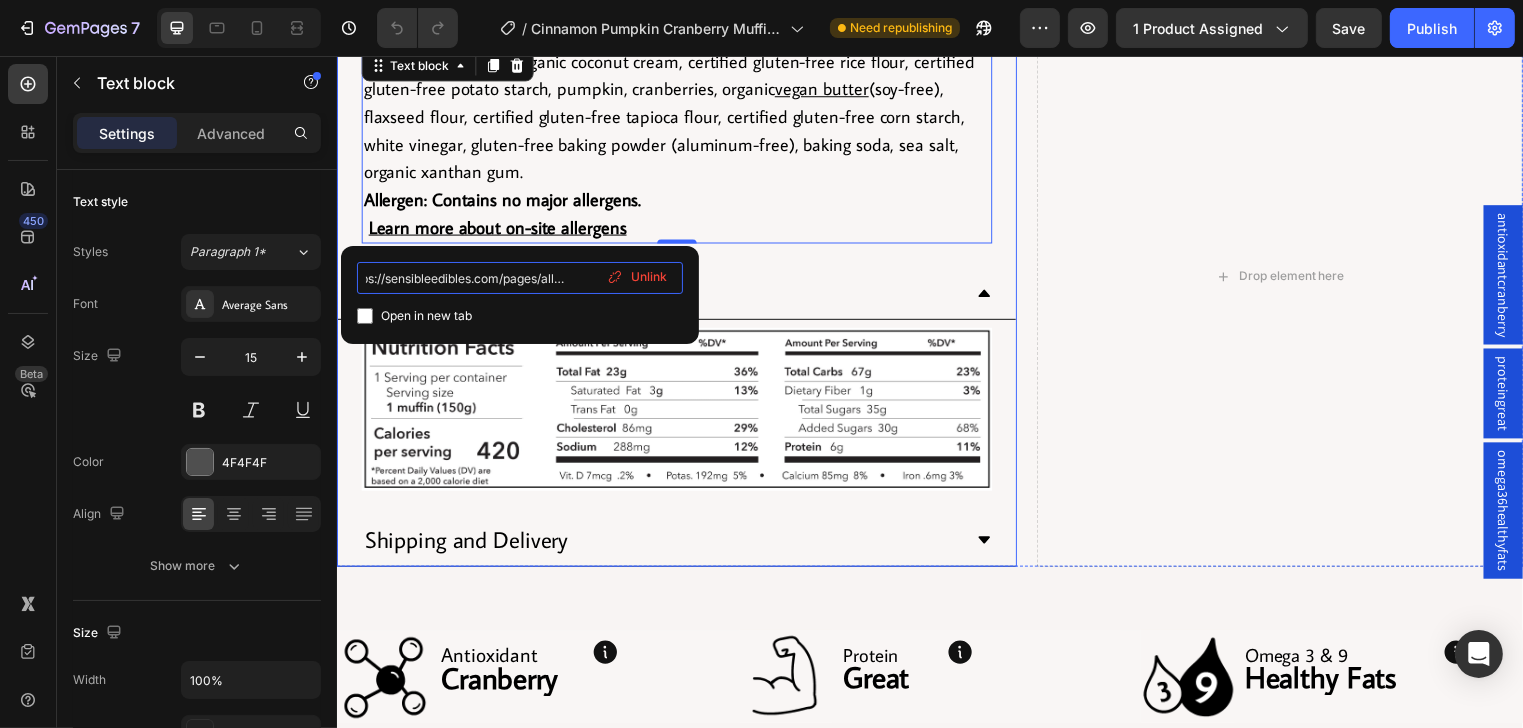 scroll, scrollTop: 0, scrollLeft: 52, axis: horizontal 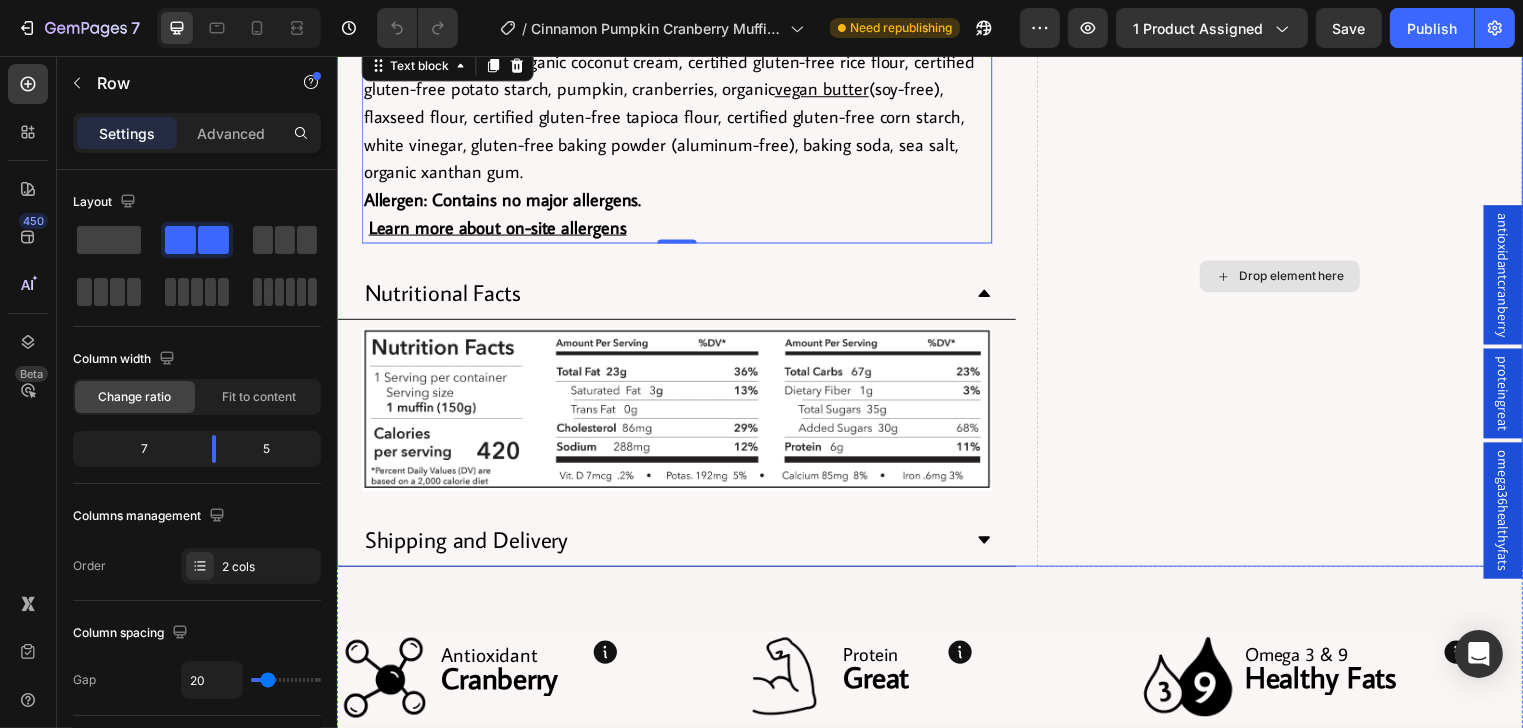 click on "Drop element here" at bounding box center (1290, 279) 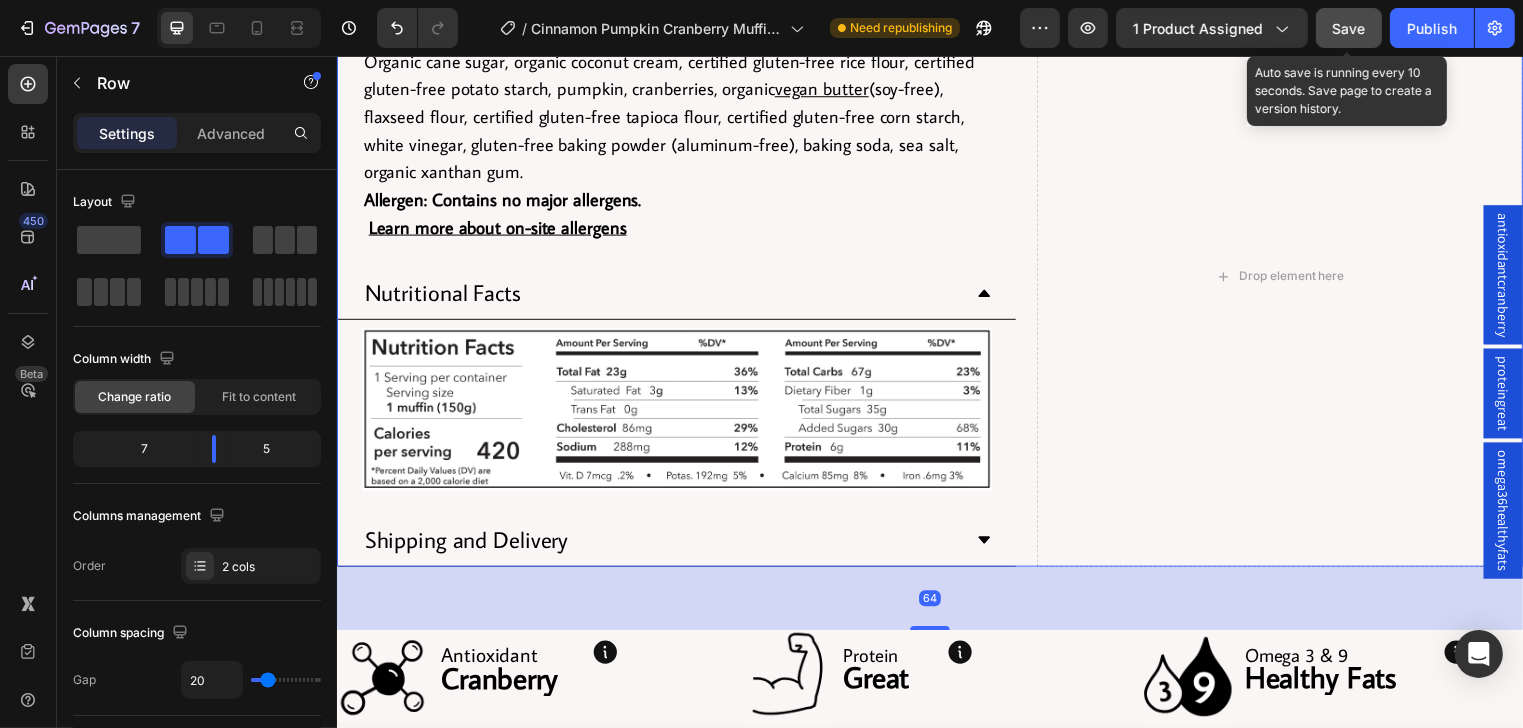 click on "Save" at bounding box center [1349, 28] 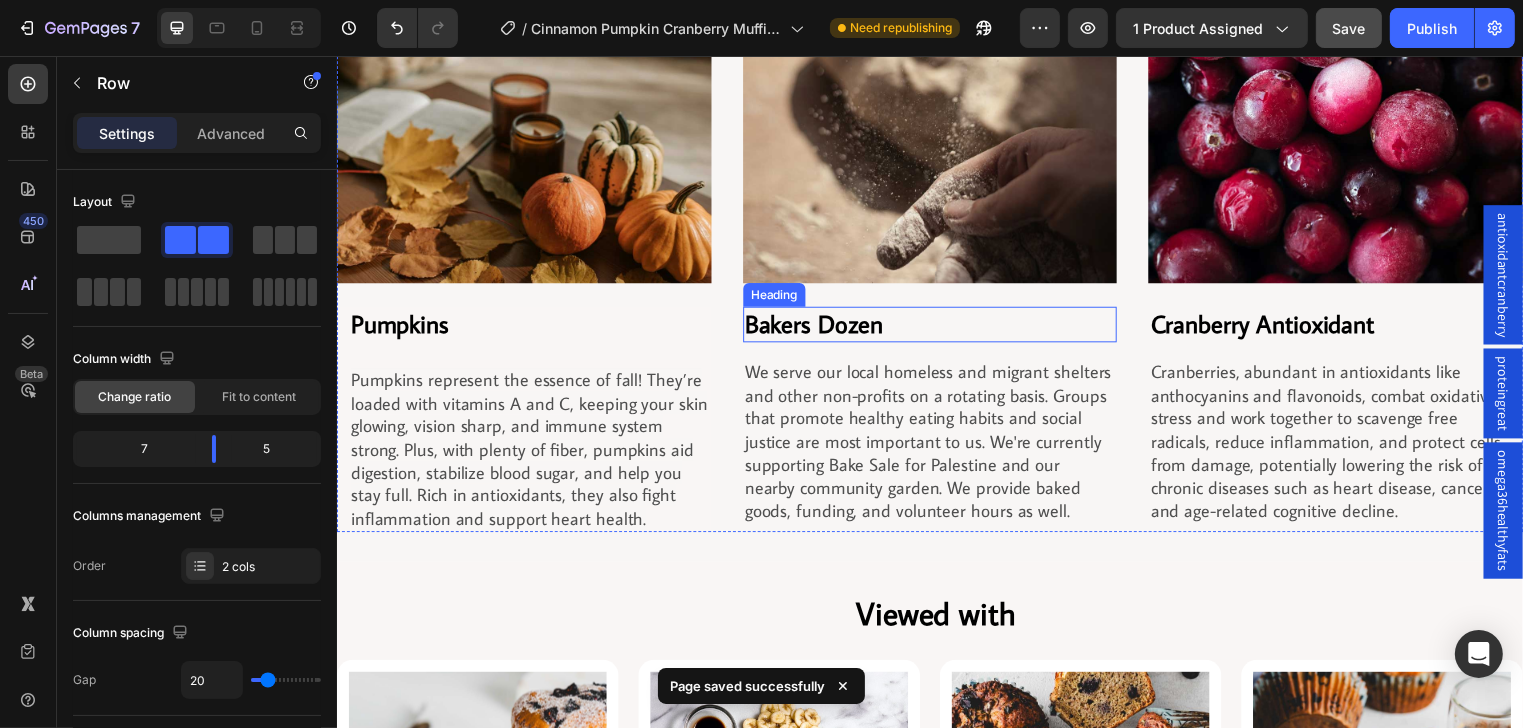 scroll, scrollTop: 2000, scrollLeft: 0, axis: vertical 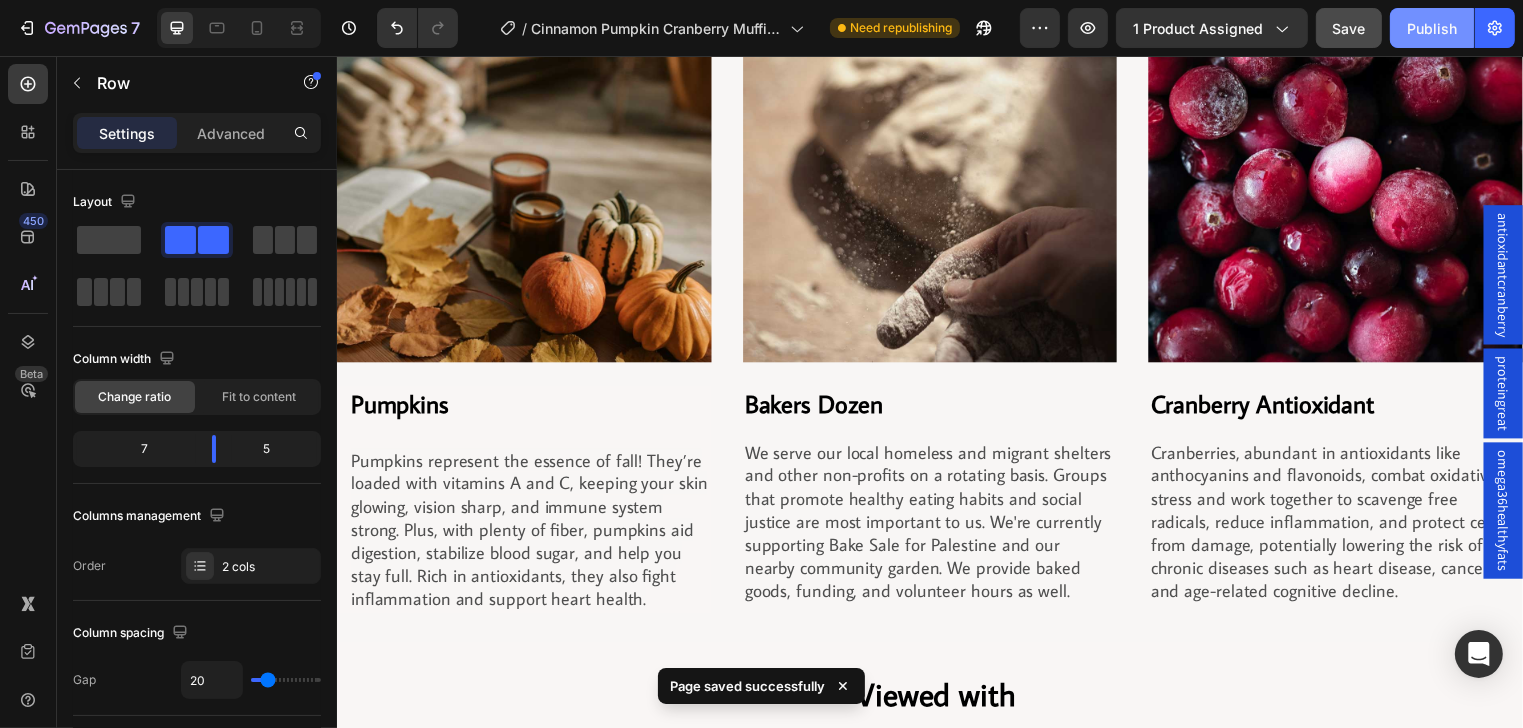 click on "Publish" 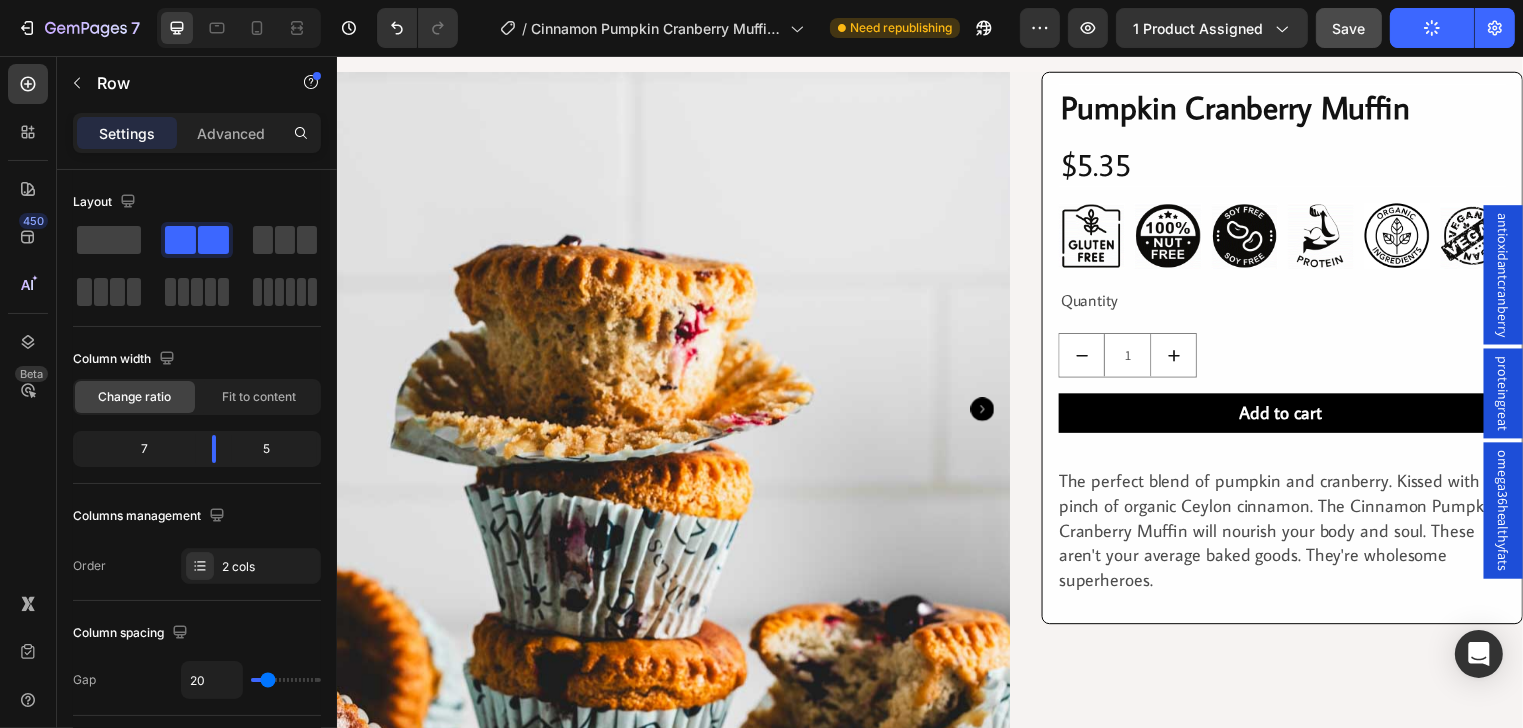 scroll, scrollTop: 0, scrollLeft: 0, axis: both 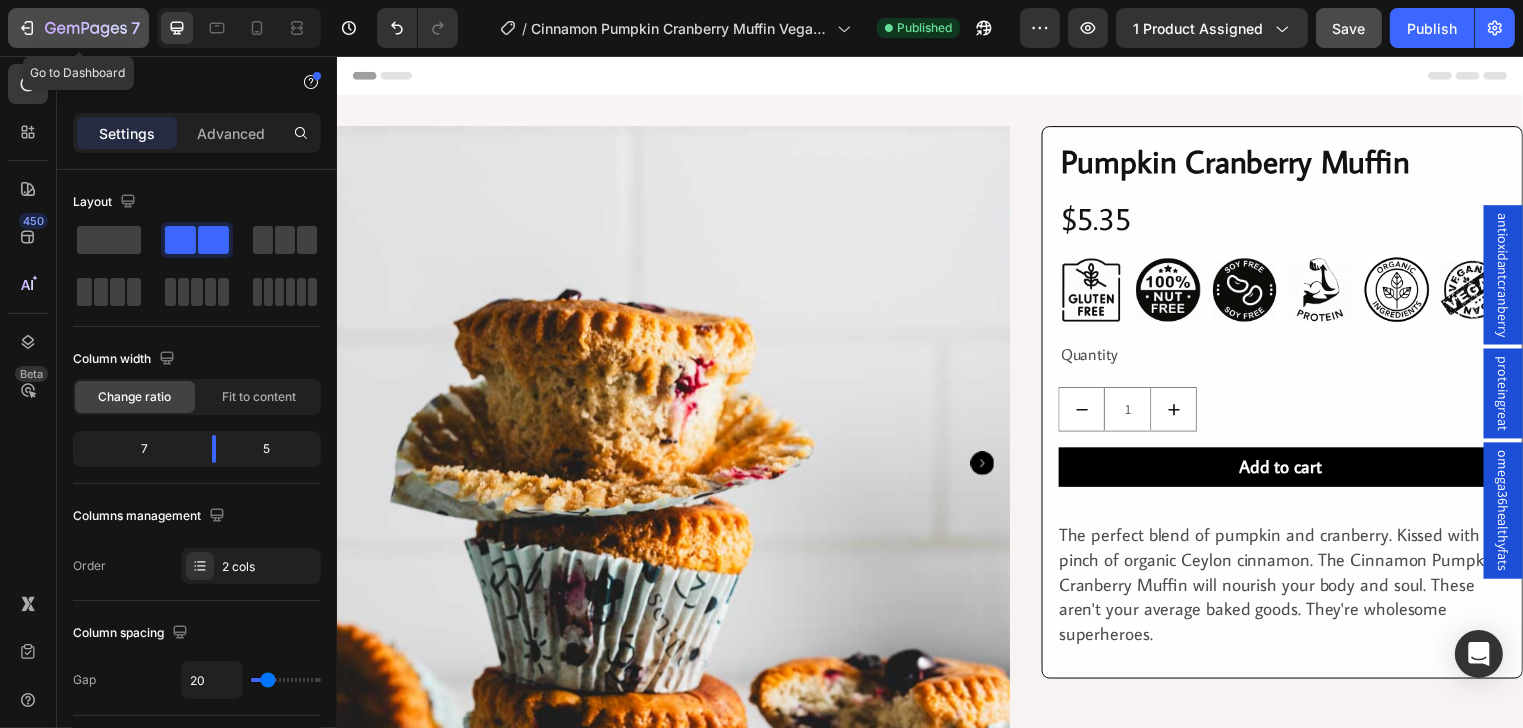 click on "7" 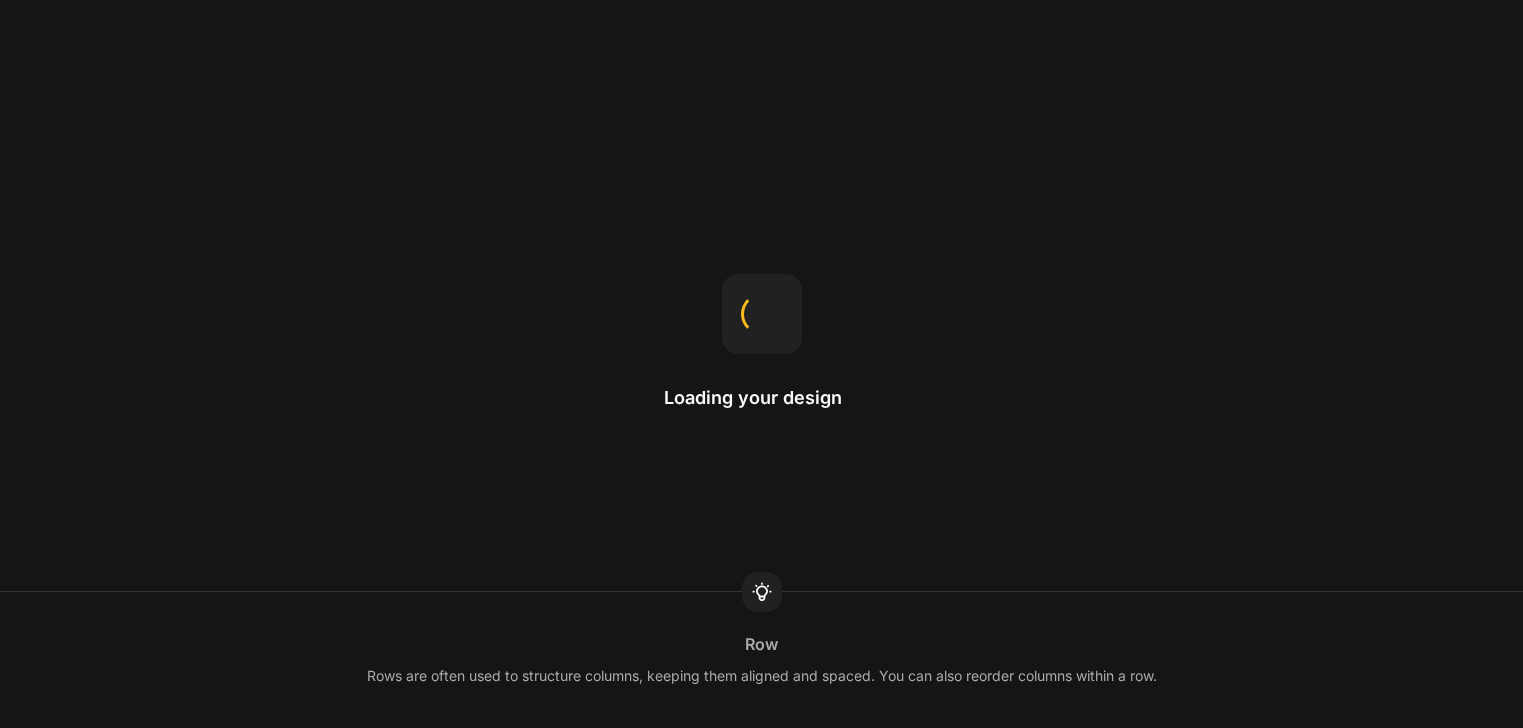 scroll, scrollTop: 0, scrollLeft: 0, axis: both 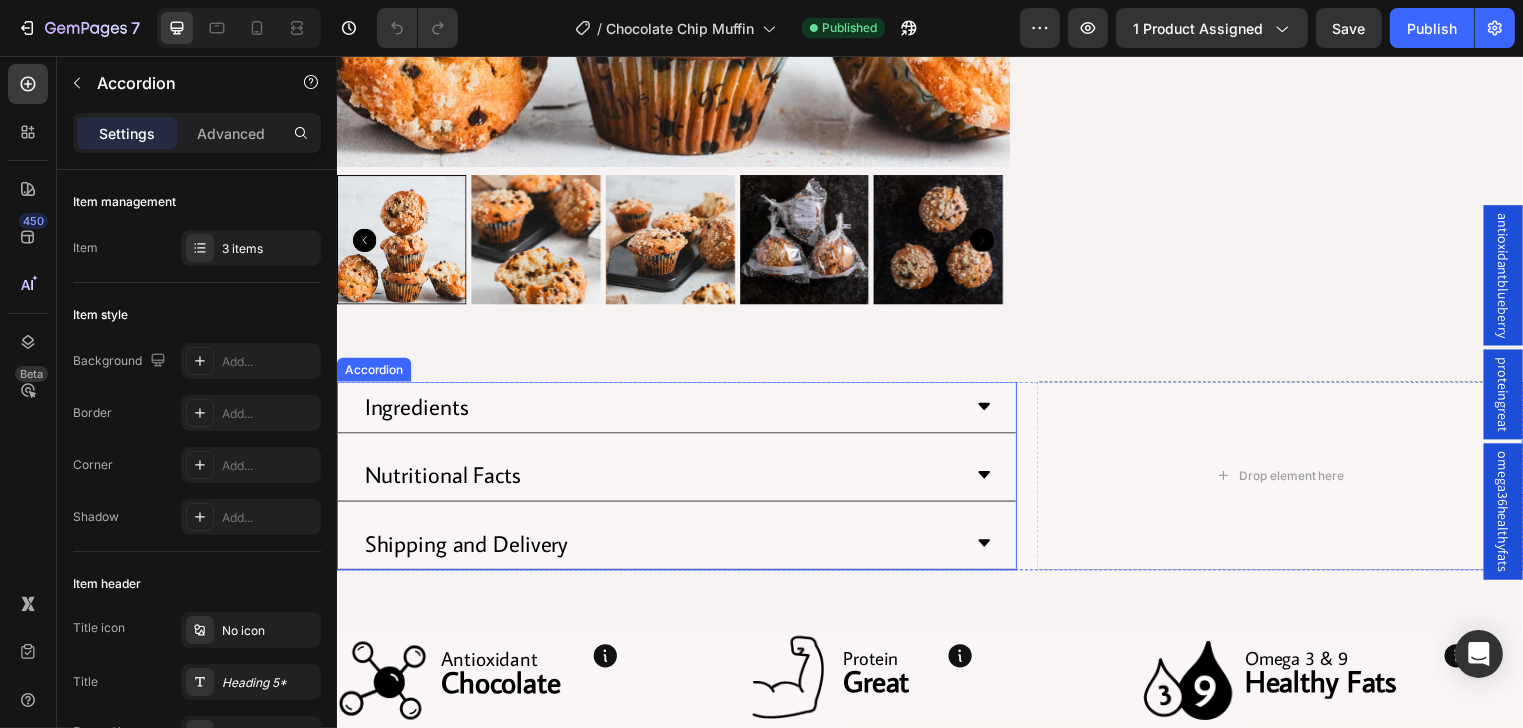 click on "Ingredients" at bounding box center (680, 411) 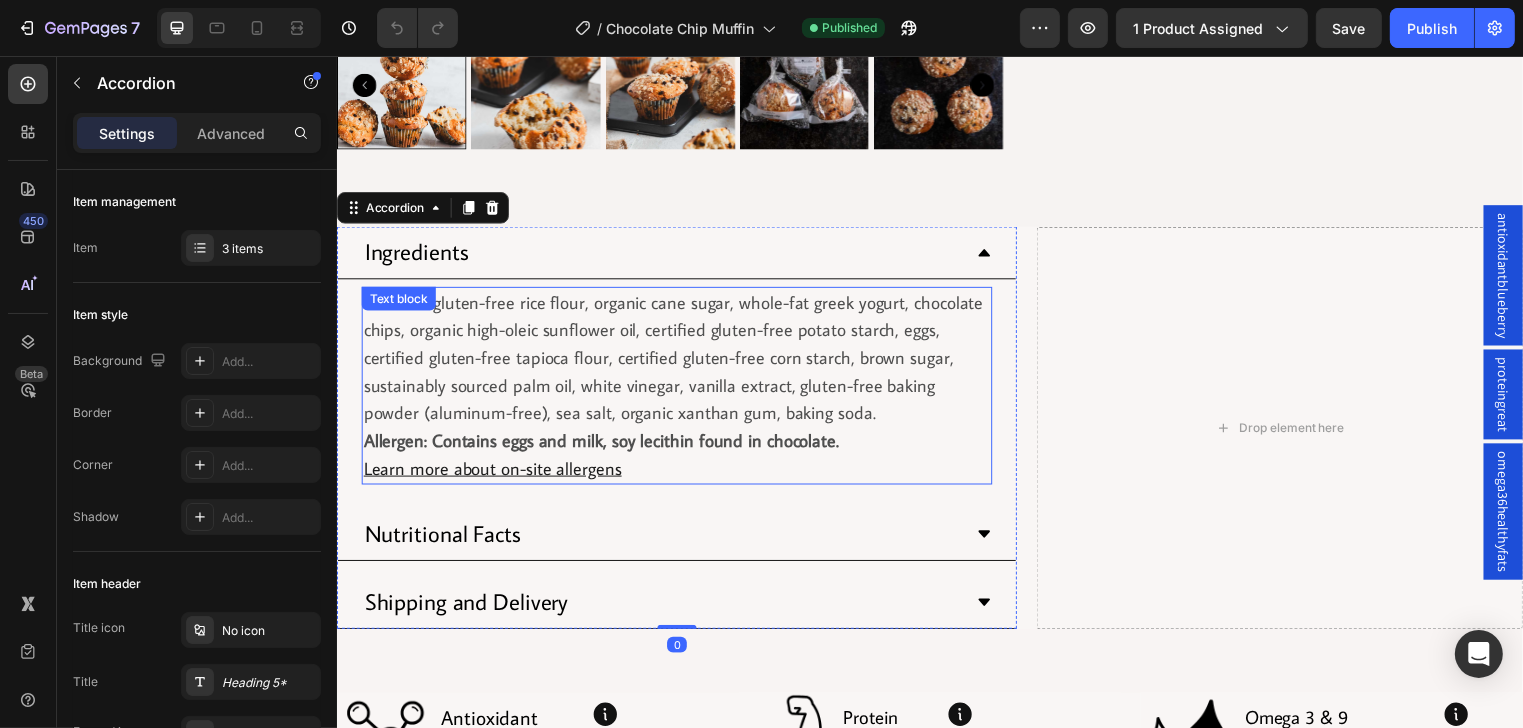 scroll, scrollTop: 800, scrollLeft: 0, axis: vertical 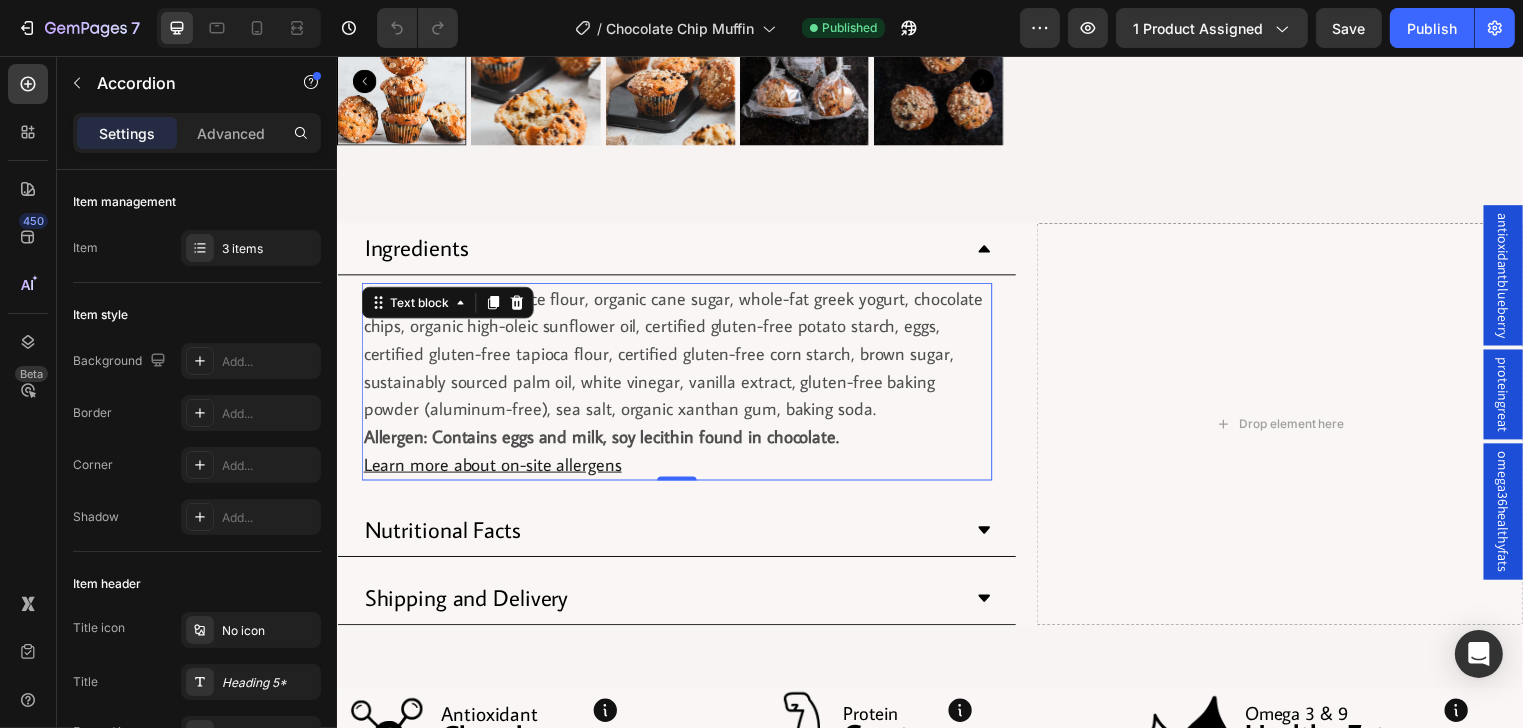 click on "Learn more about on-site allergens" at bounding box center (493, 469) 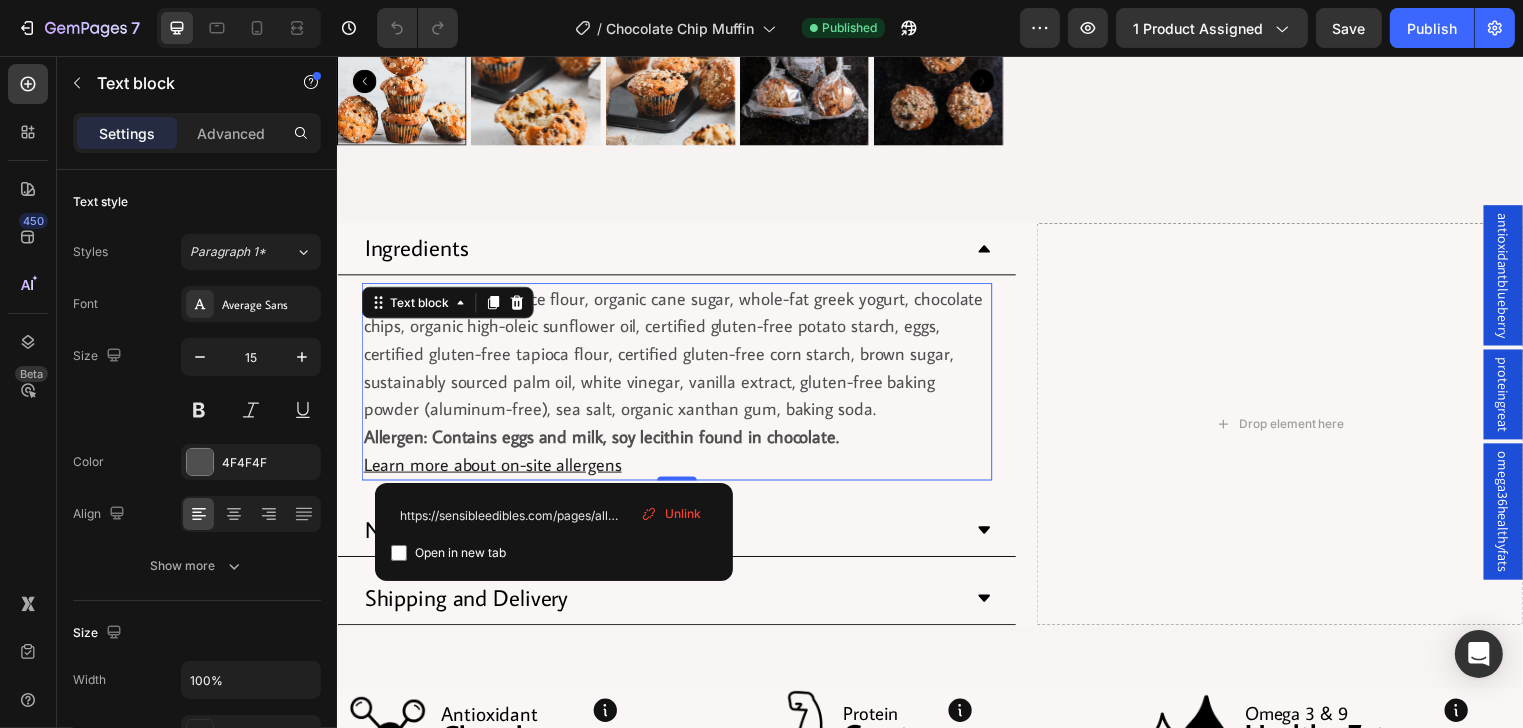 click on "Learn more about on-site allergens" at bounding box center (493, 469) 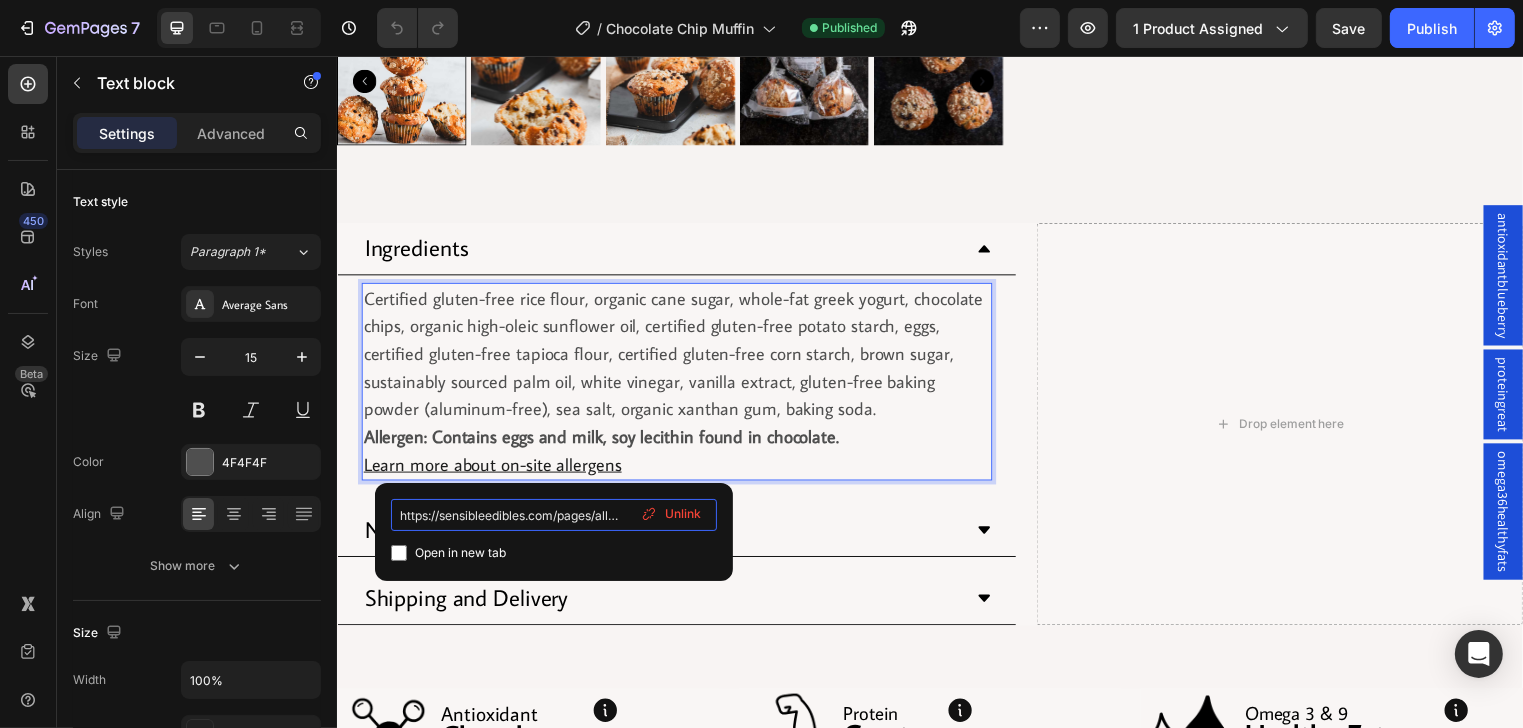 click on "https://sensibleedibles.com/pages/allergen" at bounding box center (554, 515) 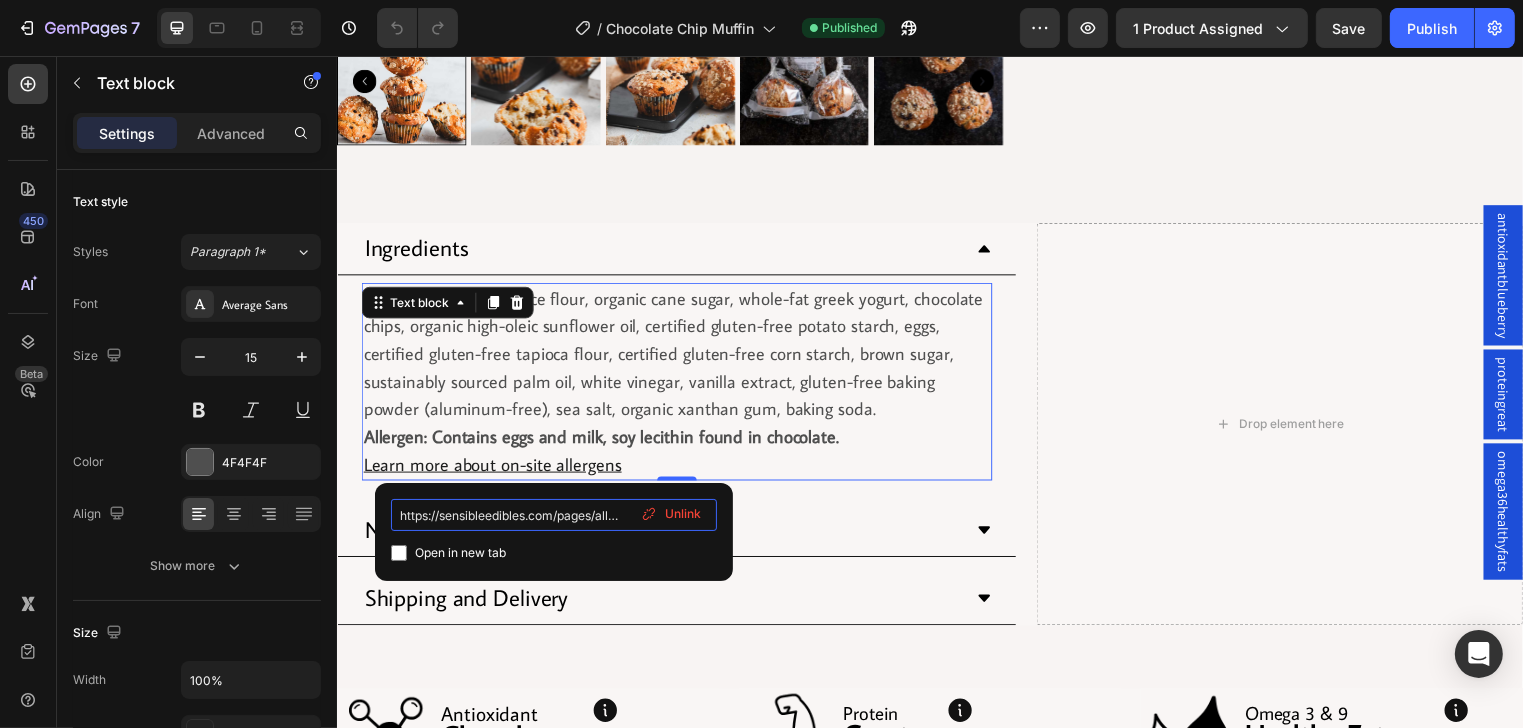 scroll, scrollTop: 0, scrollLeft: 20, axis: horizontal 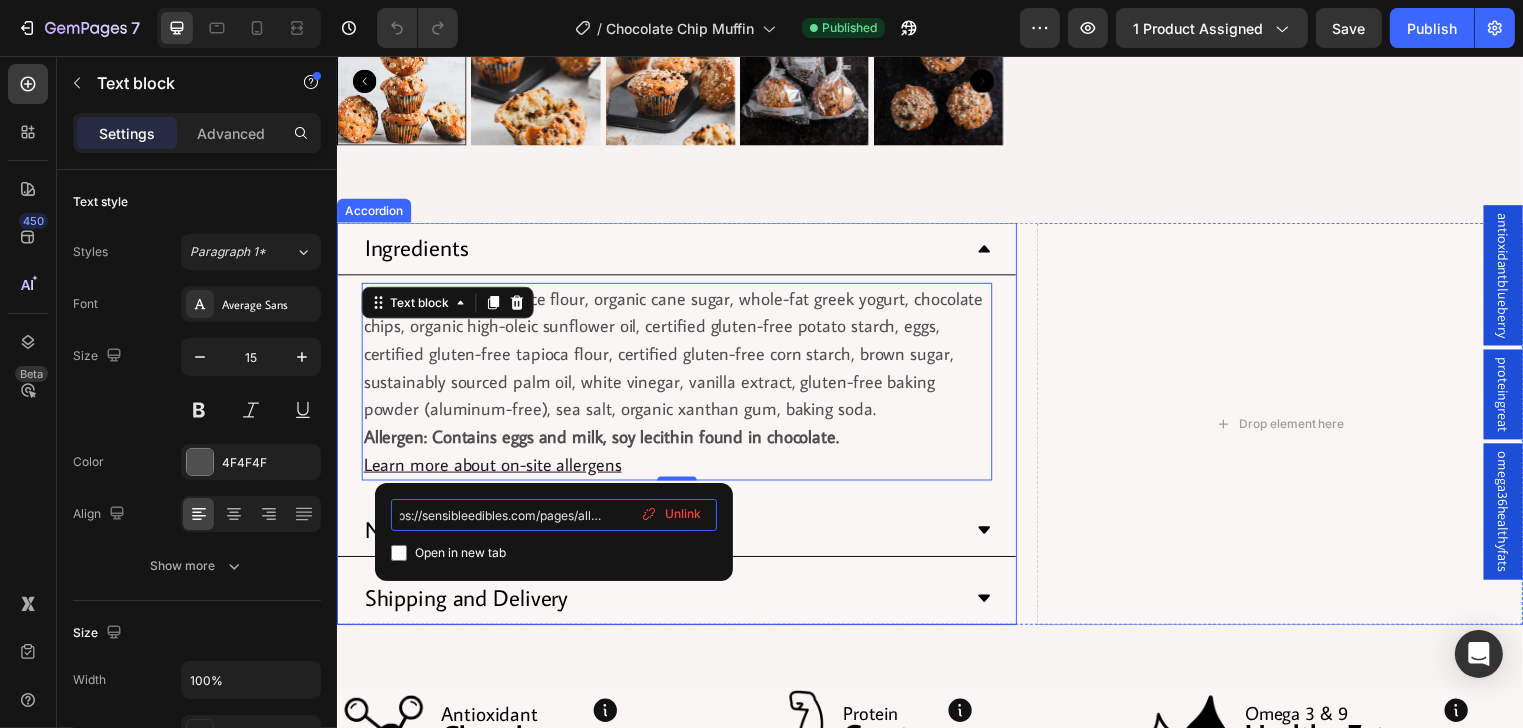 drag, startPoint x: 730, startPoint y: 568, endPoint x: 885, endPoint y: 548, distance: 156.285 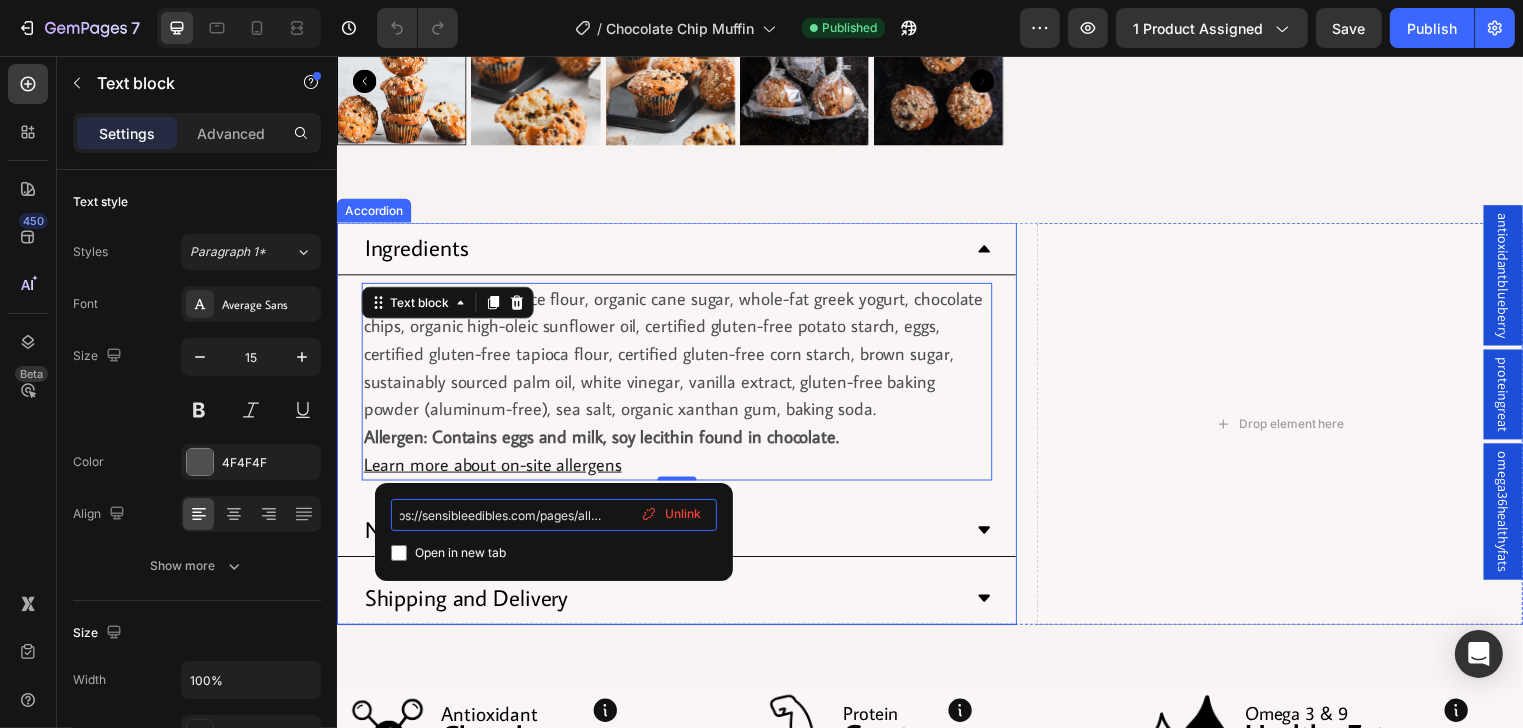 type on "https://sensibleedibles.com/pages/allergy-policy" 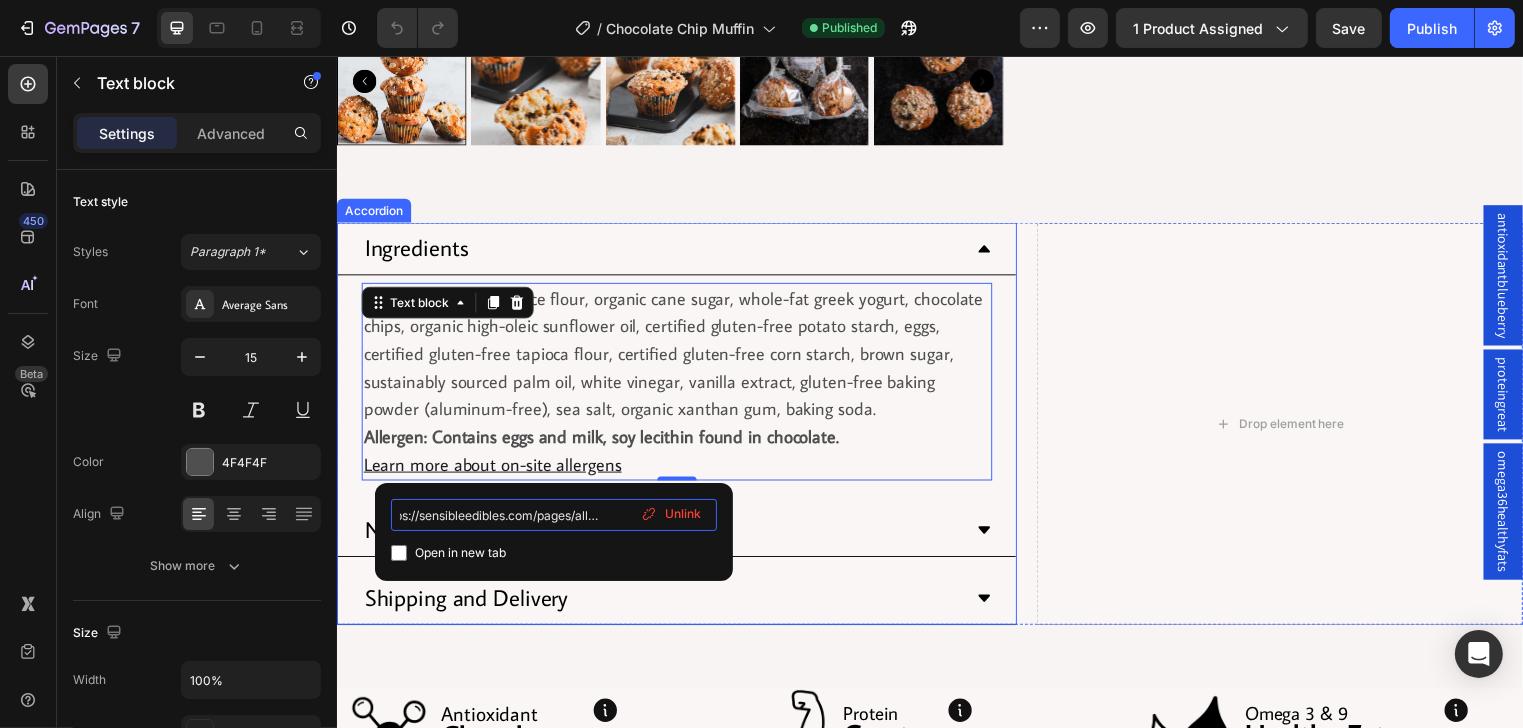 scroll, scrollTop: 0, scrollLeft: 52, axis: horizontal 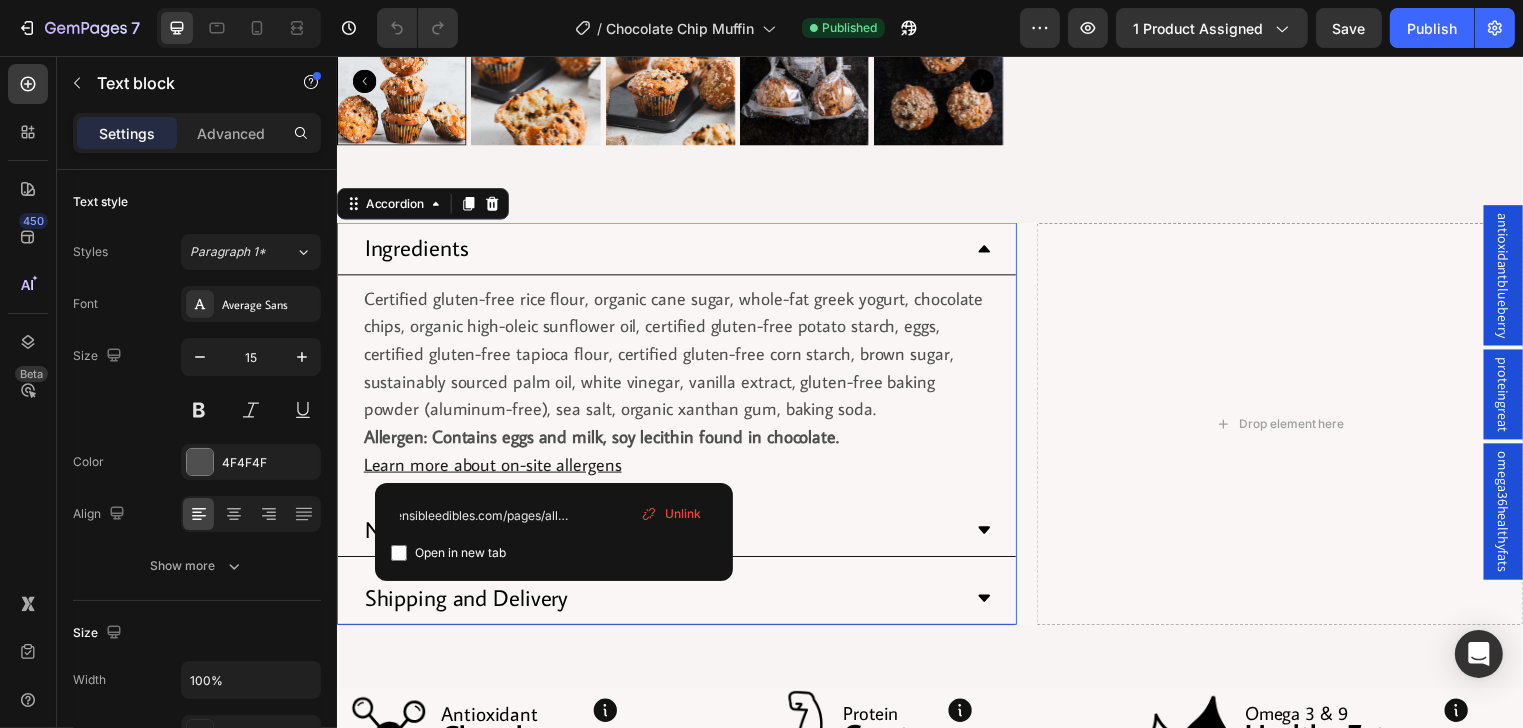 click on "Ingredients  Certified gluten-free rice flour, organic cane sugar, whole-fat greek yogurt, chocolate chips, organic high-oleic sunflower oil, certified gluten-free potato starch, eggs, certified gluten-free tapioca flour, certified gluten-free corn starch, brown sugar, sustainably sourced palm oil, white vinegar, vanilla extract, gluten-free baking powder (aluminum-free), sea salt, organic xanthan gum, baking soda.   Allergen: Contains eggs and milk, soy lecithin found in chocolate. Learn more about on-site allergens Text block
Nutritional Facts
Shipping and Delivery" at bounding box center (680, 428) 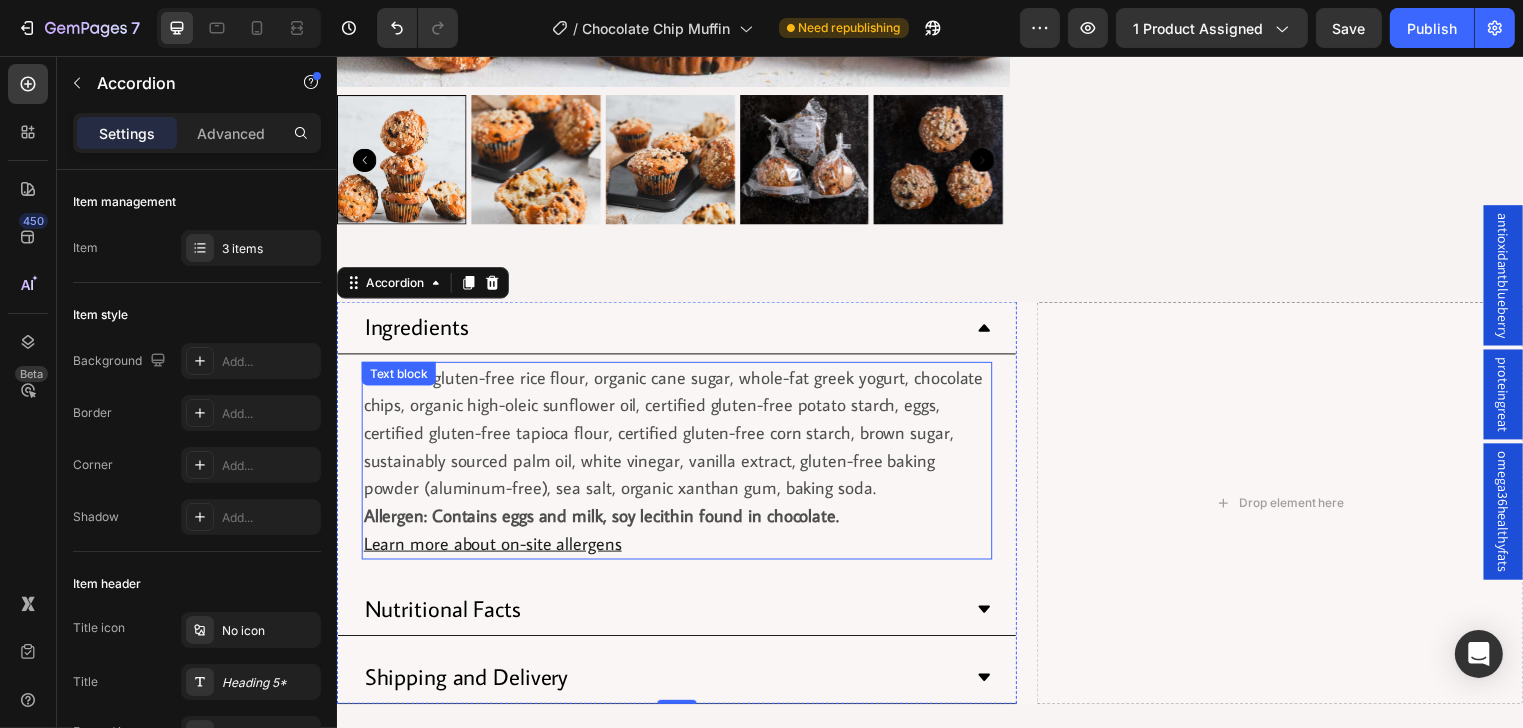 scroll, scrollTop: 880, scrollLeft: 0, axis: vertical 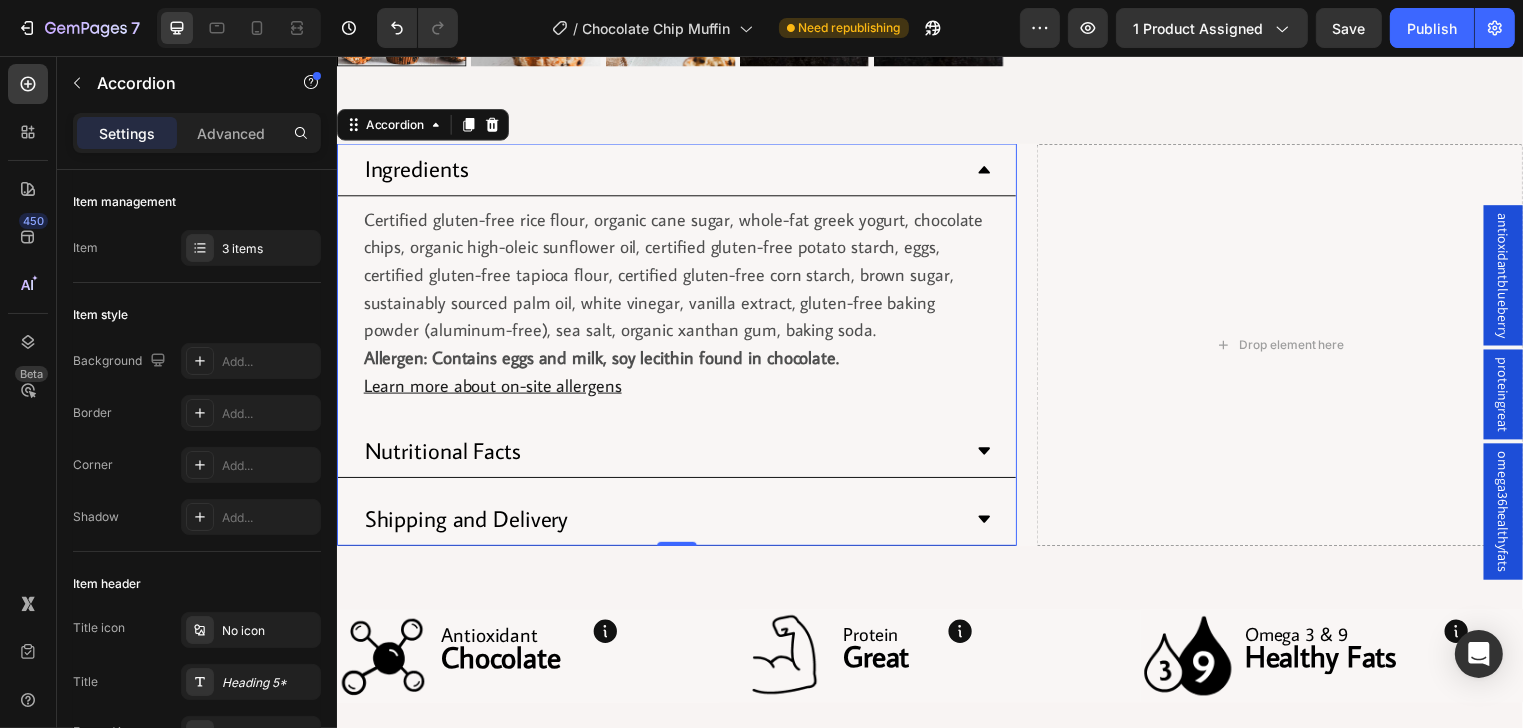 click on "Nutritional Facts" at bounding box center (664, 456) 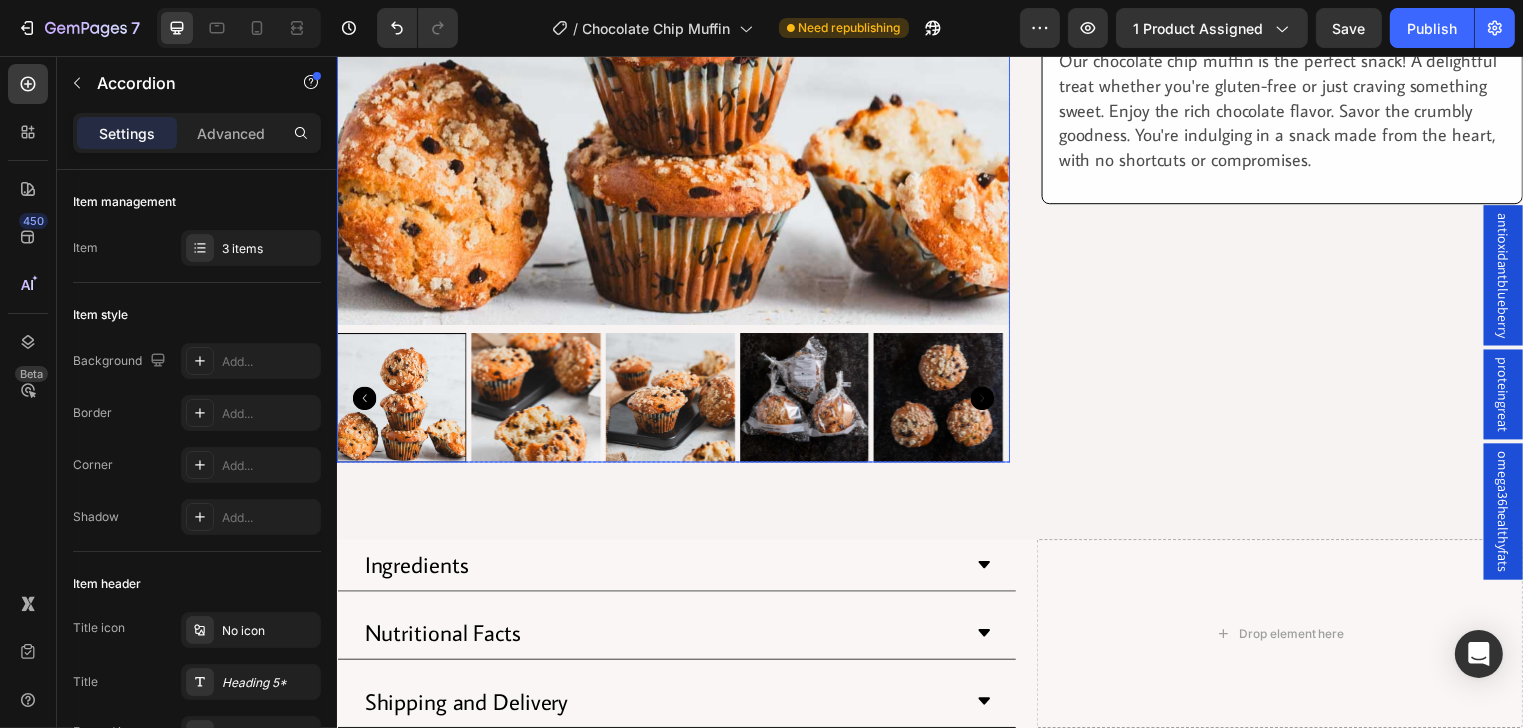 scroll, scrollTop: 800, scrollLeft: 0, axis: vertical 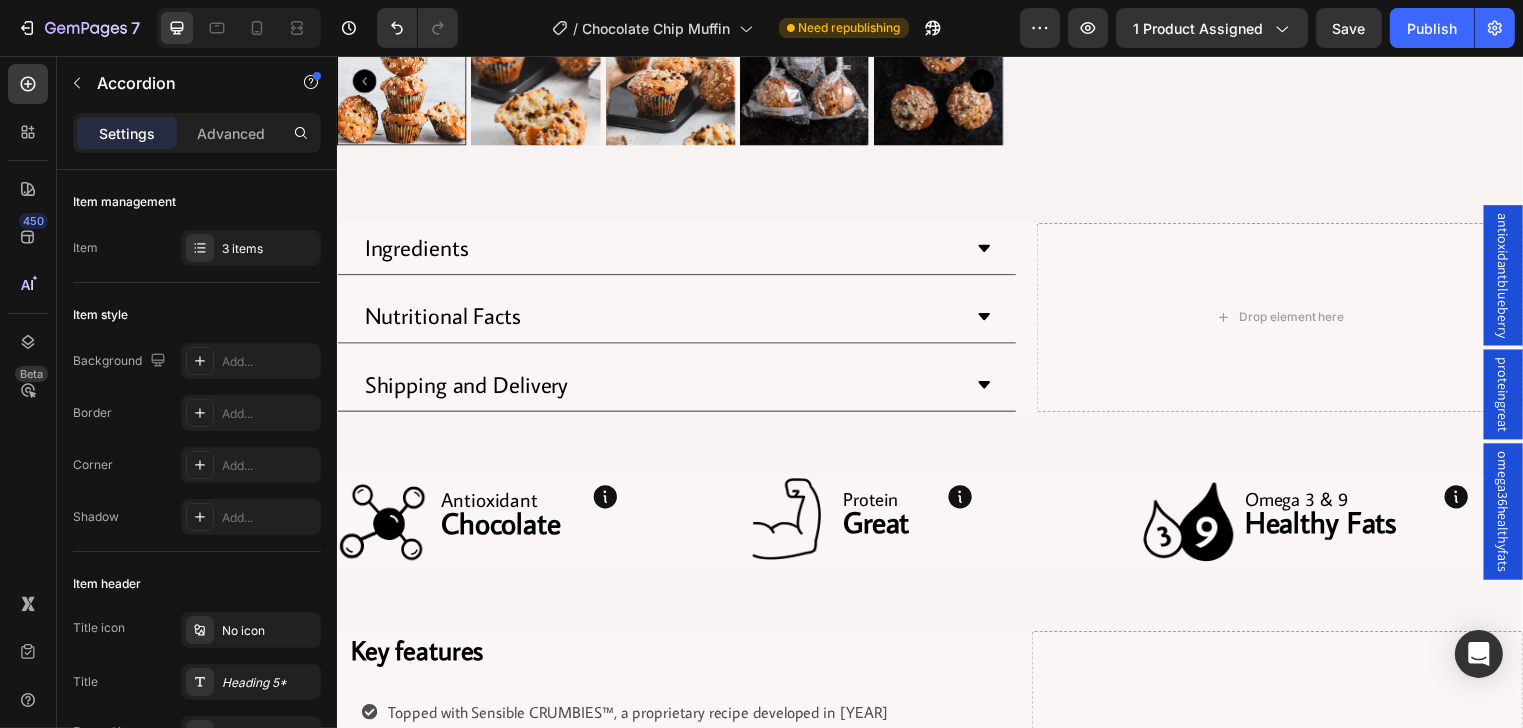 click on "Ingredients" at bounding box center (664, 251) 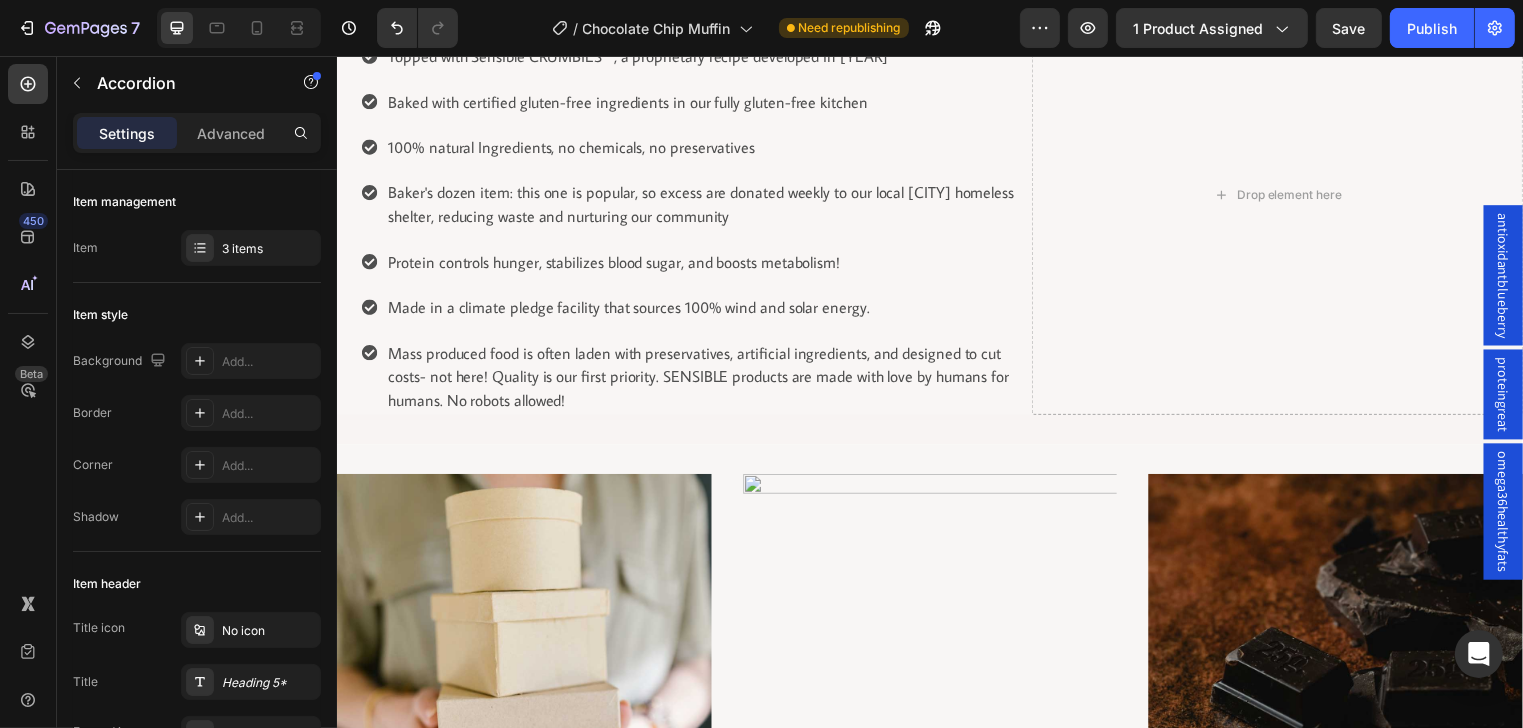scroll, scrollTop: 2080, scrollLeft: 0, axis: vertical 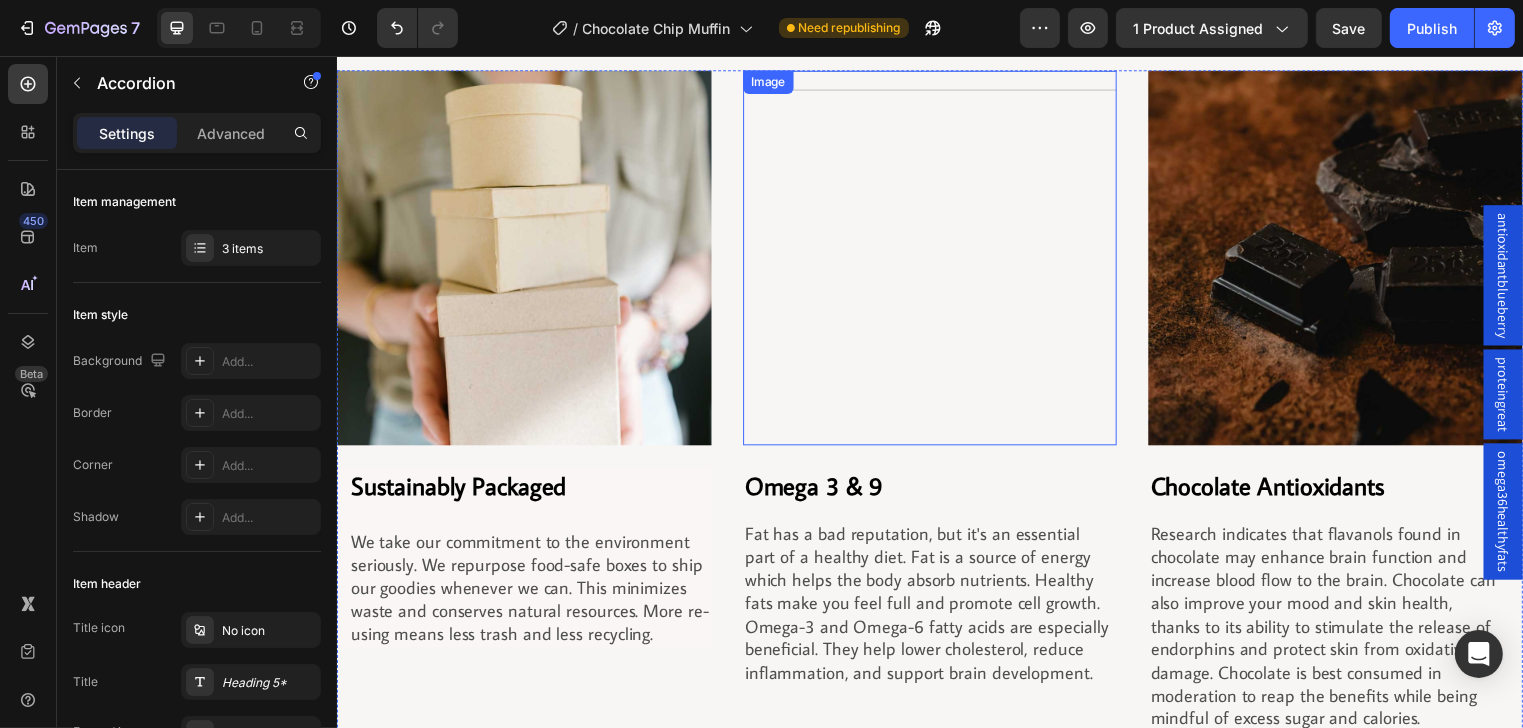 click at bounding box center (936, 260) 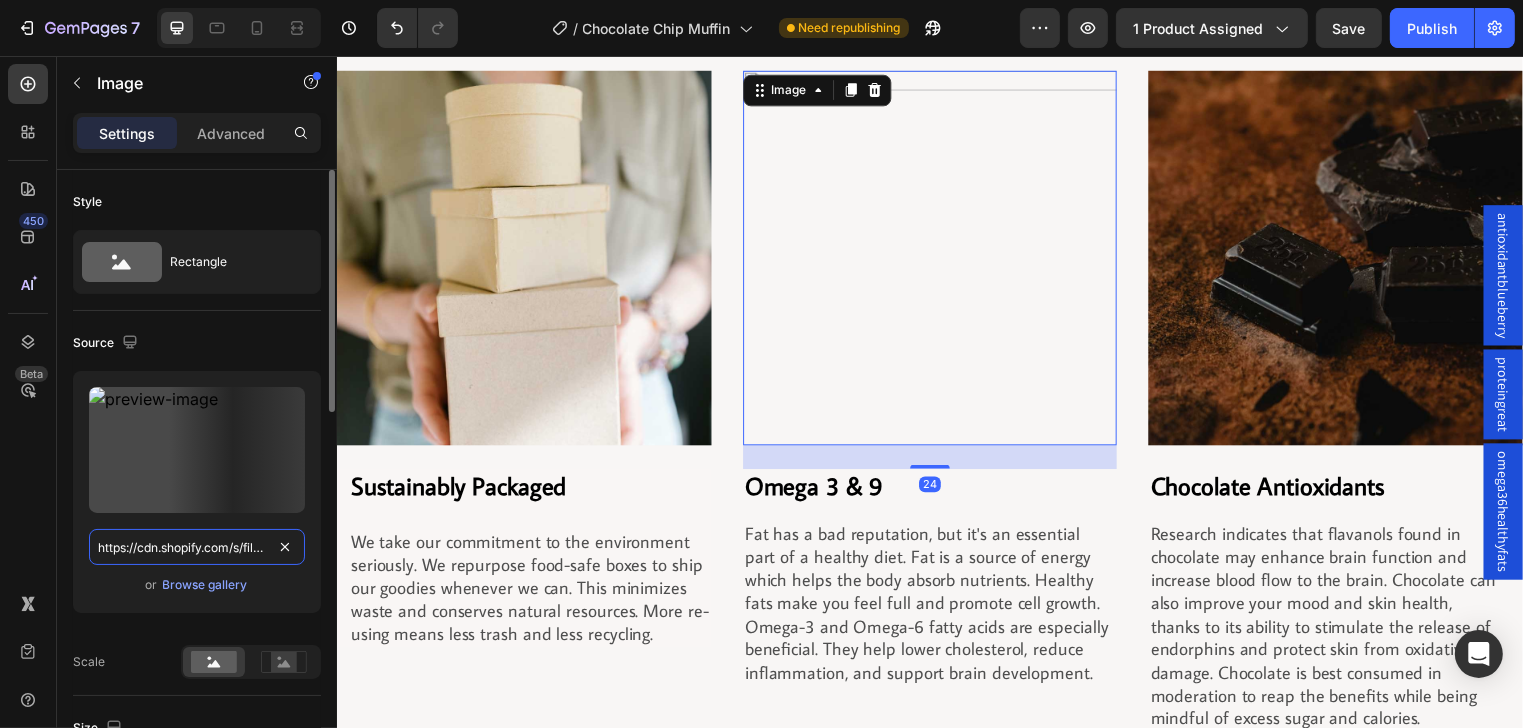 click on "https://cdn.shopify.com/s/files/1/0743/7382/4786/files/gempages_507326247945110634-99884fc7-e436-4ca2-915e-899ebaaf45f4.png?v=1714648461" at bounding box center [197, 547] 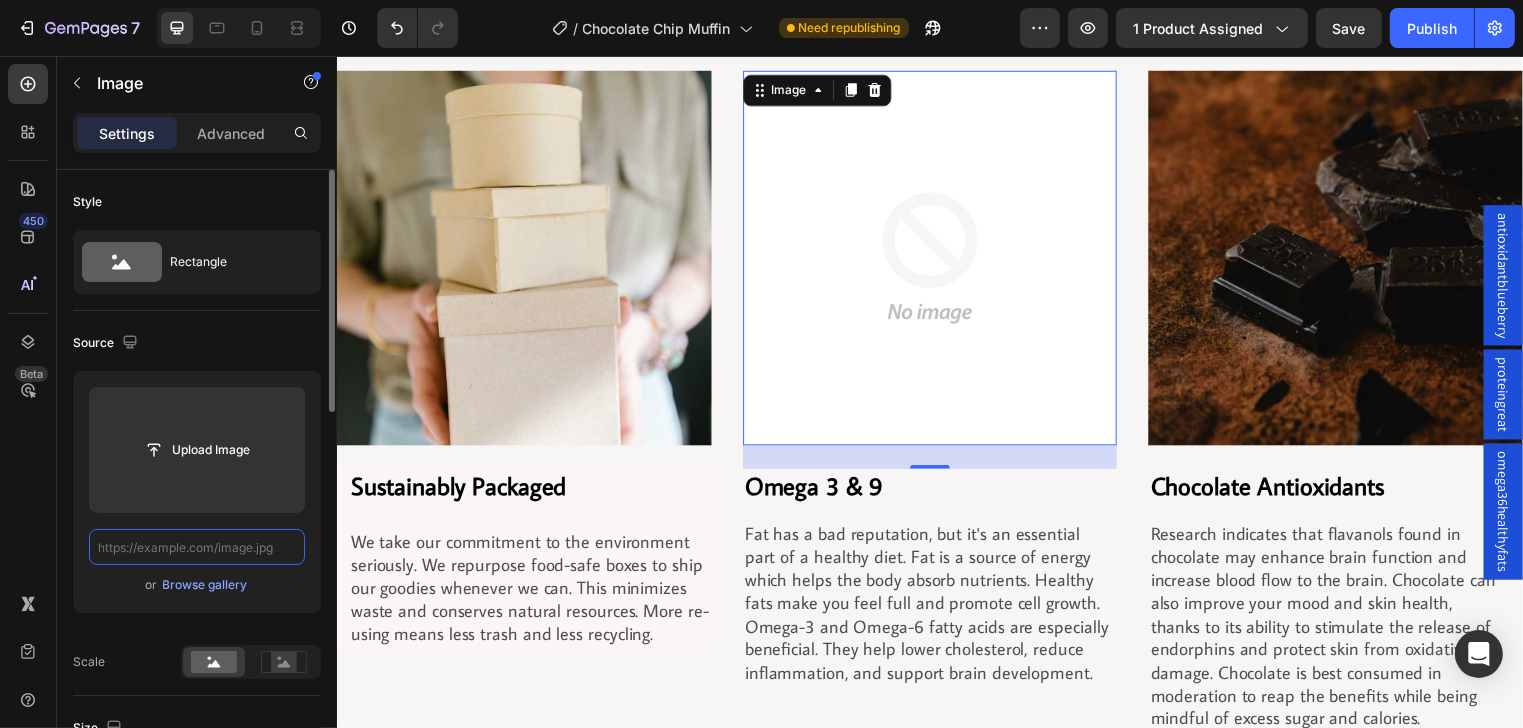 paste on "https://cdn.shopify.com/s/files/1/0743/7382/4786/files/gempages_507326247945110634-a231b224-01aa-4060-8543-4b818b92854a.jpg?v=1720714827" 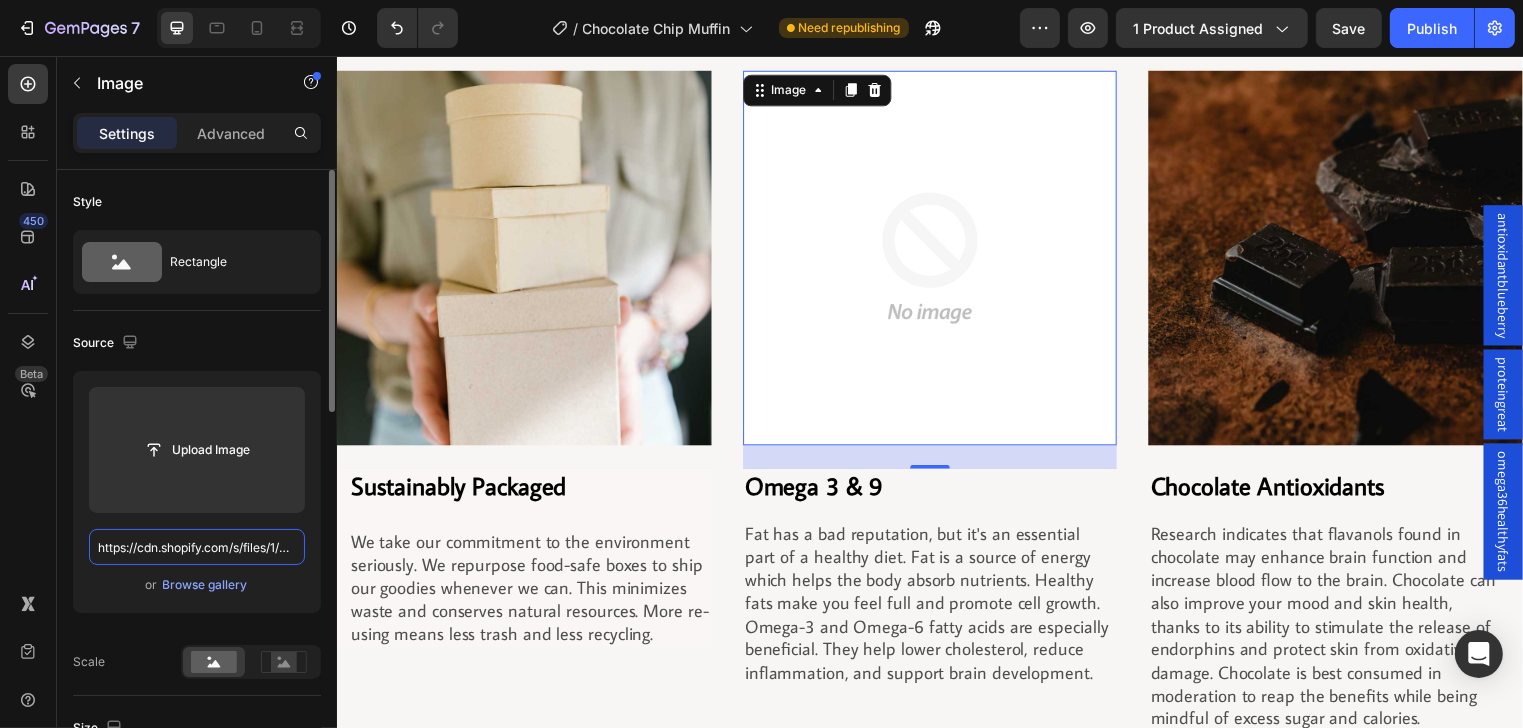 scroll, scrollTop: 0, scrollLeft: 704, axis: horizontal 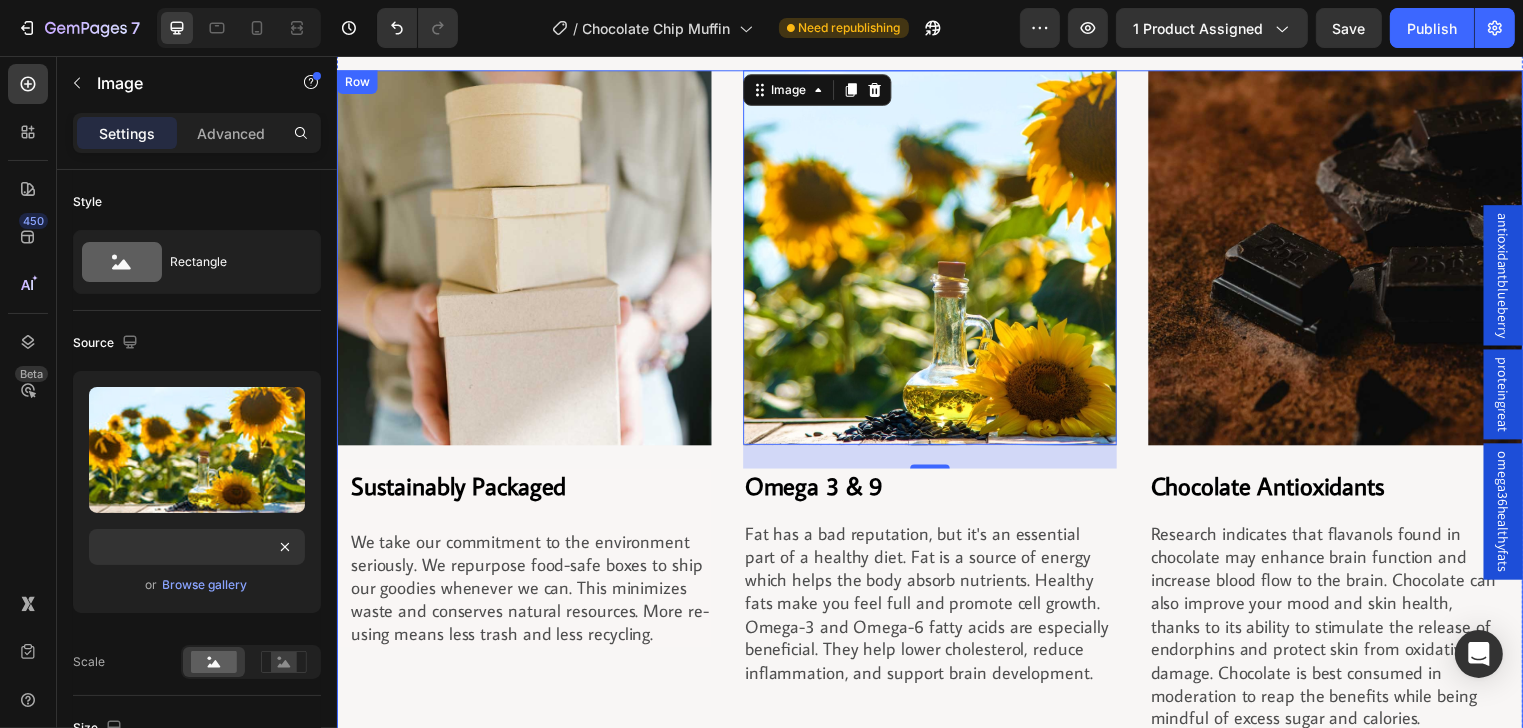 click on "Image Sustainably Packaged Heading We take our commitment to the environment seriously. We repurpose food-safe boxes to ship our goodies whenever we can. This minimizes waste and conserves natural resources. More re-using means less trash and less recycling. Text block Row Image   24 Omega 3 & 9 Heading Fat has a bad reputation, but it's an essential part of a healthy diet. Fat is a source of energy which helps the body absorb nutrients. Healthy fats make you feel full and promote cell growth. Omega-3 and Omega-6 fatty acids are especially beneficial. They help lower cholesterol, reduce inflammation, and support brain development.  Text block Image Chocolate Antioxidants Heading Text block Row" at bounding box center [936, 406] 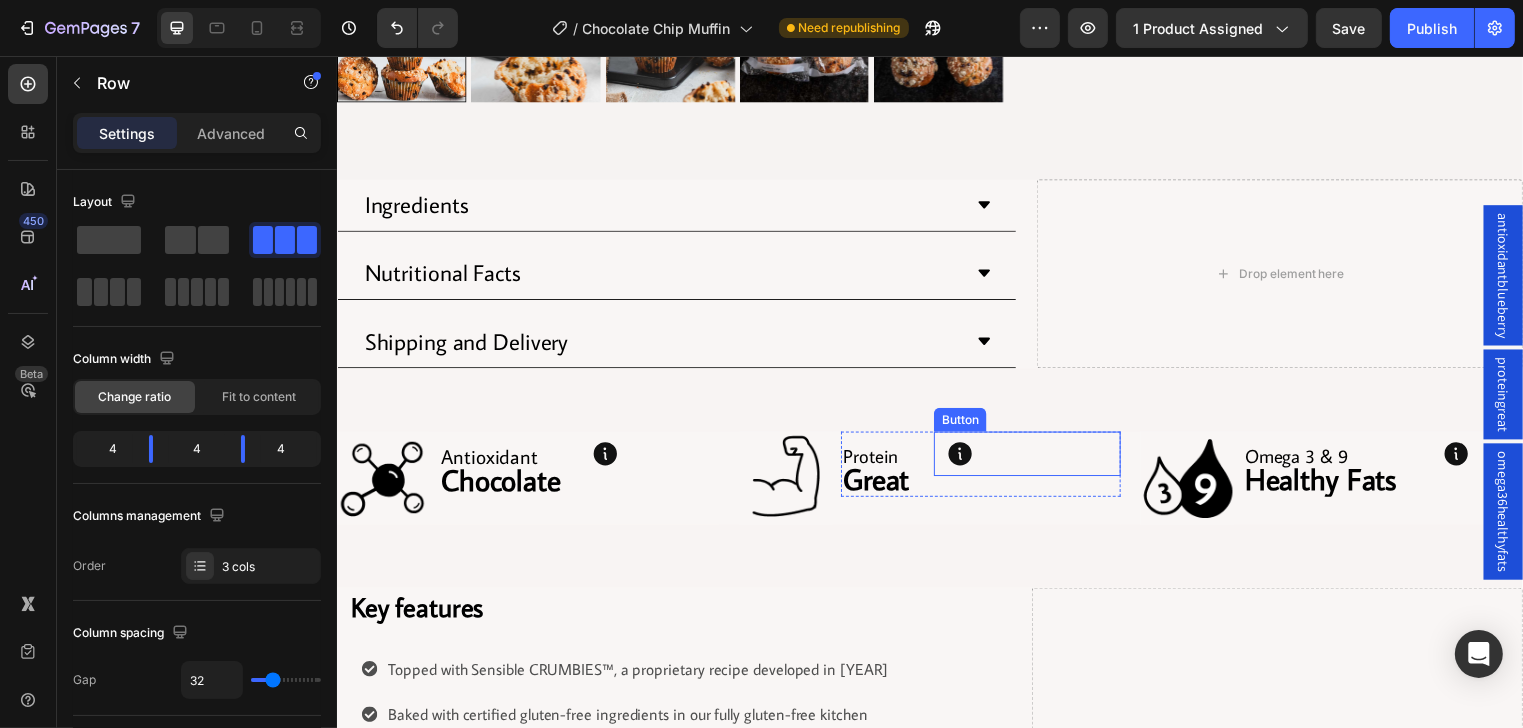 scroll, scrollTop: 640, scrollLeft: 0, axis: vertical 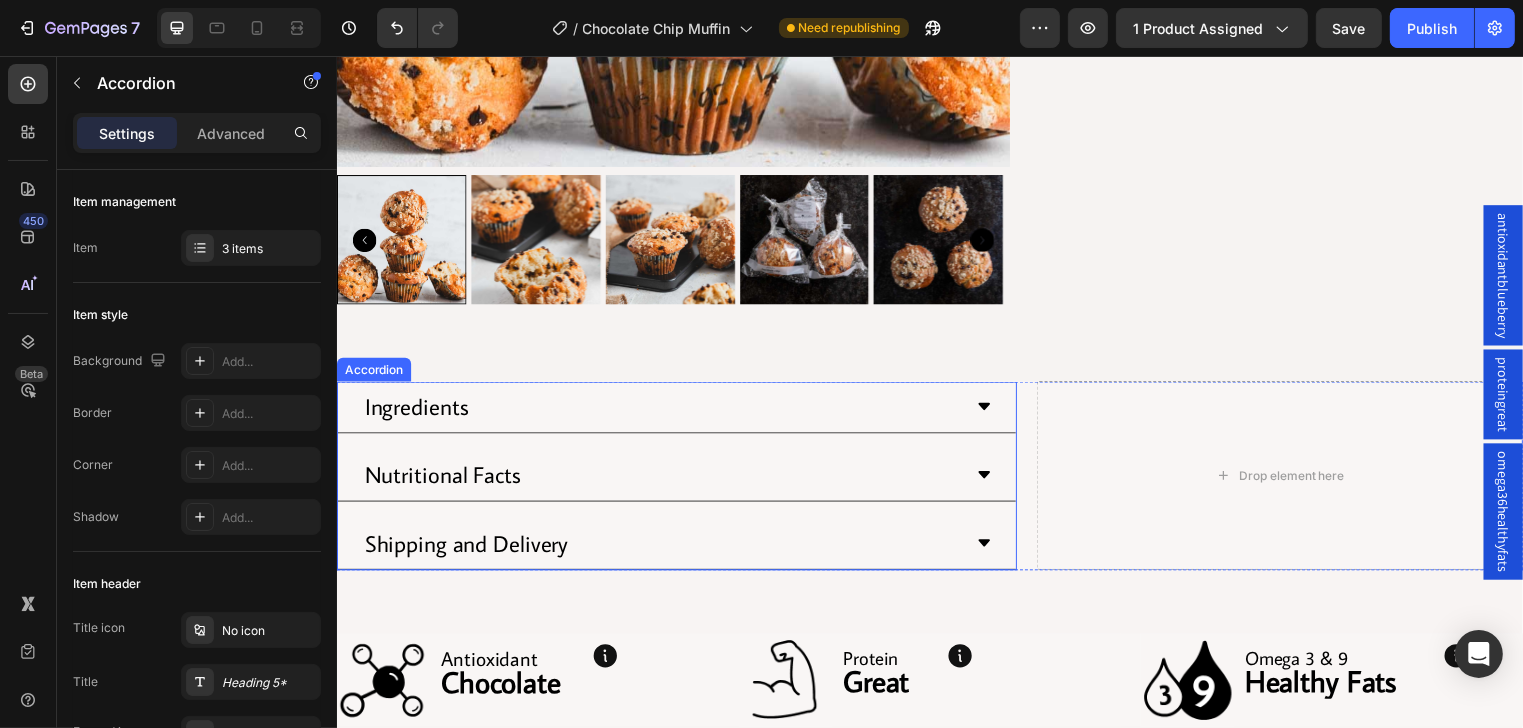 click on "Ingredients" at bounding box center (664, 411) 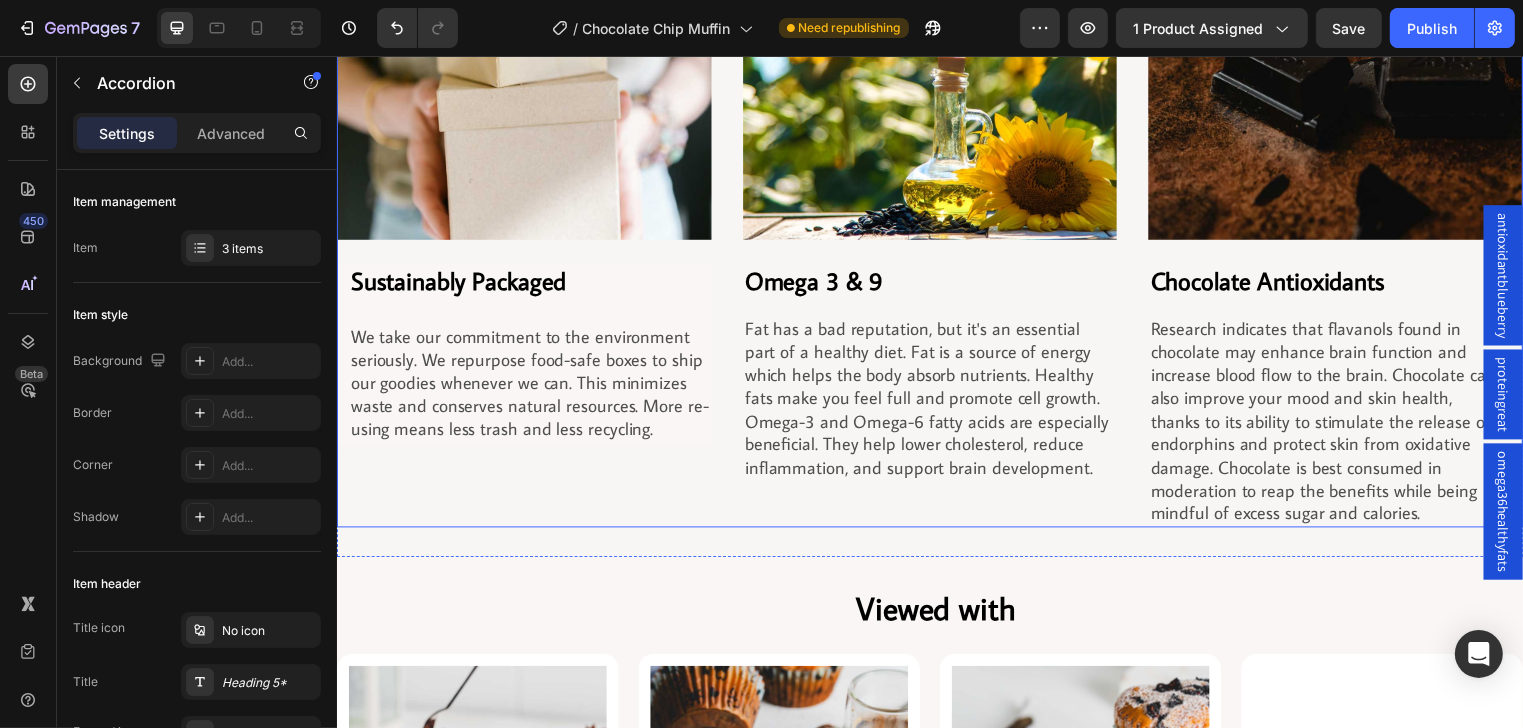 scroll, scrollTop: 2320, scrollLeft: 0, axis: vertical 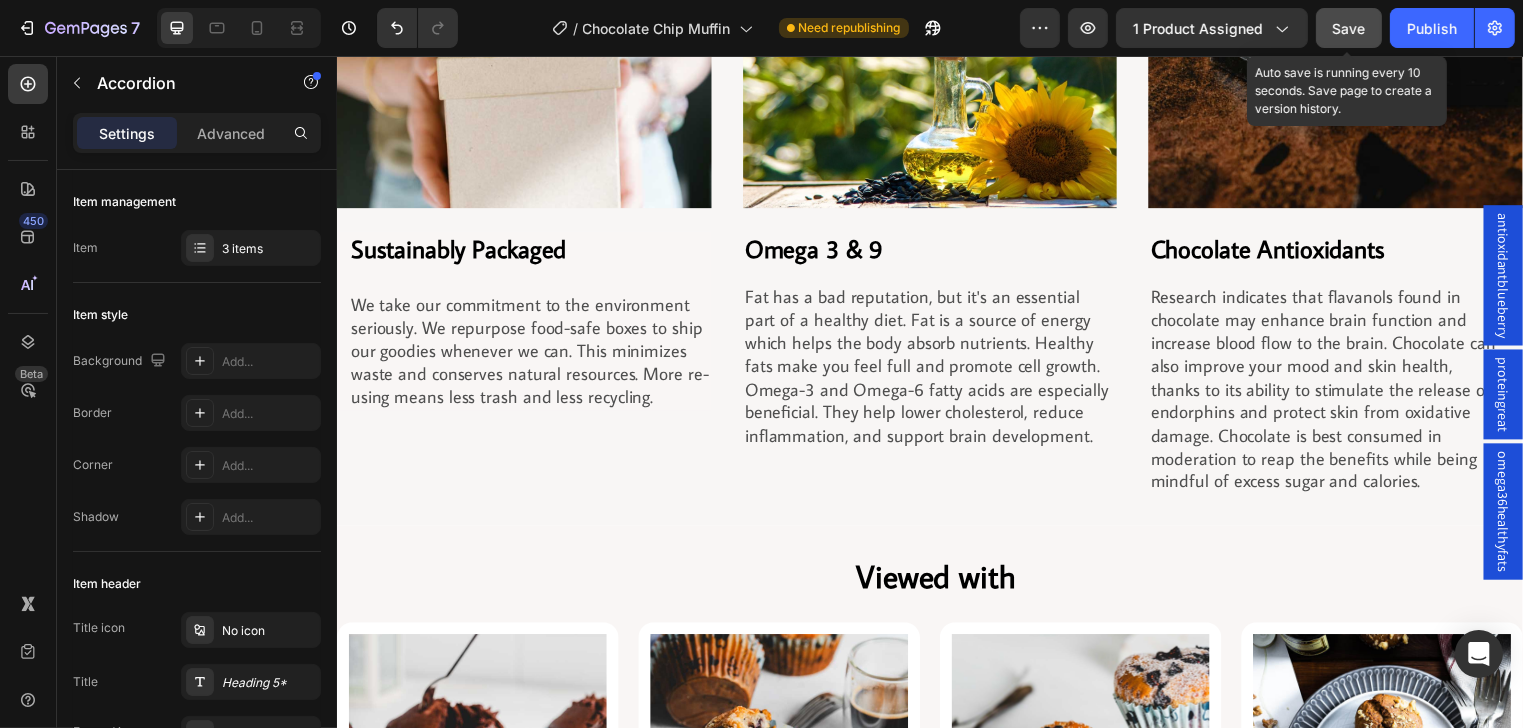 click on "Save" at bounding box center [1349, 28] 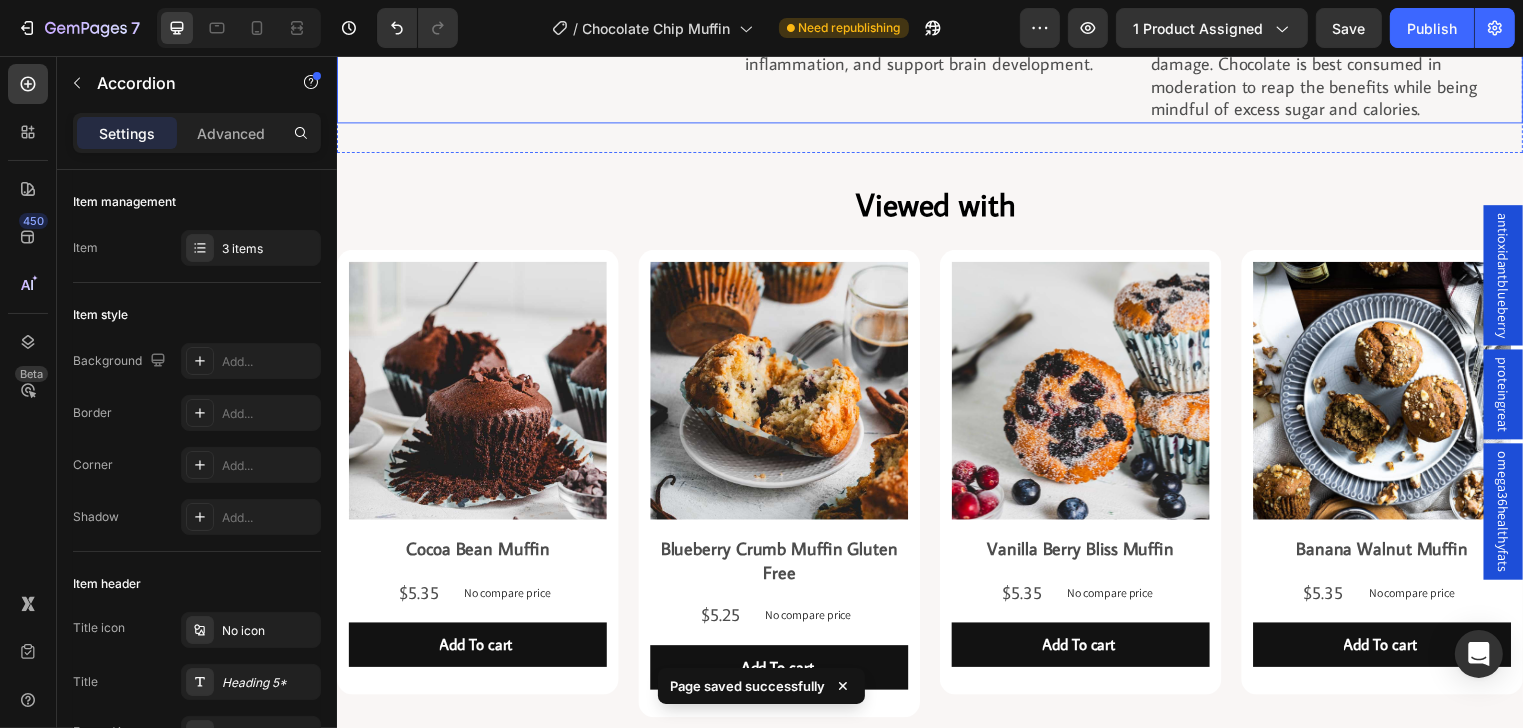 scroll, scrollTop: 2800, scrollLeft: 0, axis: vertical 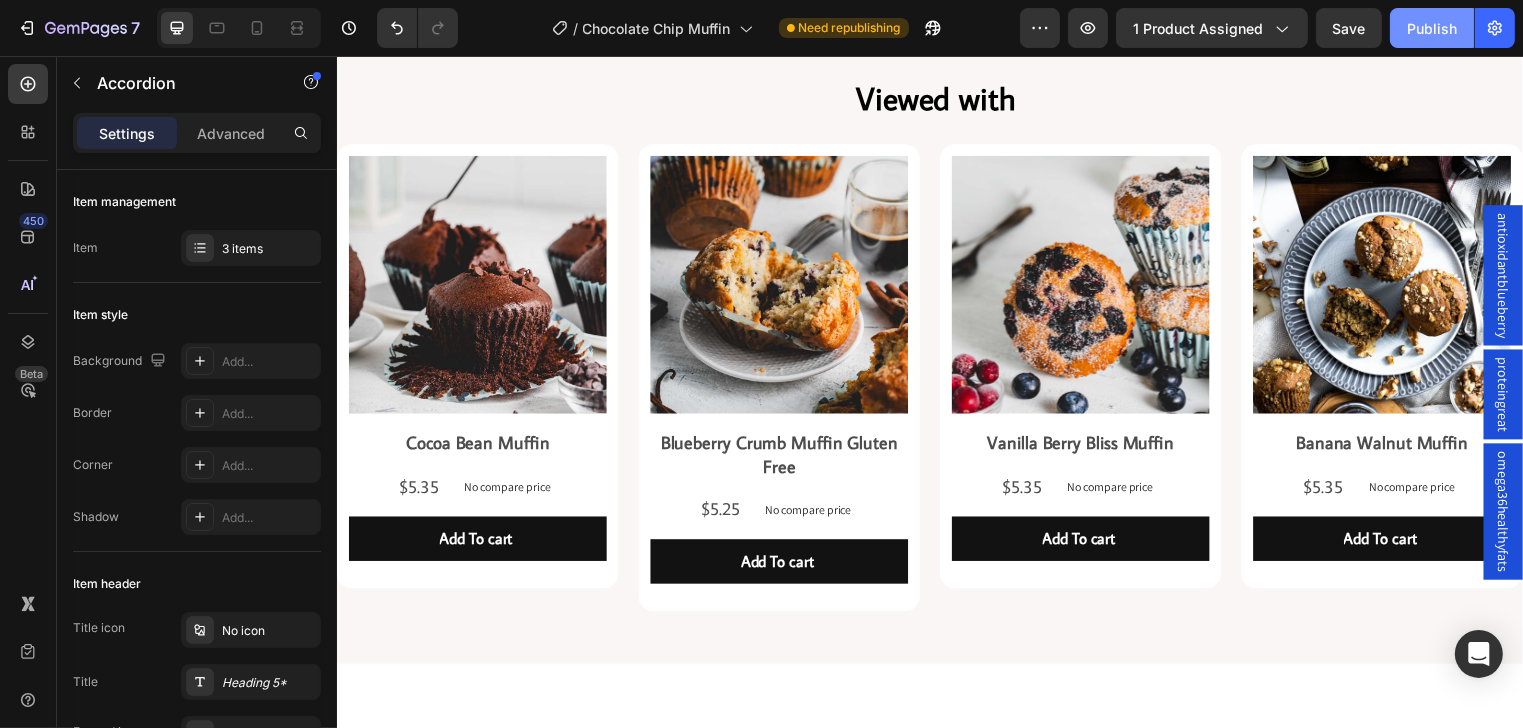 drag, startPoint x: 1427, startPoint y: 33, endPoint x: 1416, endPoint y: 31, distance: 11.18034 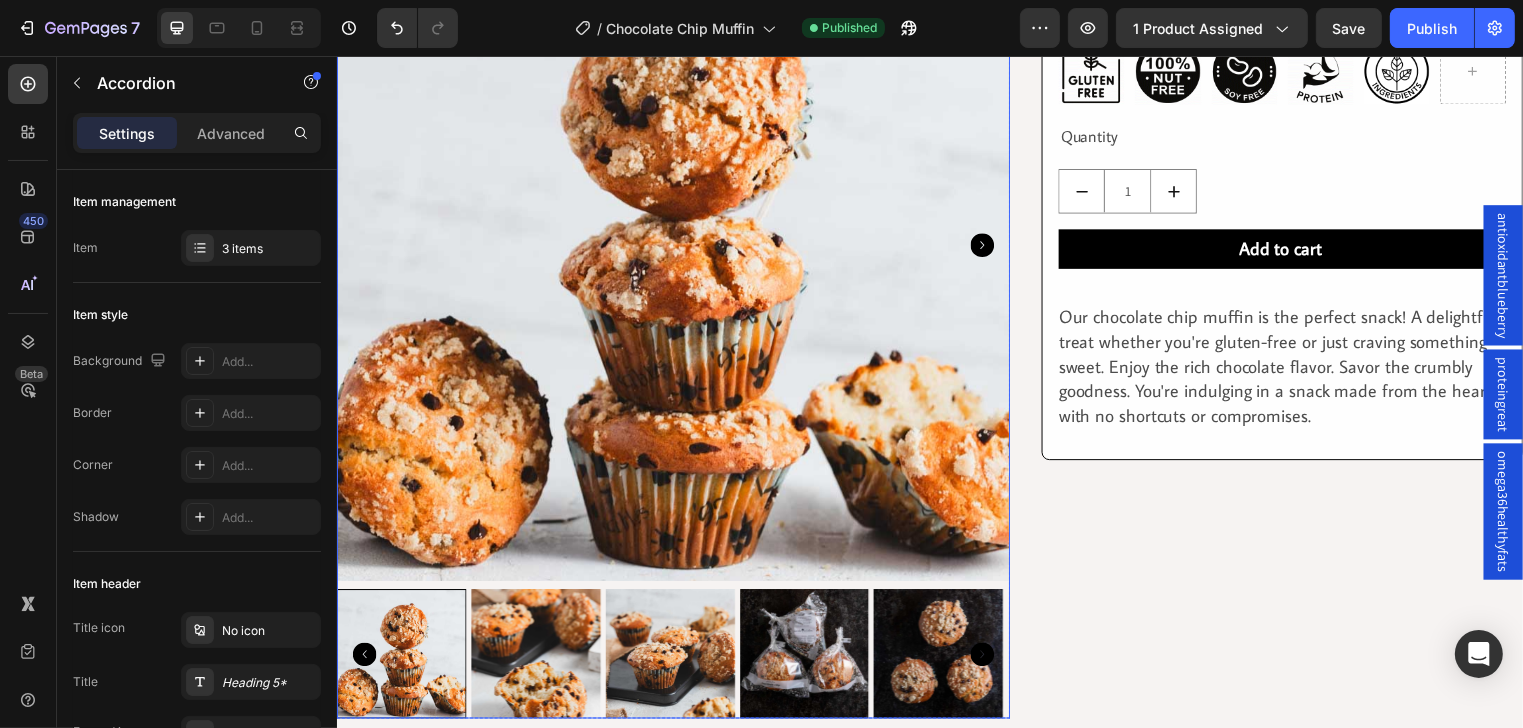 scroll, scrollTop: 160, scrollLeft: 0, axis: vertical 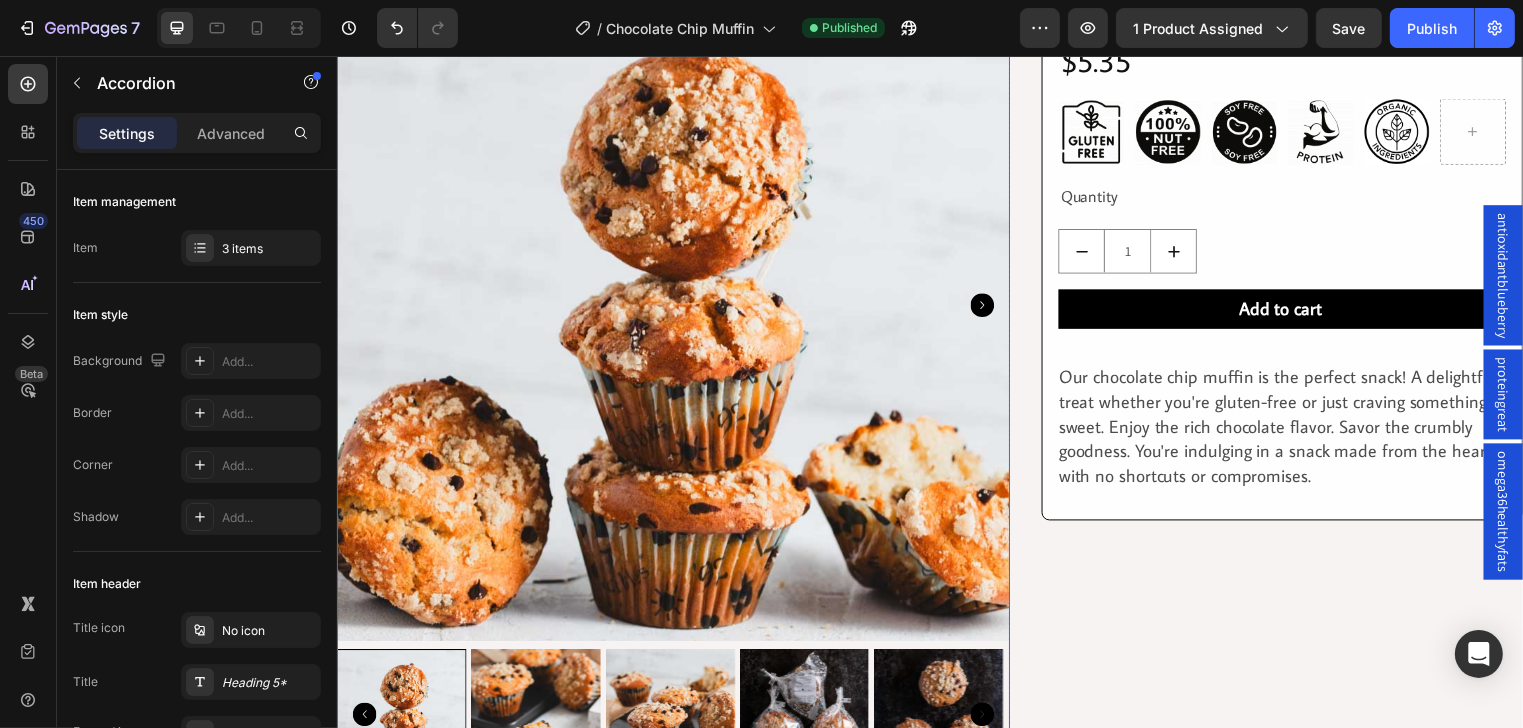 drag, startPoint x: 622, startPoint y: 309, endPoint x: 640, endPoint y: 294, distance: 23.43075 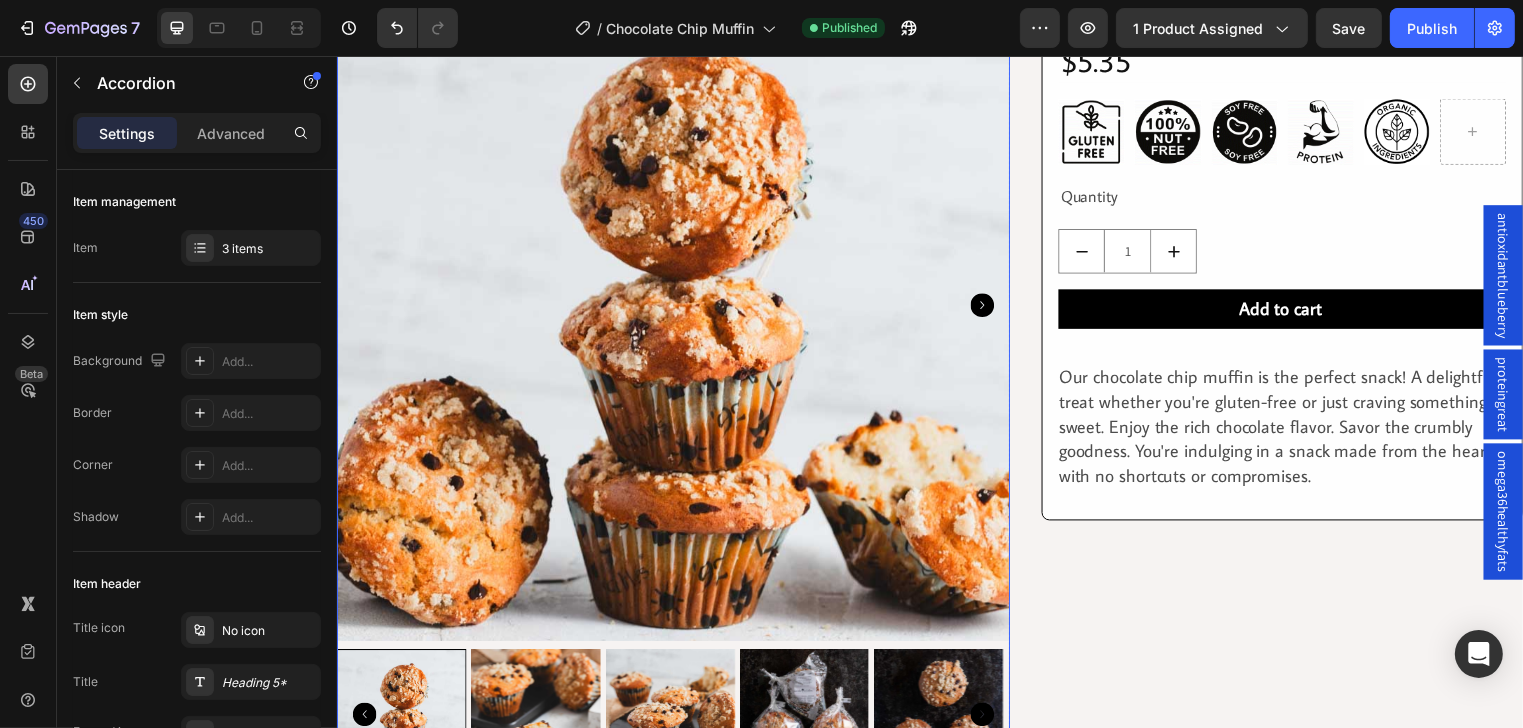 click at bounding box center [676, 307] 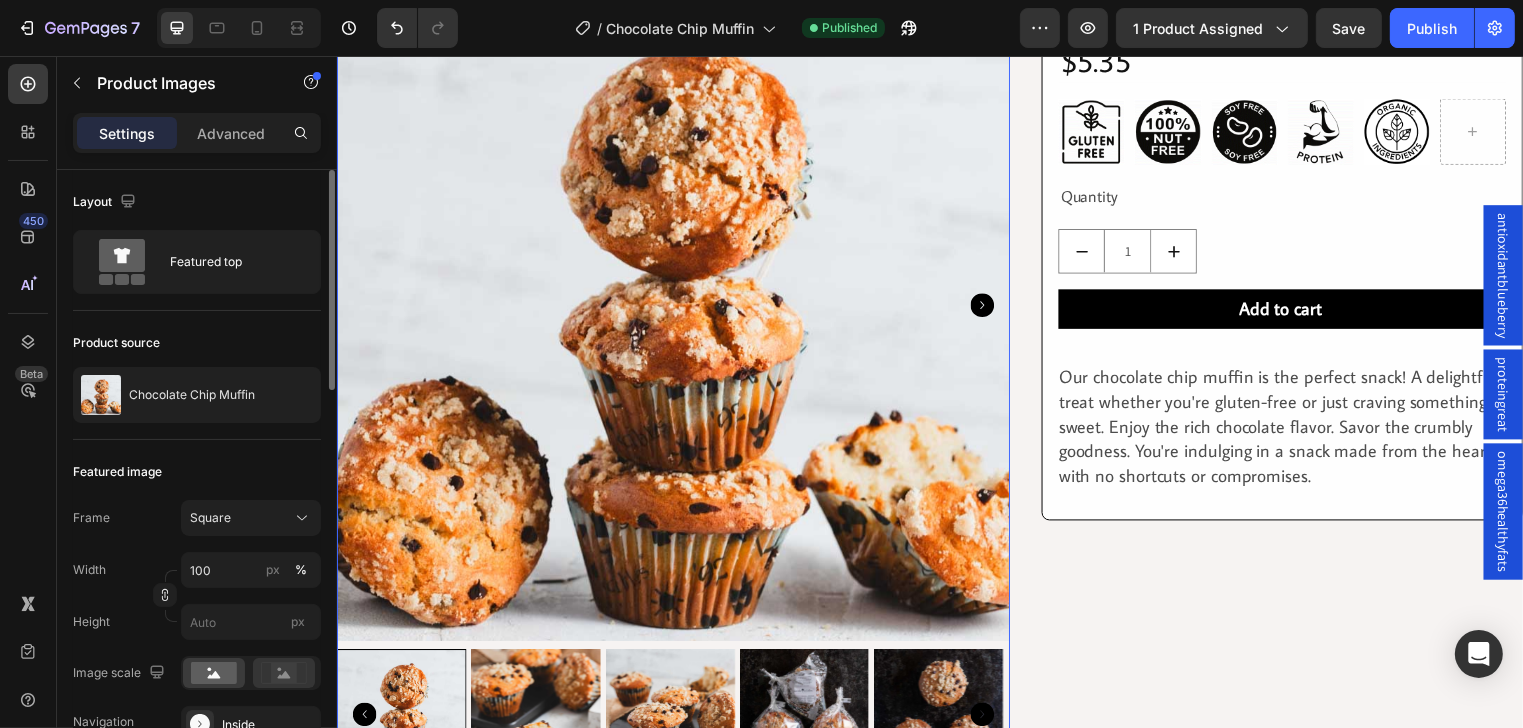 click 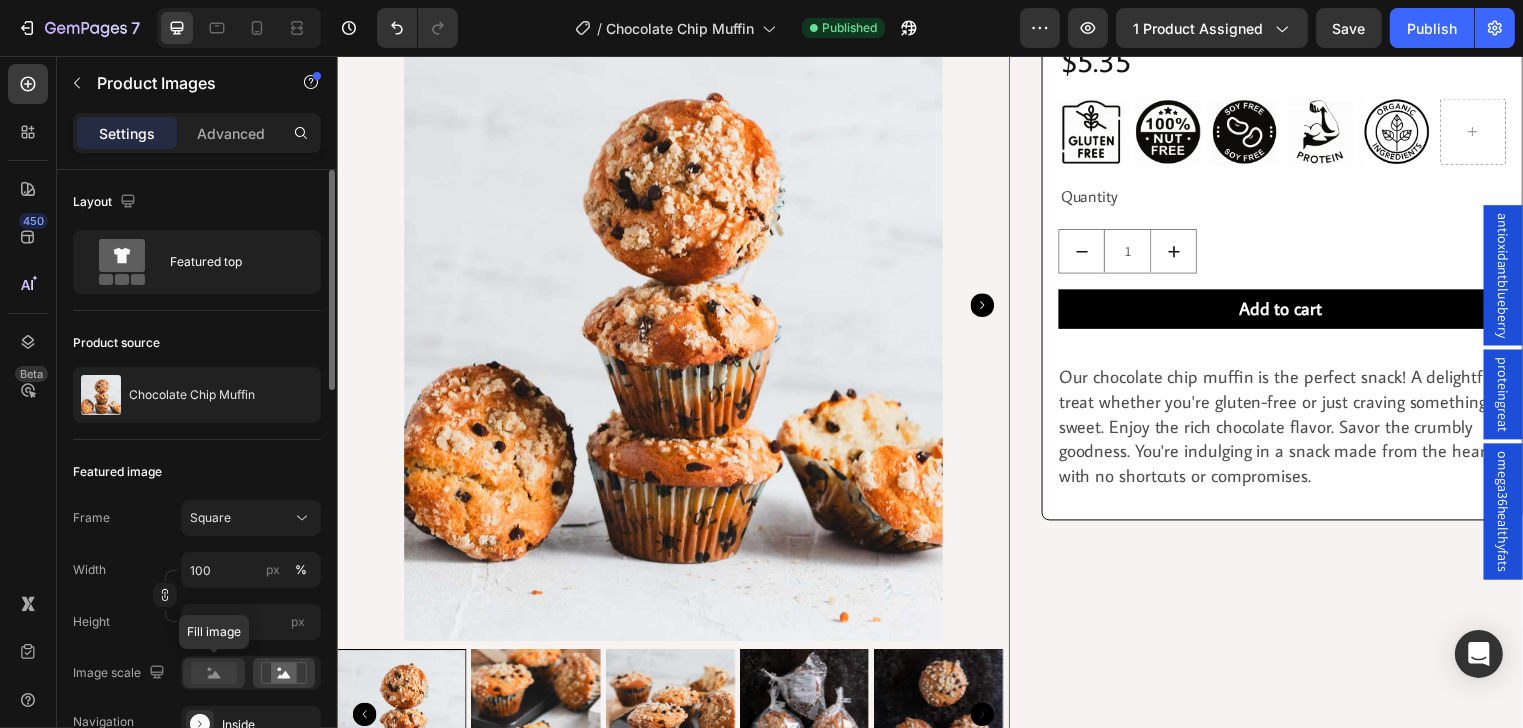click 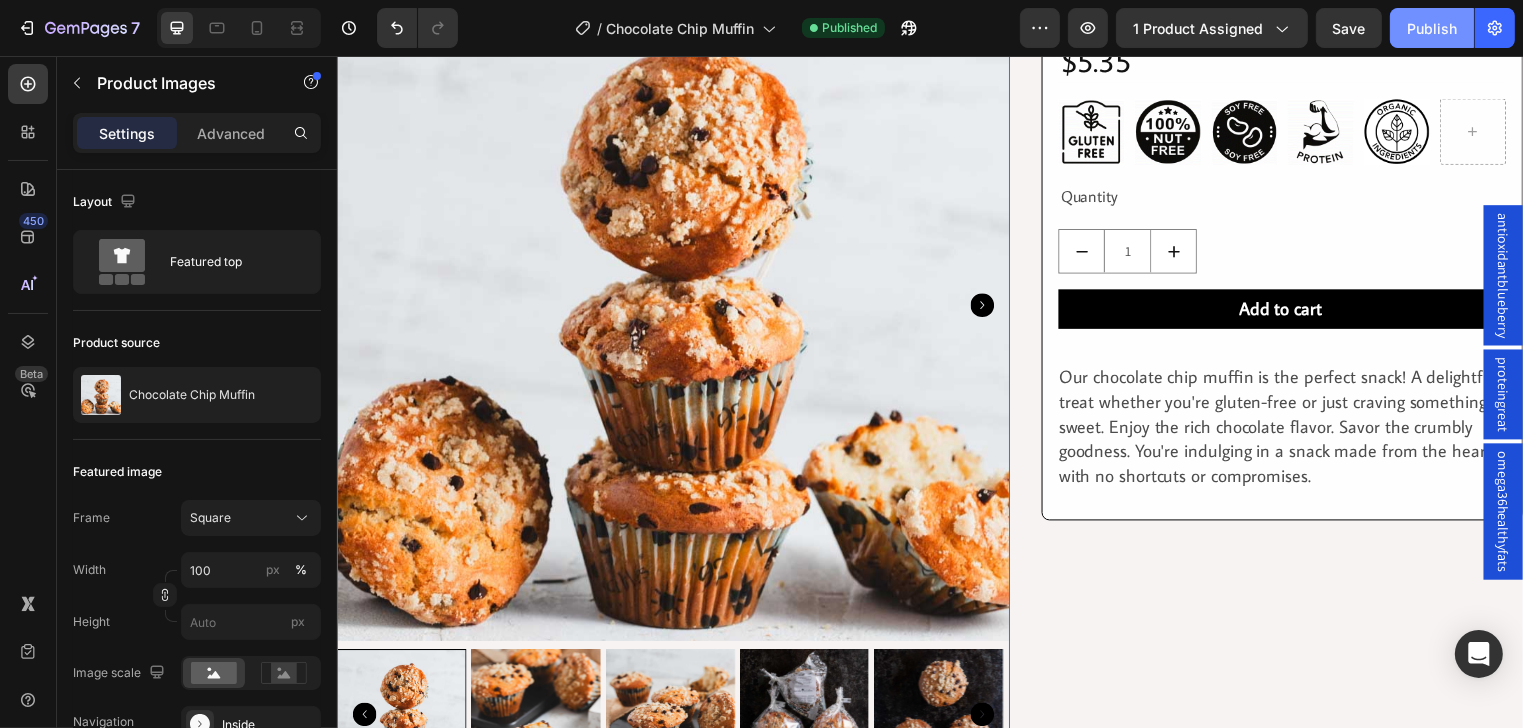 drag, startPoint x: 1420, startPoint y: 32, endPoint x: 1402, endPoint y: 36, distance: 18.439089 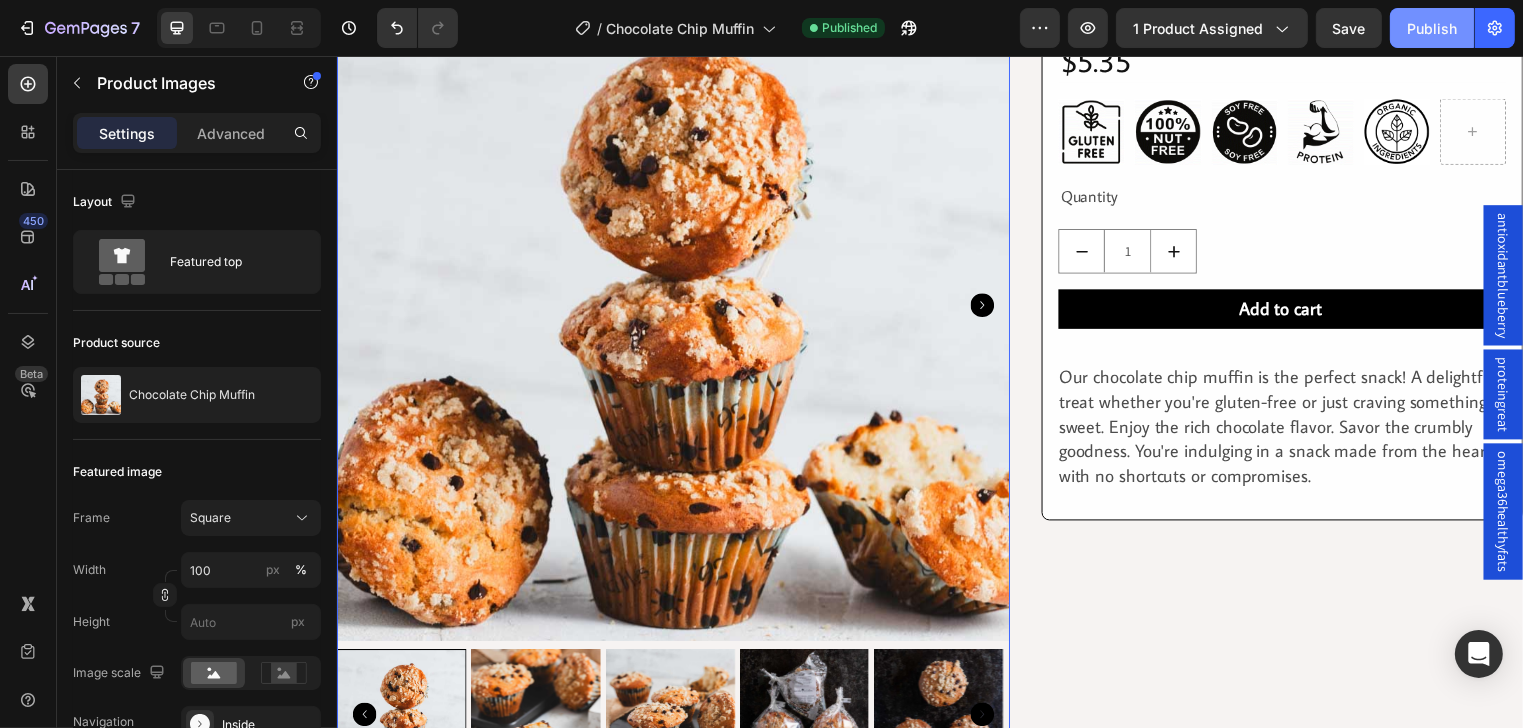 click on "Publish" at bounding box center (1432, 28) 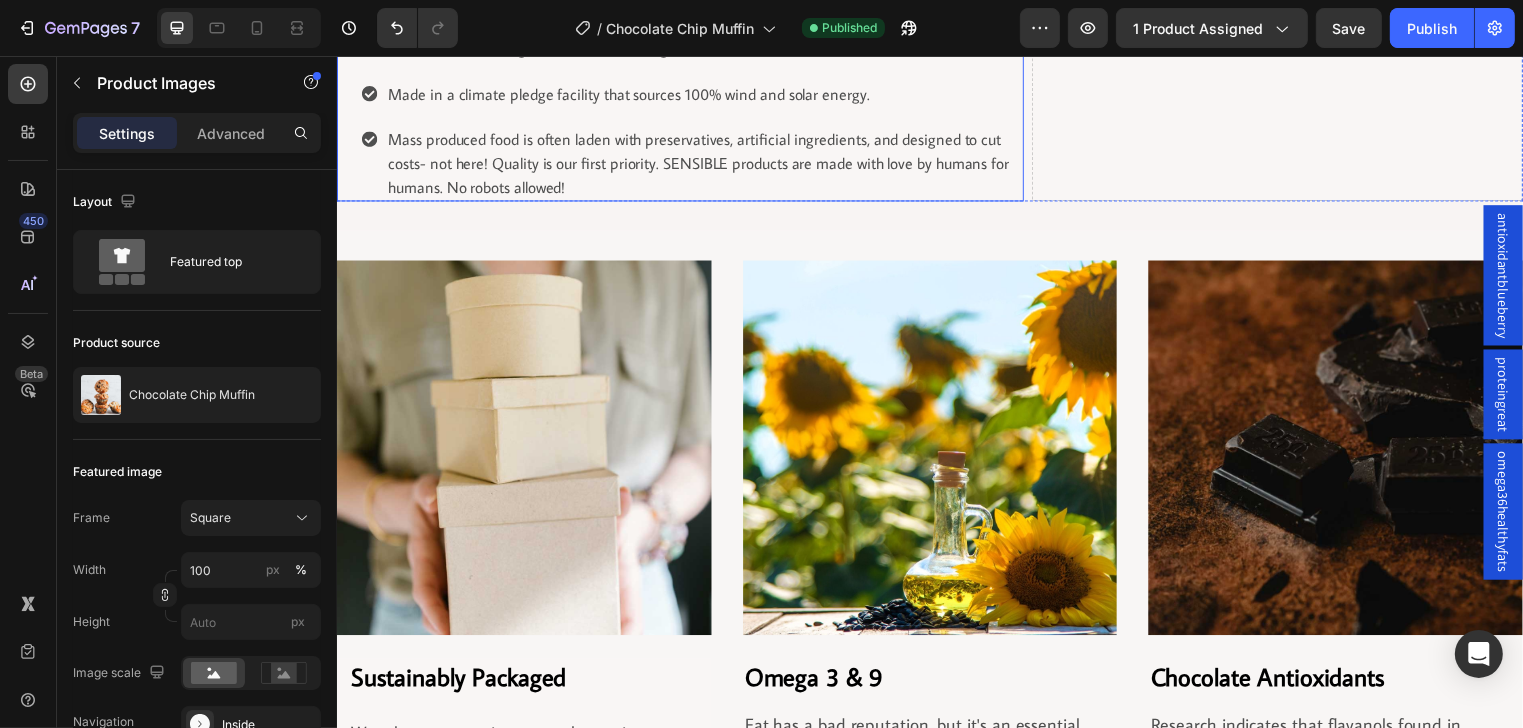 scroll, scrollTop: 2080, scrollLeft: 0, axis: vertical 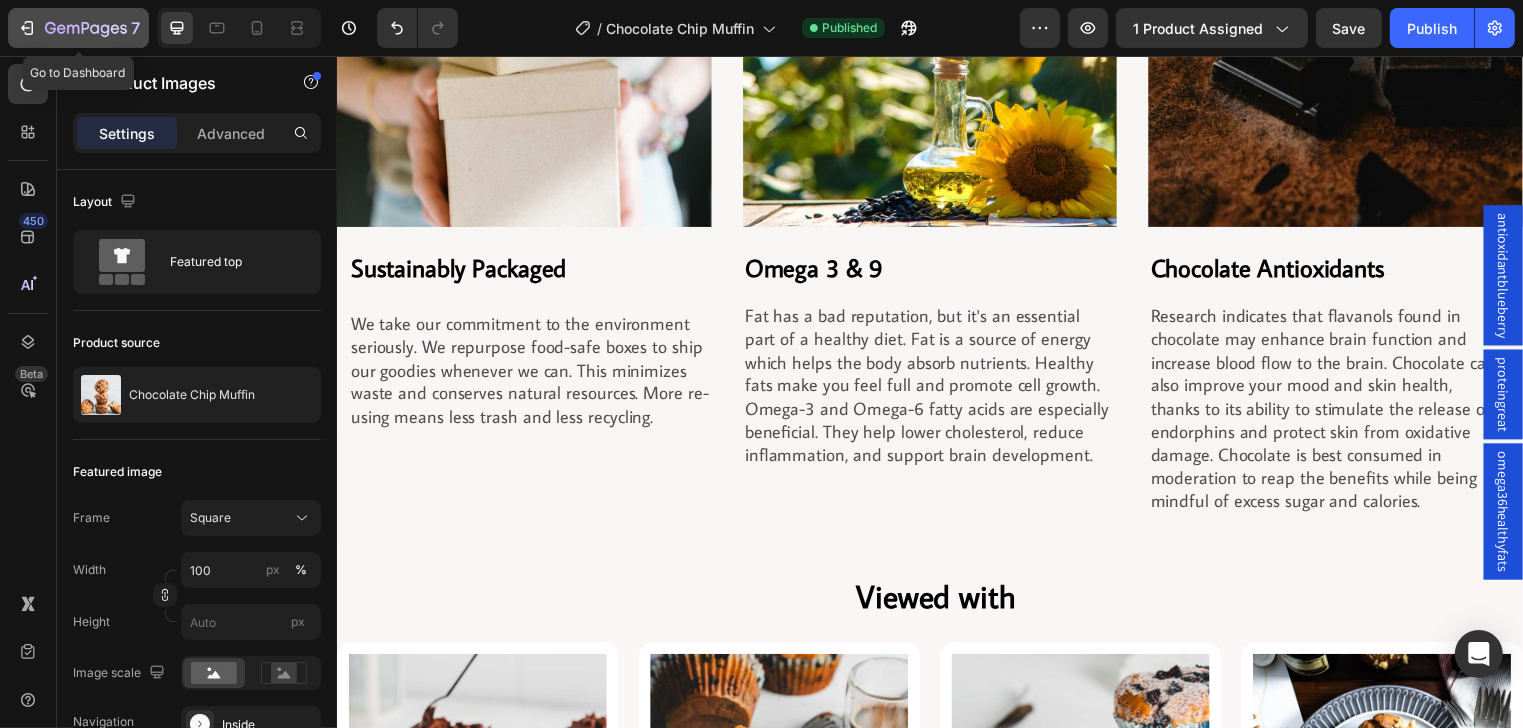 click 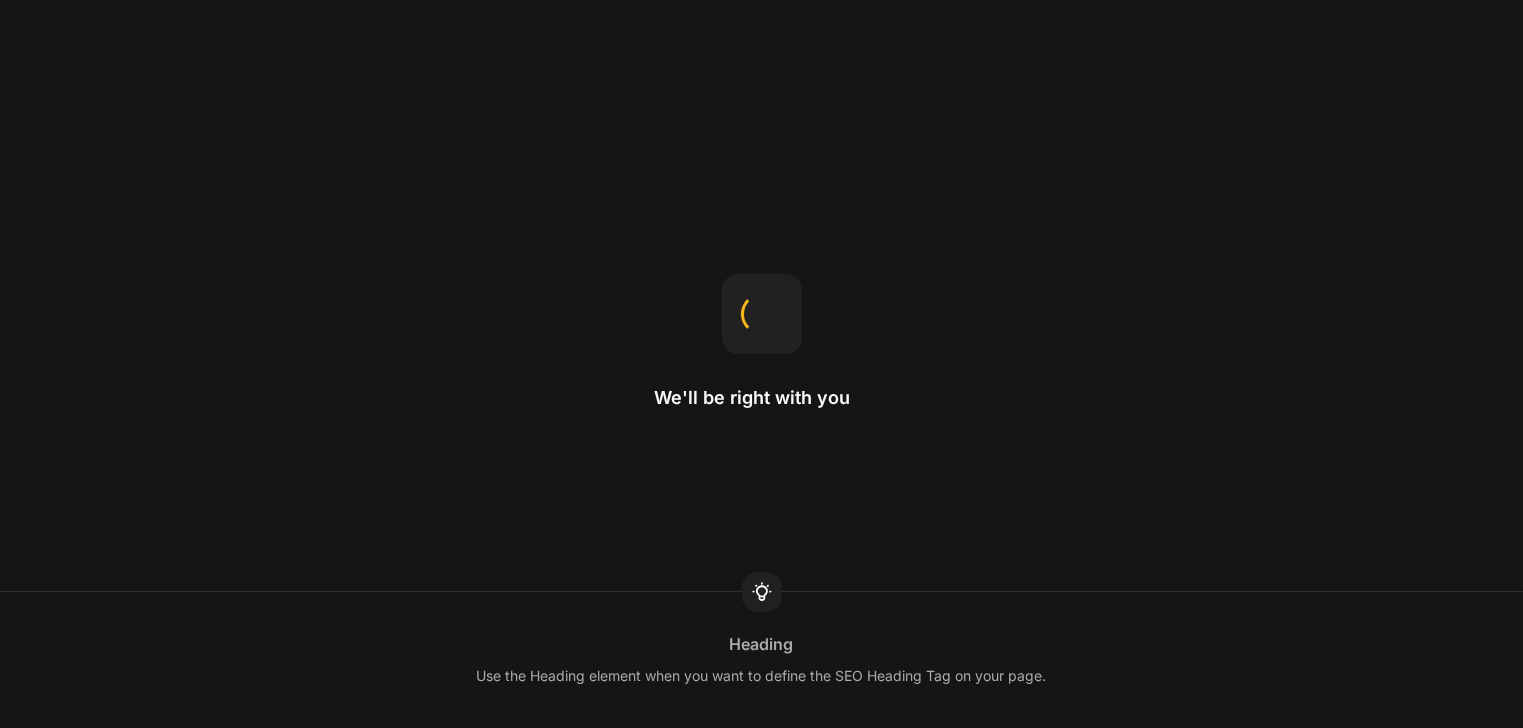 scroll, scrollTop: 0, scrollLeft: 0, axis: both 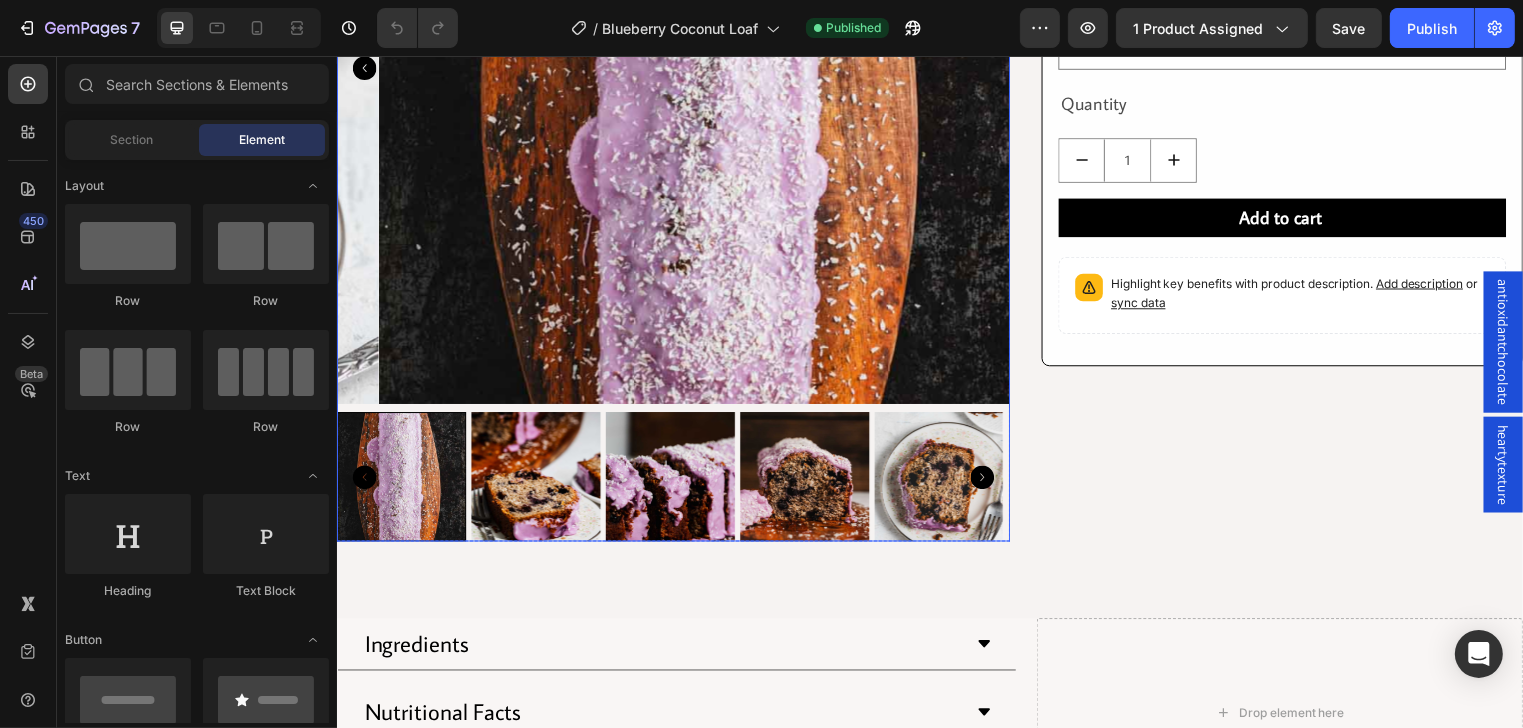 click at bounding box center (809, 481) 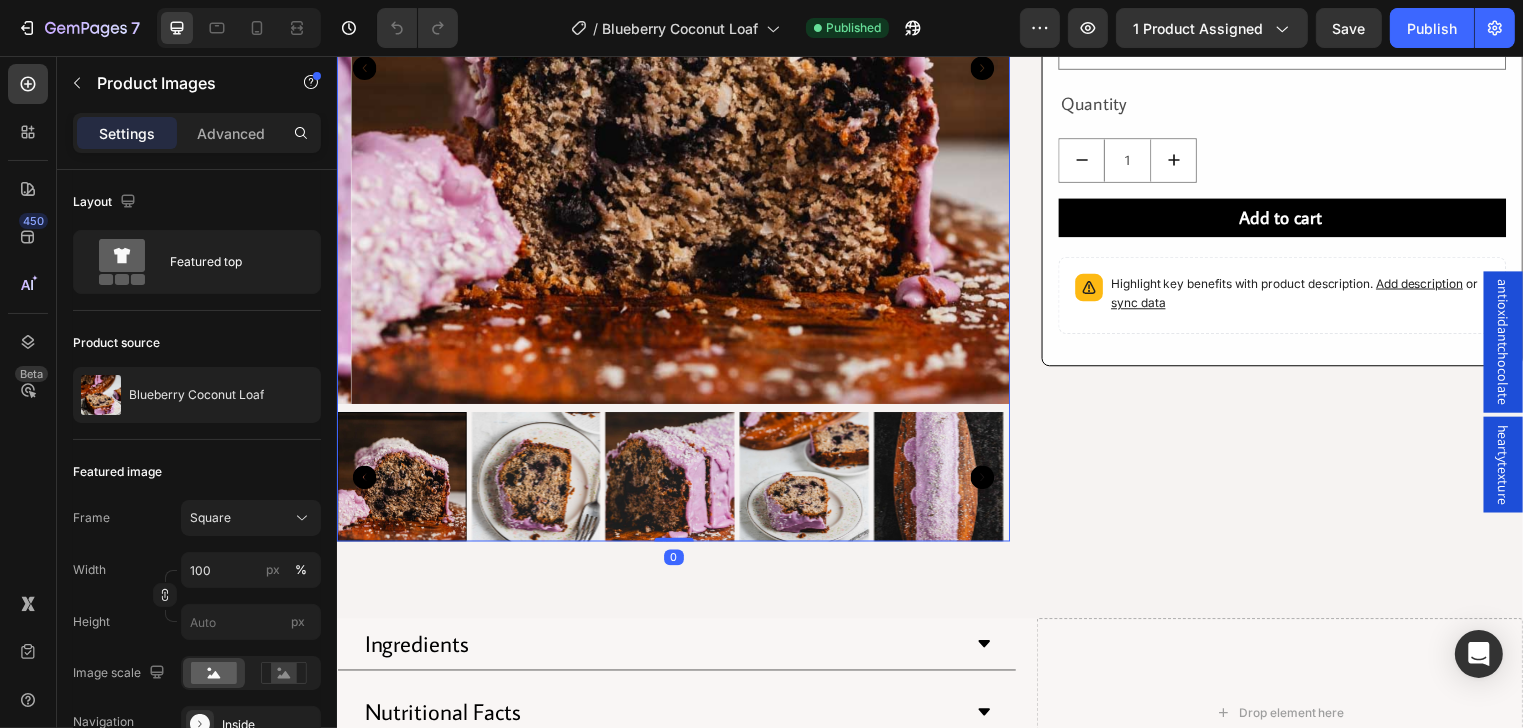 click at bounding box center (673, 481) 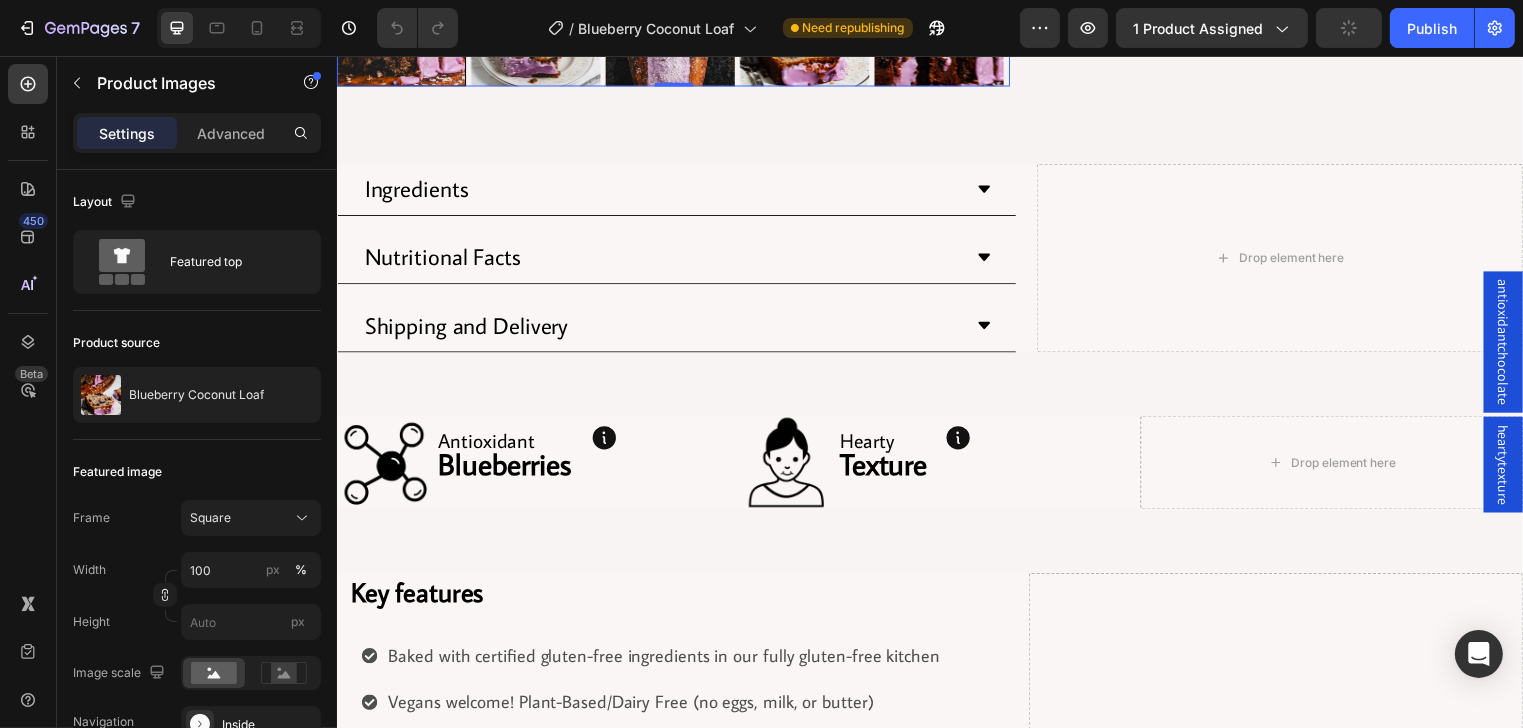 scroll, scrollTop: 880, scrollLeft: 0, axis: vertical 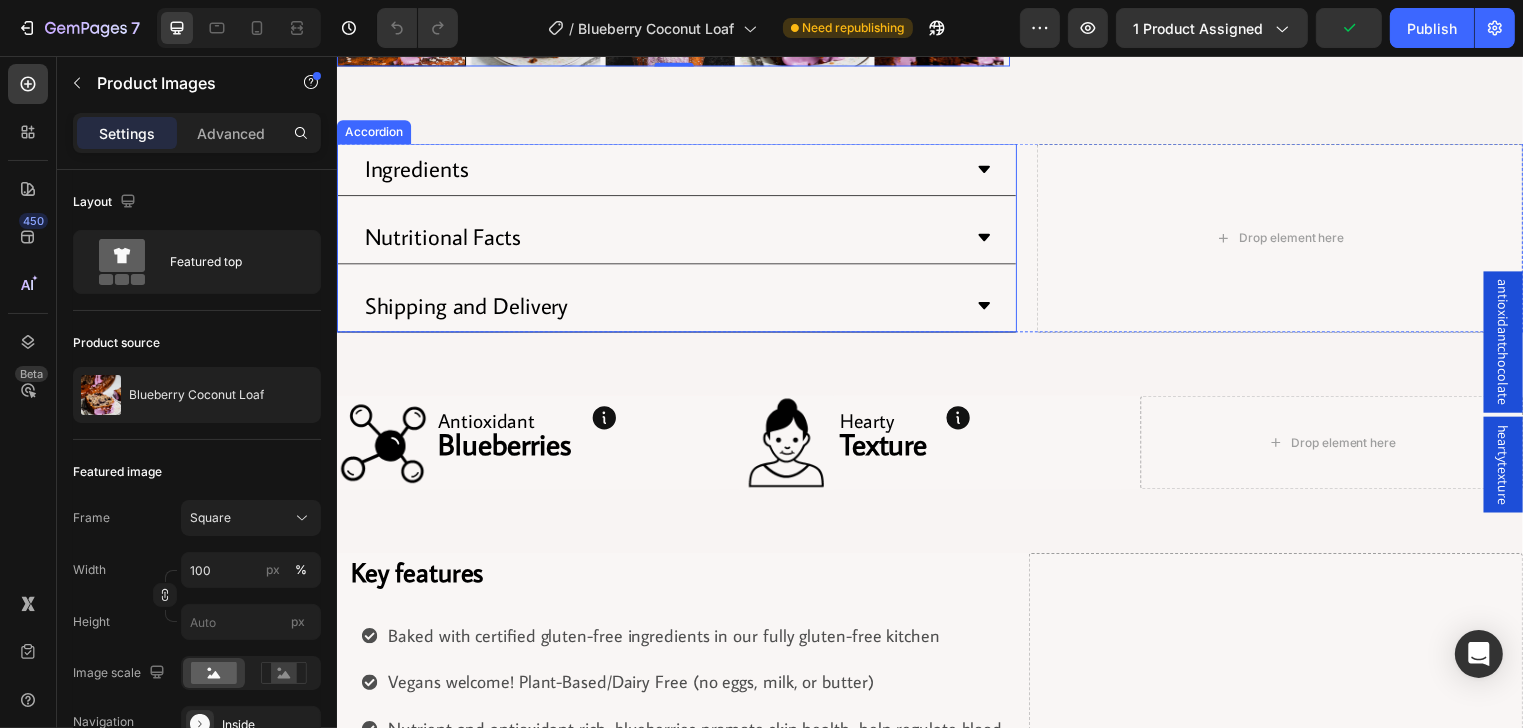 click on "Ingredients" at bounding box center (680, 171) 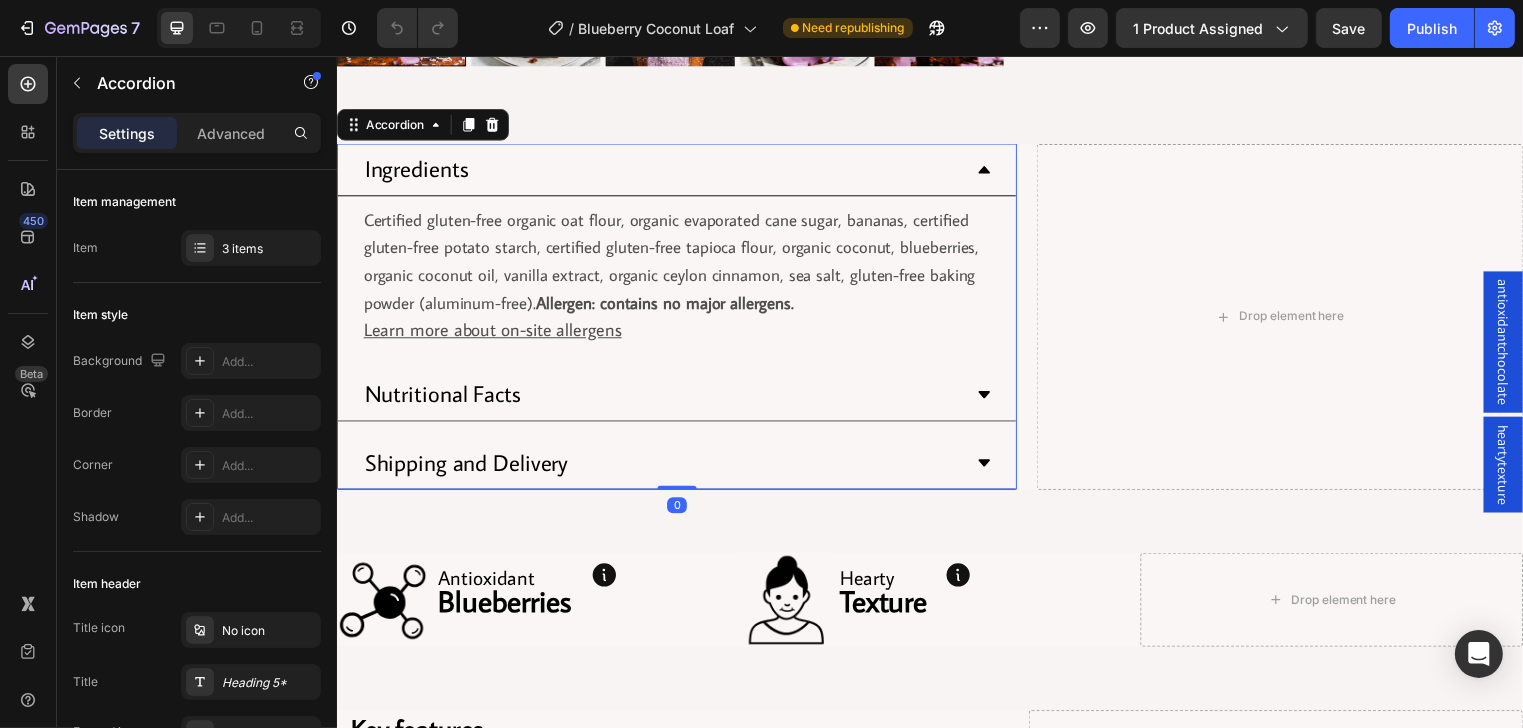 click on "Nutritional Facts" at bounding box center (664, 399) 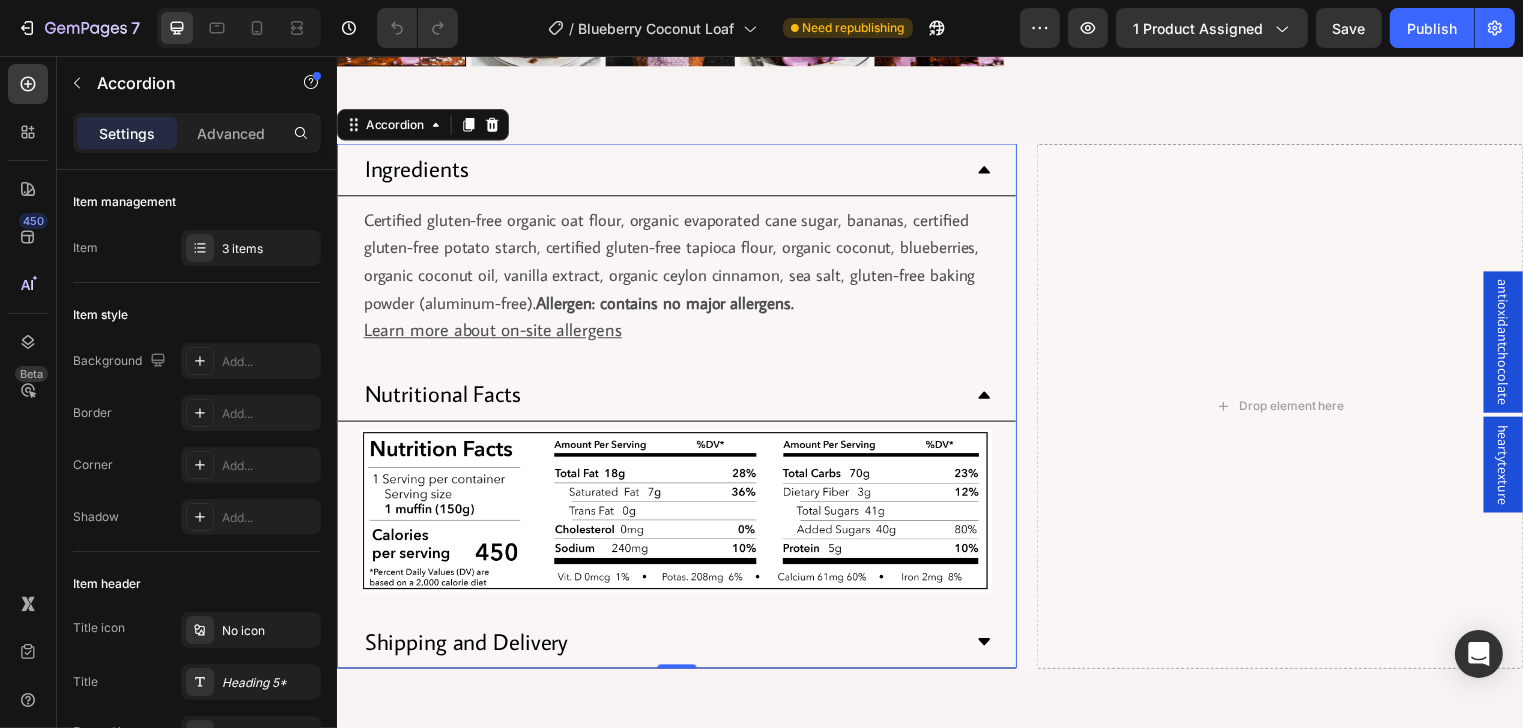 click on "Nutritional Facts" at bounding box center [664, 399] 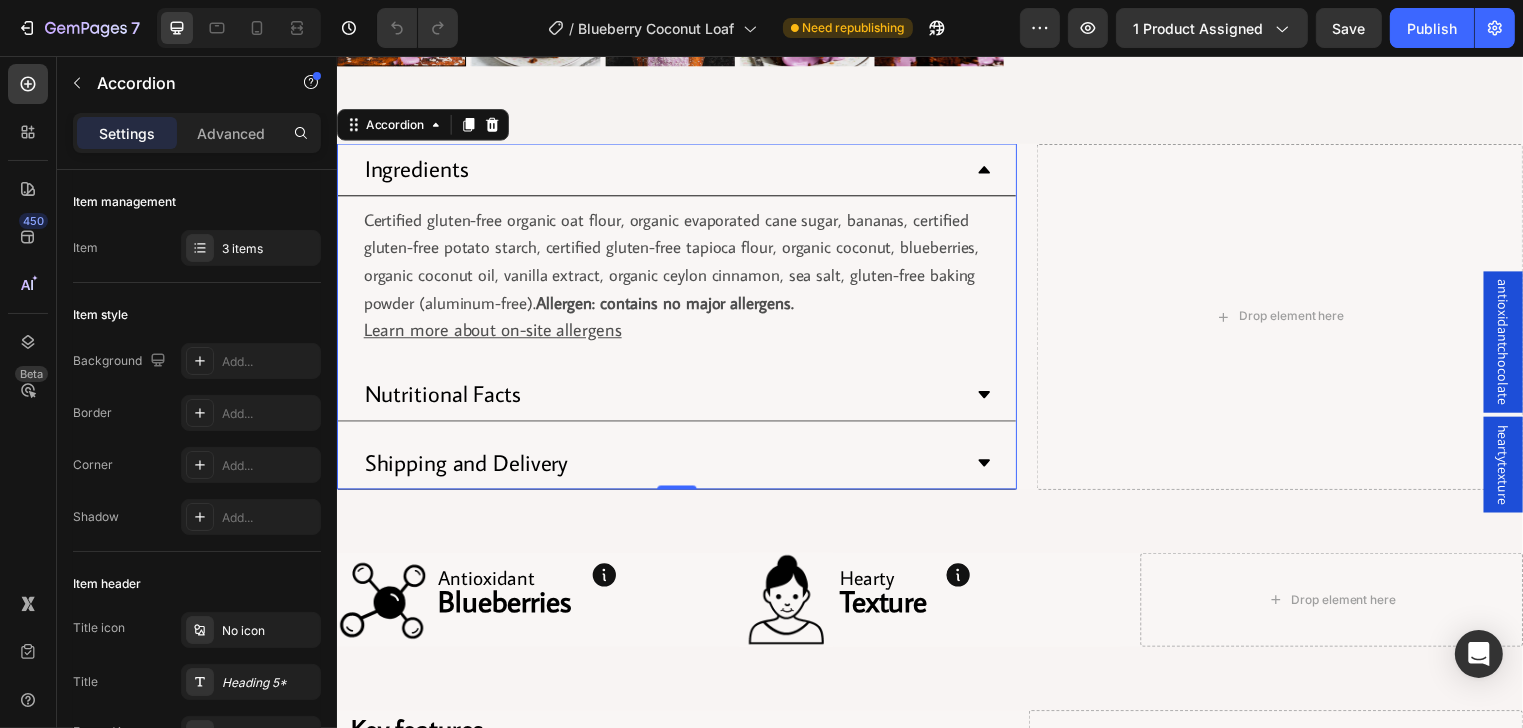 click on "Ingredients" at bounding box center [664, 171] 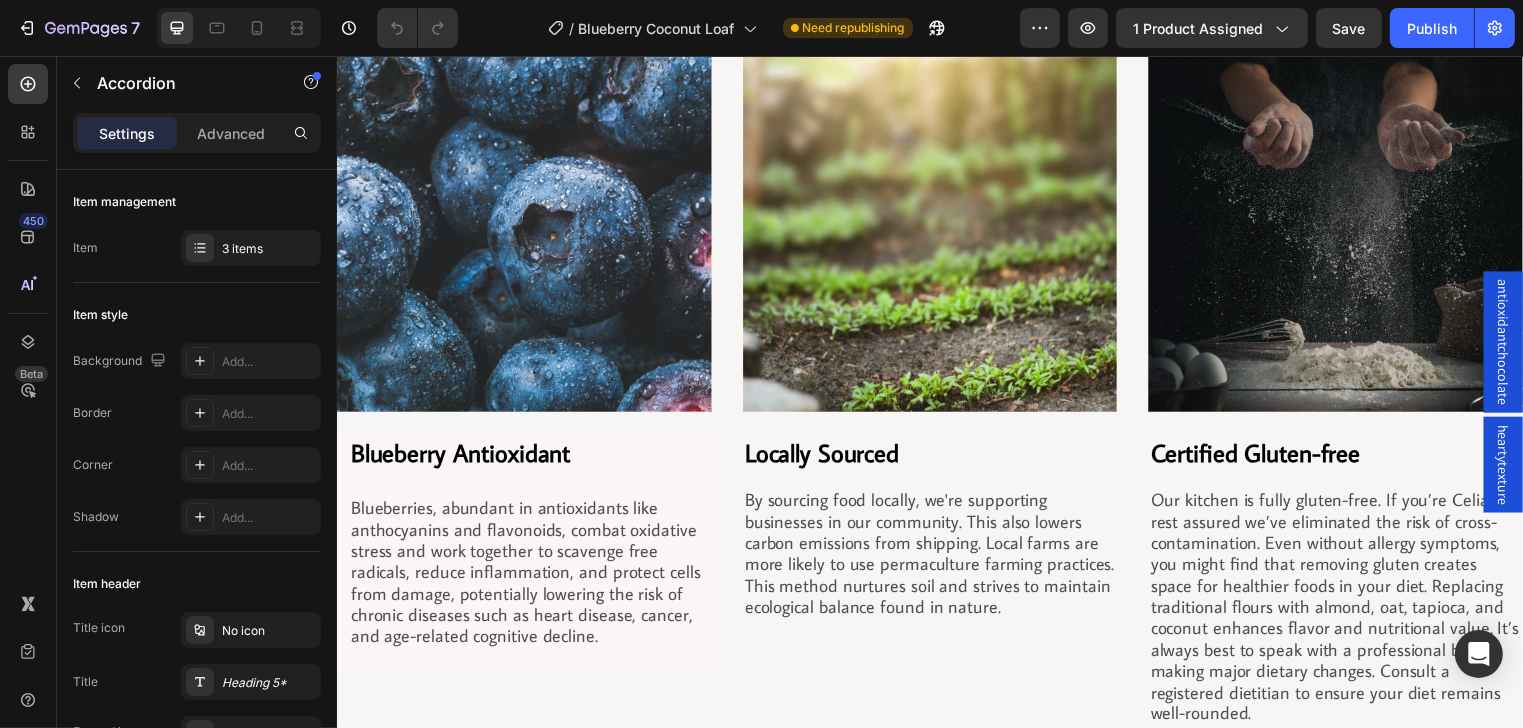 scroll, scrollTop: 1919, scrollLeft: 0, axis: vertical 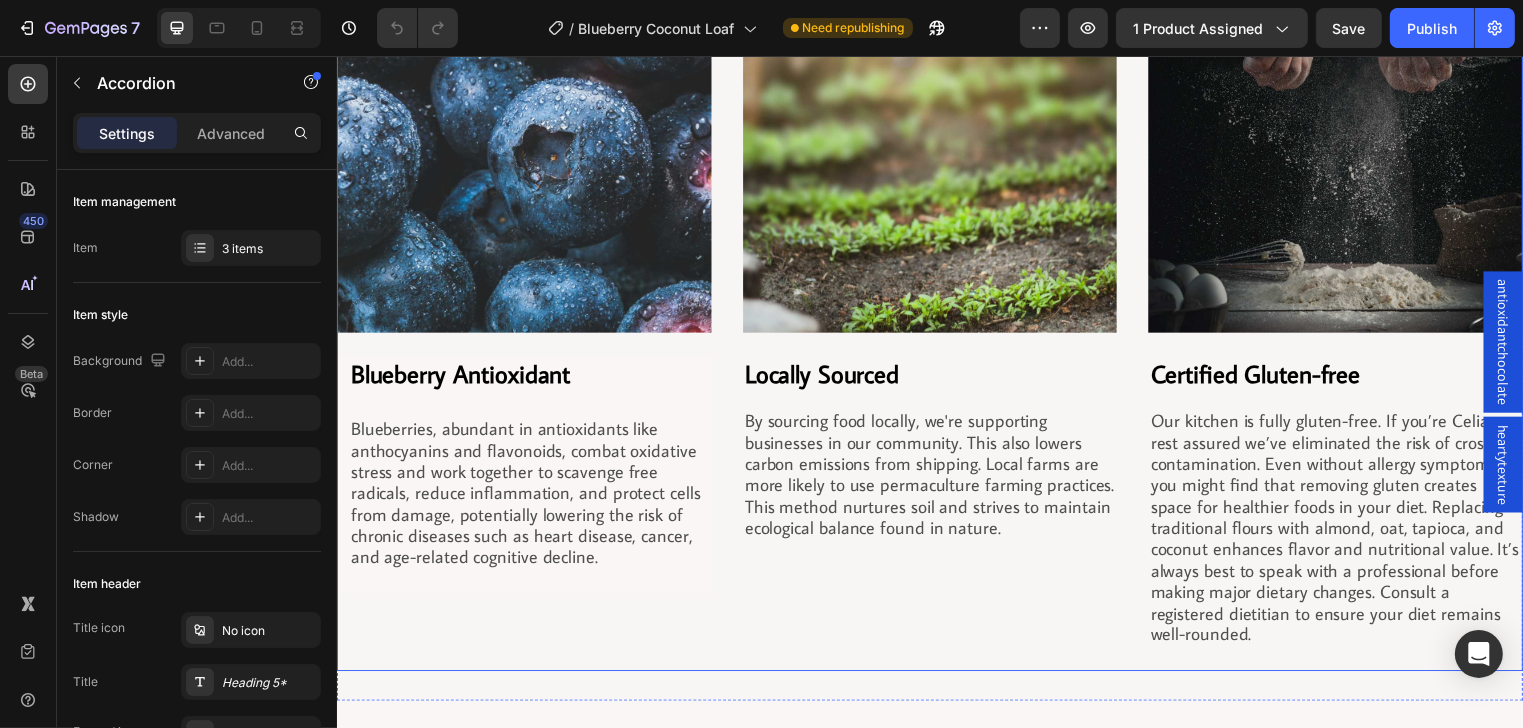 click at bounding box center (525, 146) 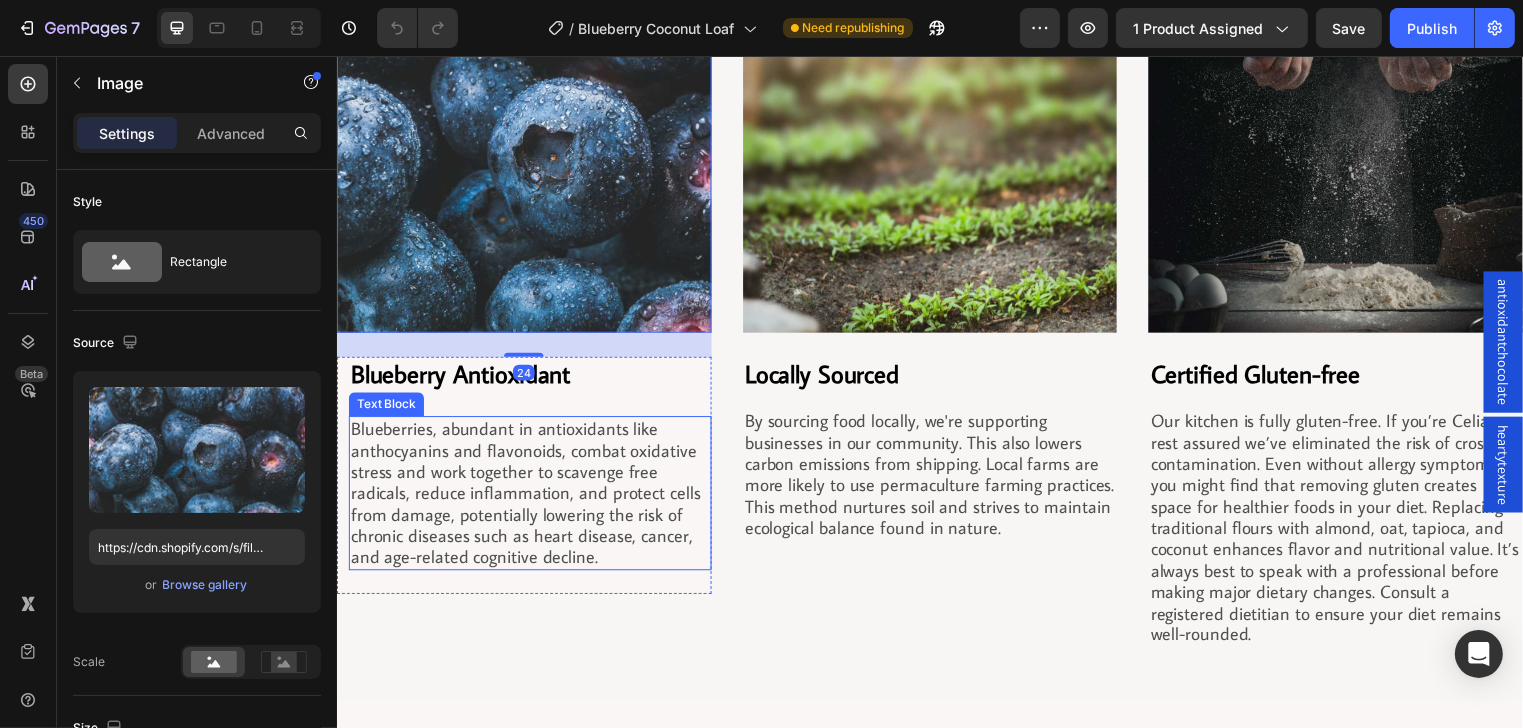 click on "Blueberries, abundant in antioxidants like anthocyanins and flavonoids, combat oxidative stress and work together to scavenge free radicals, reduce inflammation, and protect cells from damage, potentially lowering the risk of chronic diseases such as heart disease, cancer, and age-related cognitive decline." at bounding box center (531, 497) 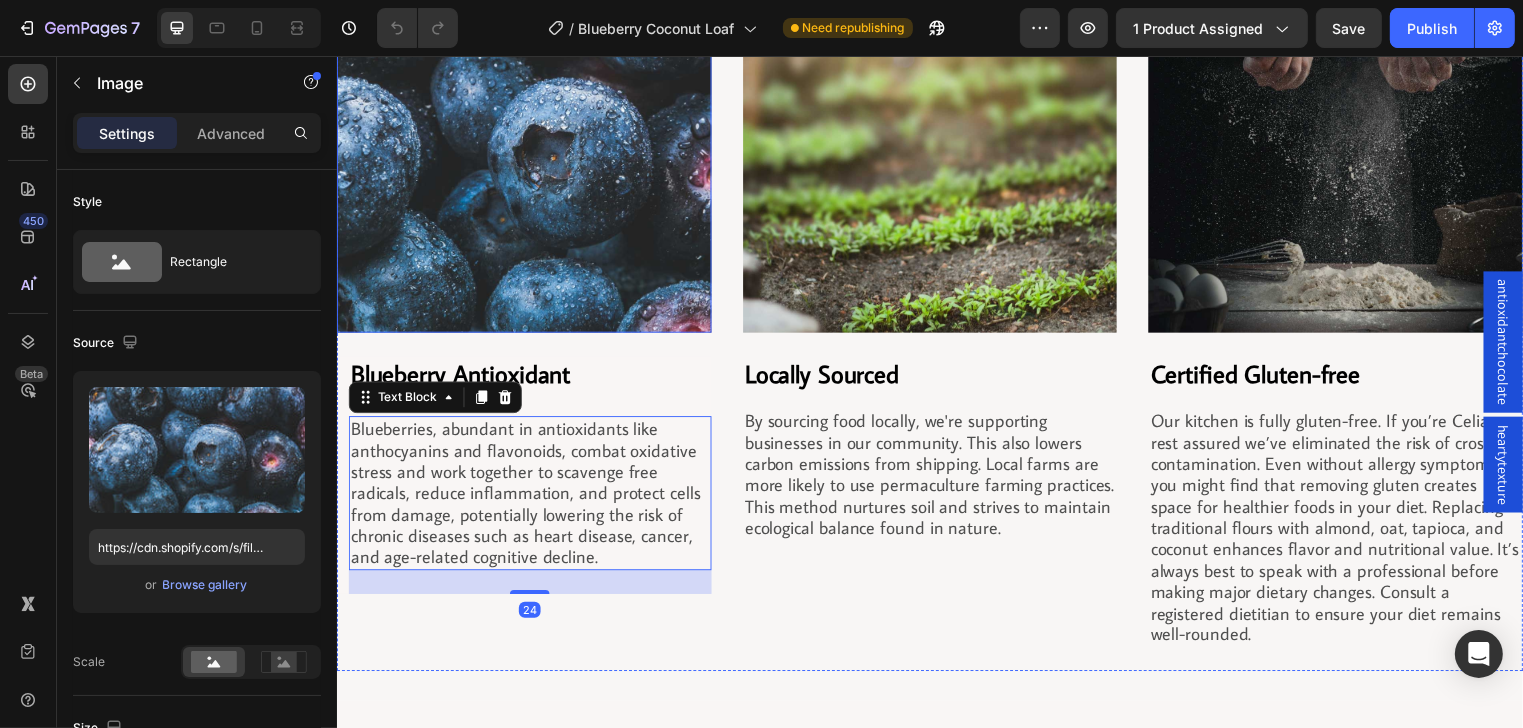 click at bounding box center (525, 146) 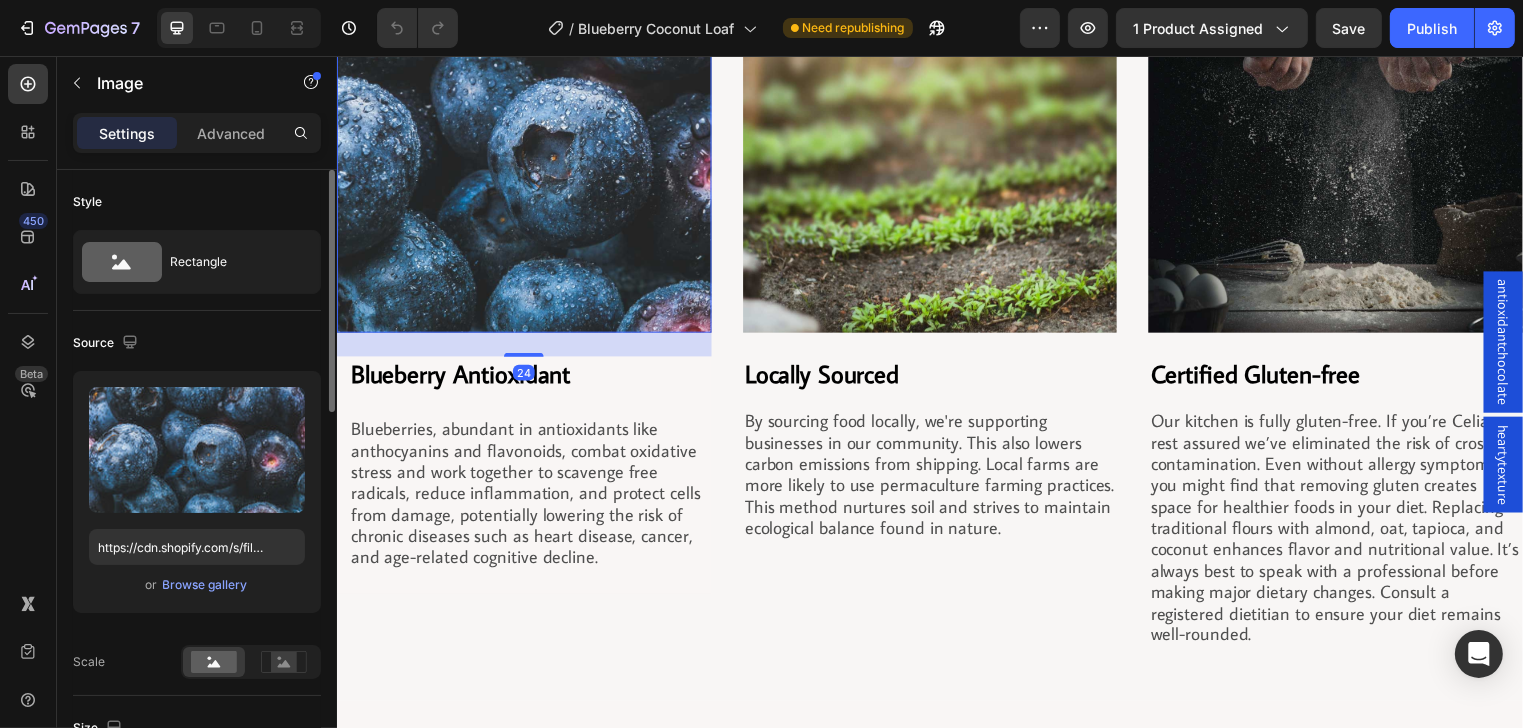 click on "Source Upload Image https://cdn.shopify.com/s/files/1/0743/7382/4786/files/gempages_507326247945110634-dc6748fe-91e3-4182-aaee-2517ca5a2ff2.jpg or  Browse gallery  Scale" 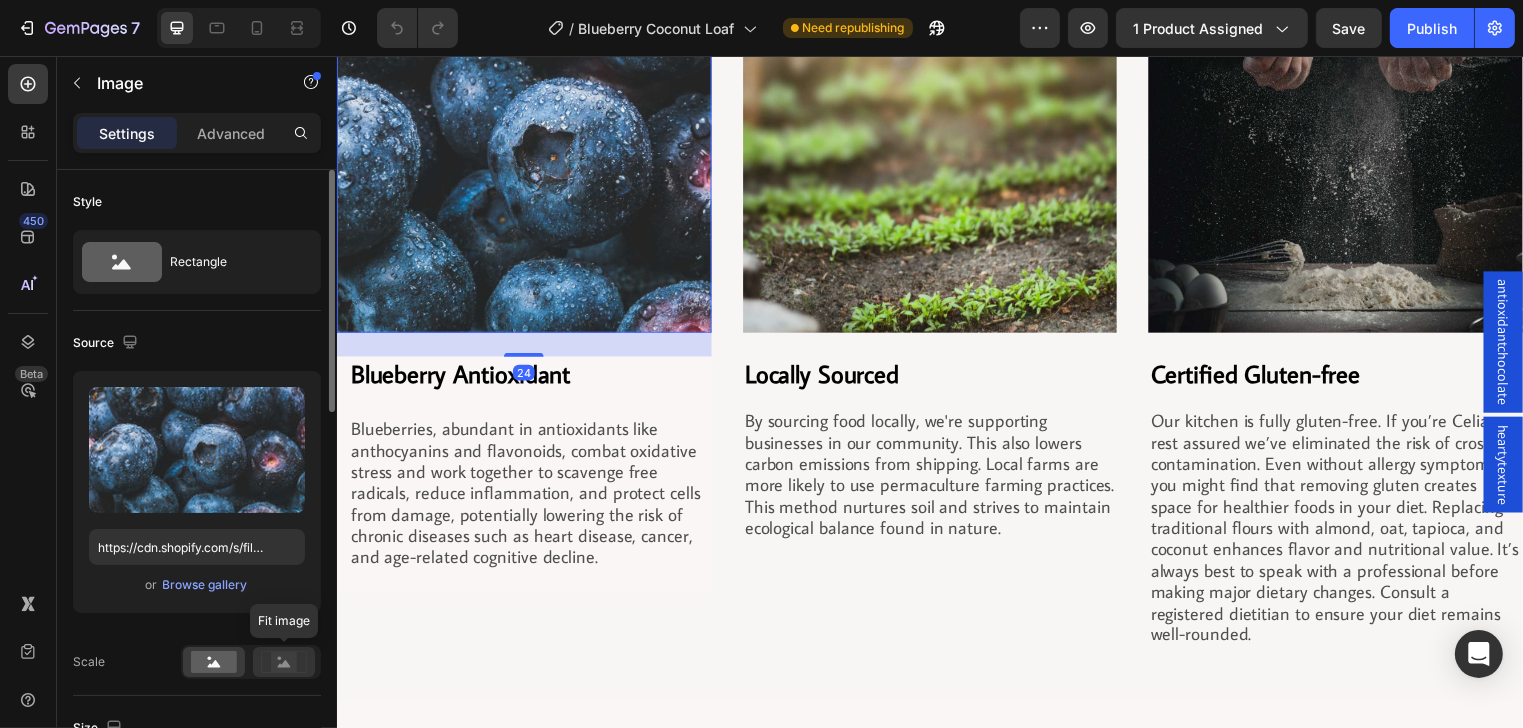 click 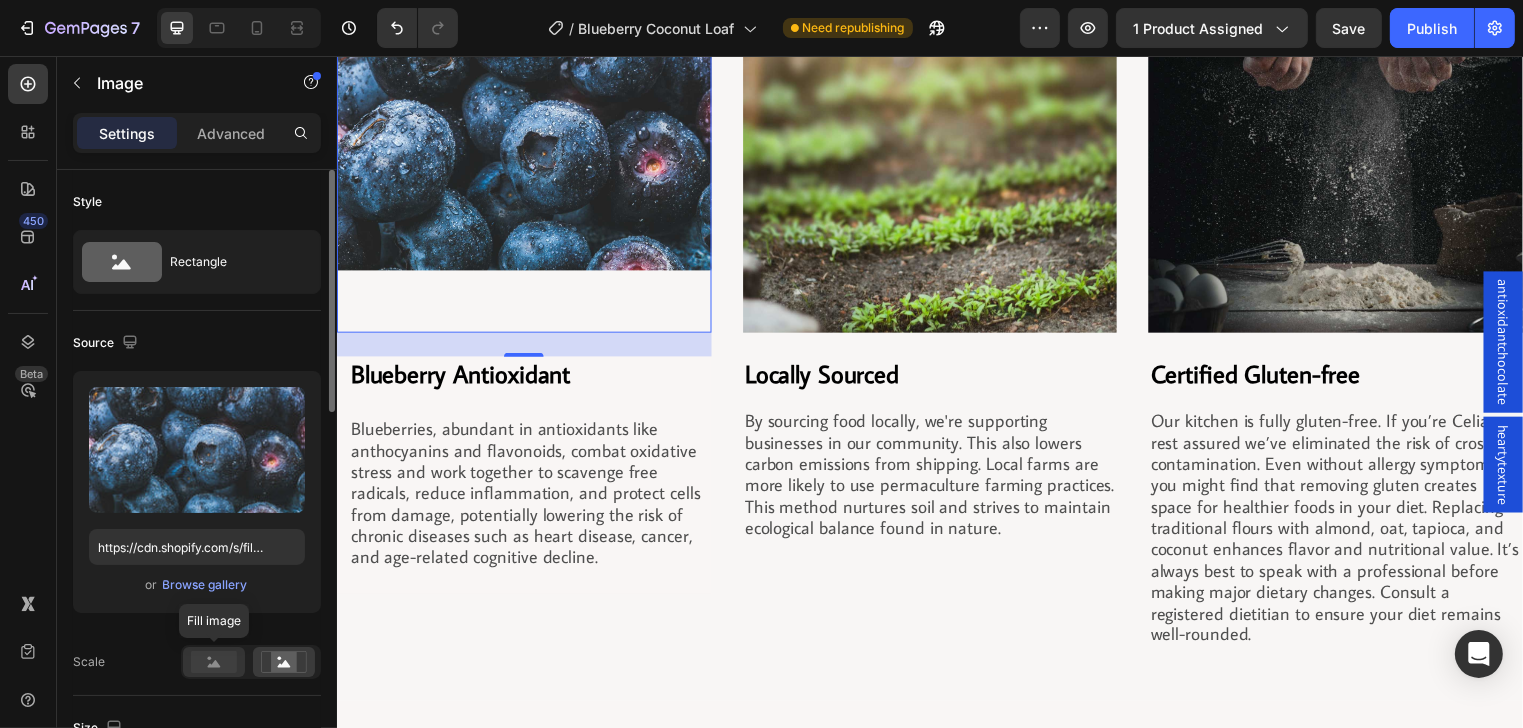 drag, startPoint x: 230, startPoint y: 661, endPoint x: 91, endPoint y: 428, distance: 271.3116 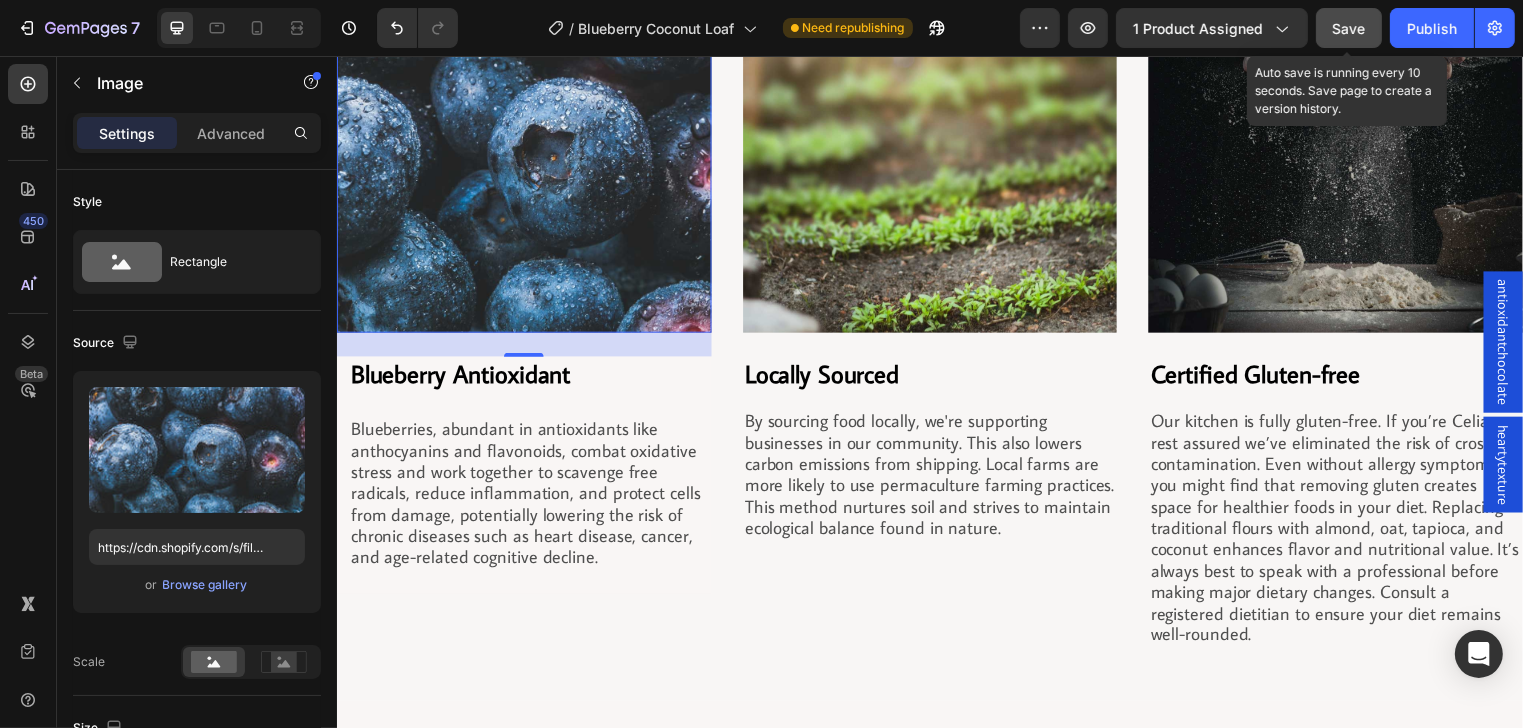 click on "Save" at bounding box center [1349, 28] 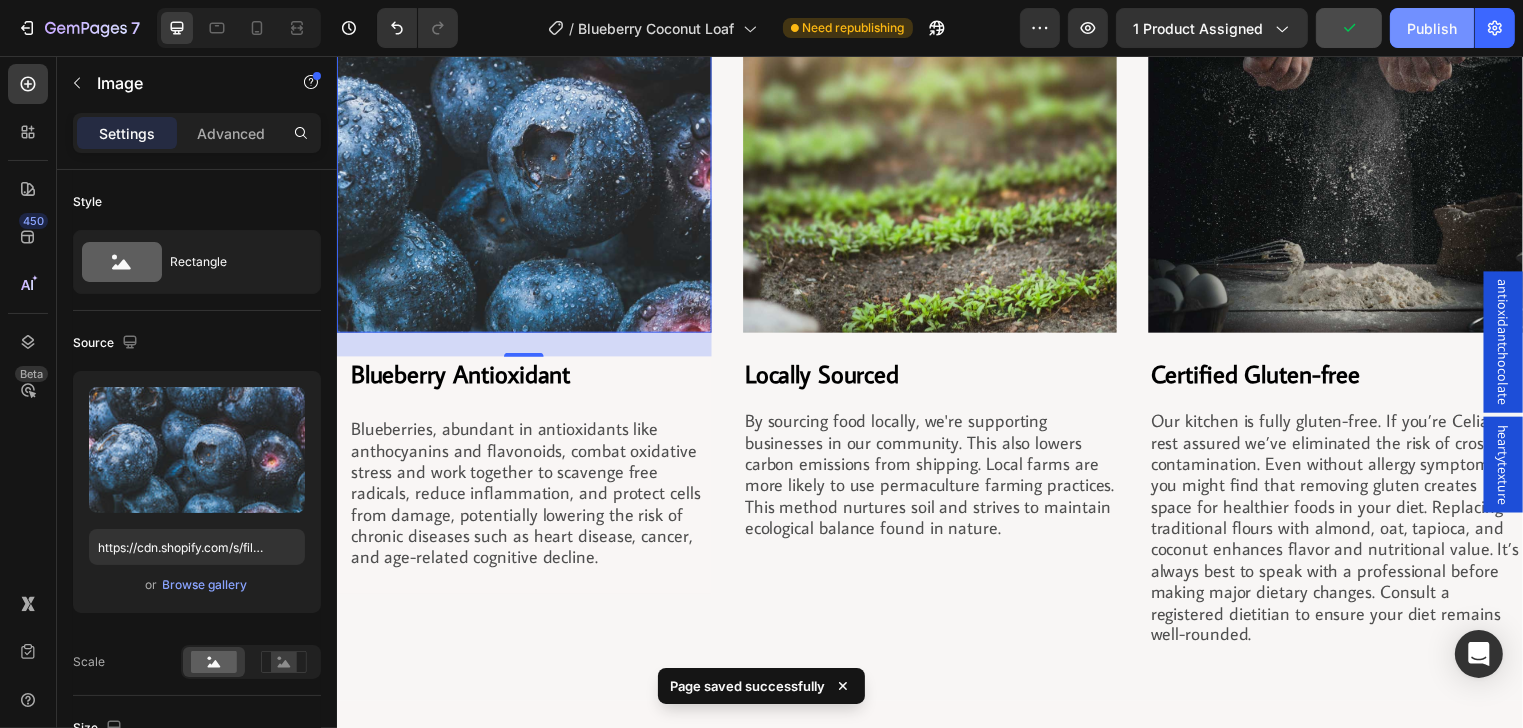 click on "Publish" at bounding box center (1432, 28) 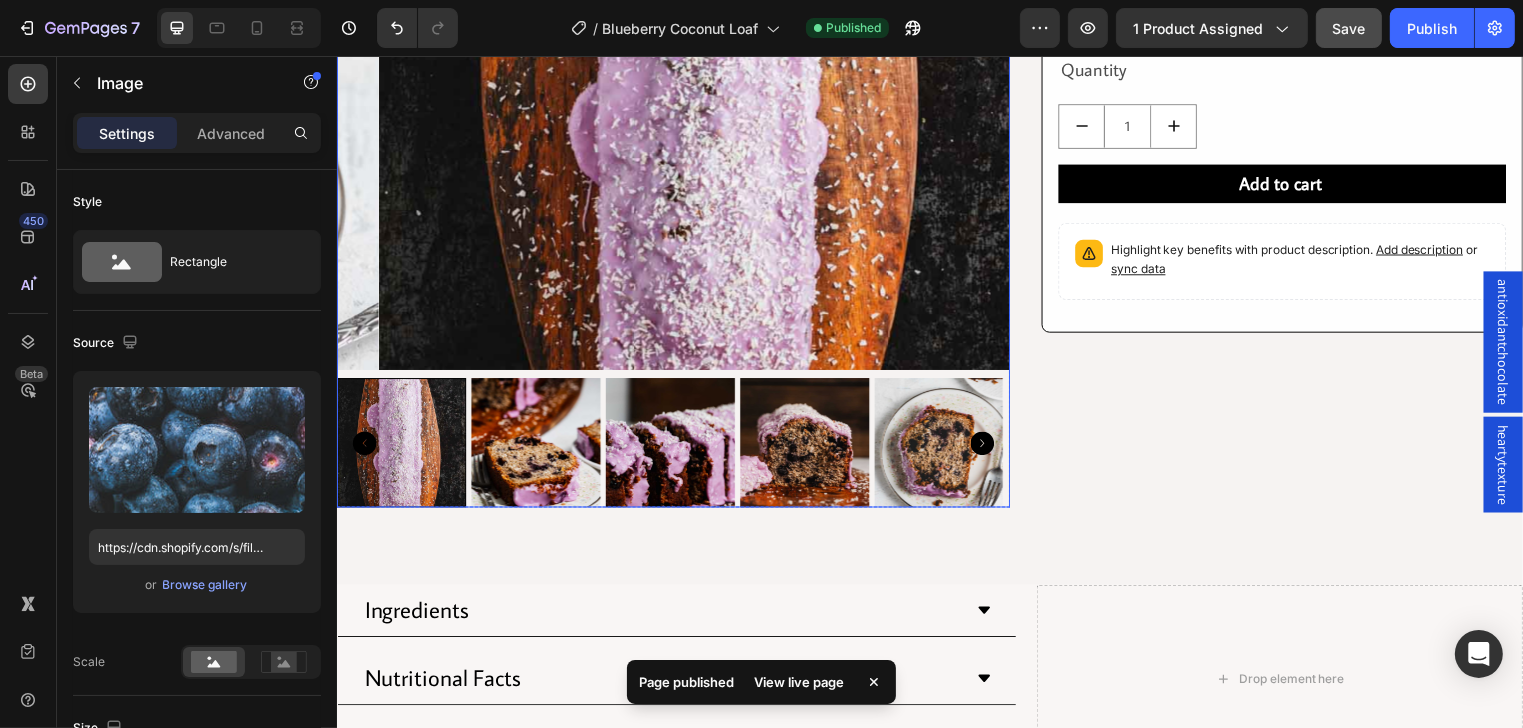 scroll, scrollTop: 348, scrollLeft: 0, axis: vertical 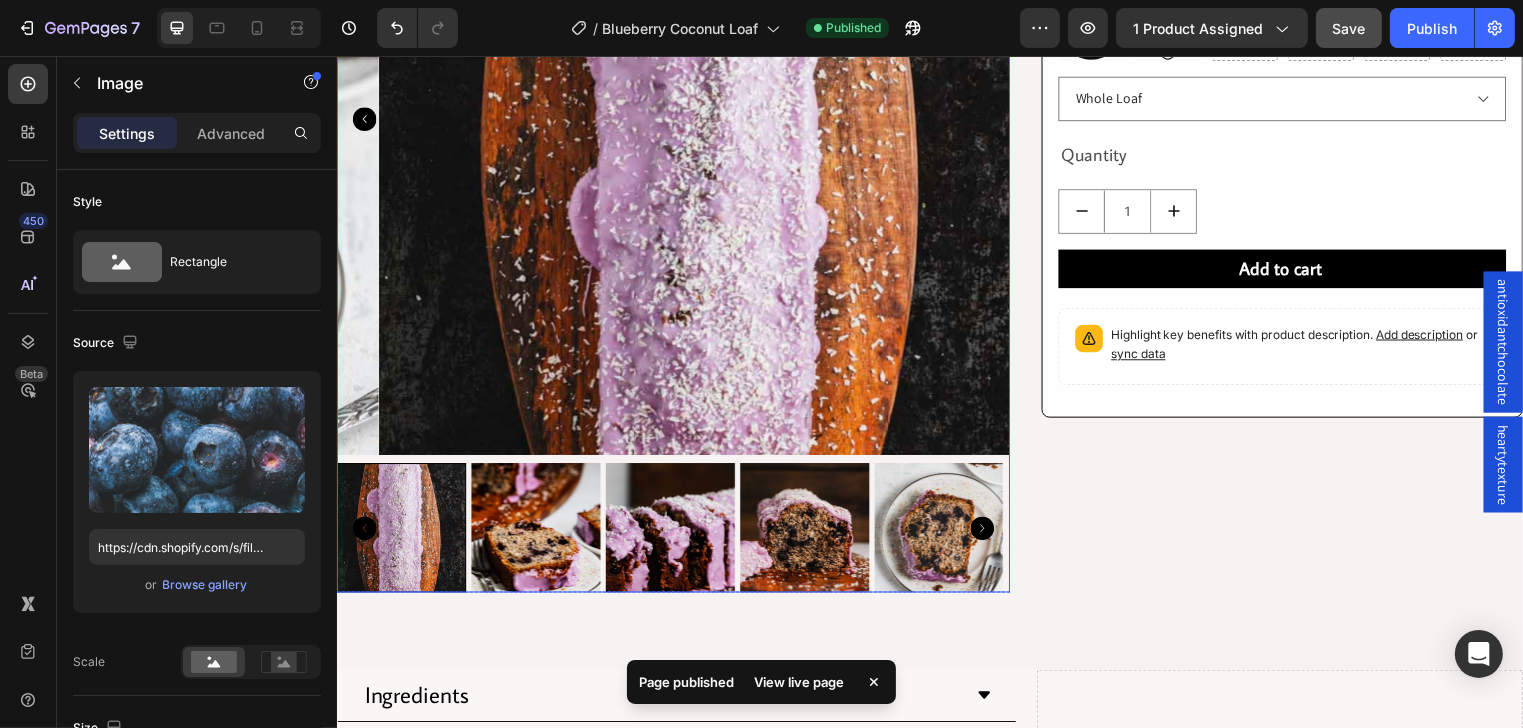 click at bounding box center (809, 533) 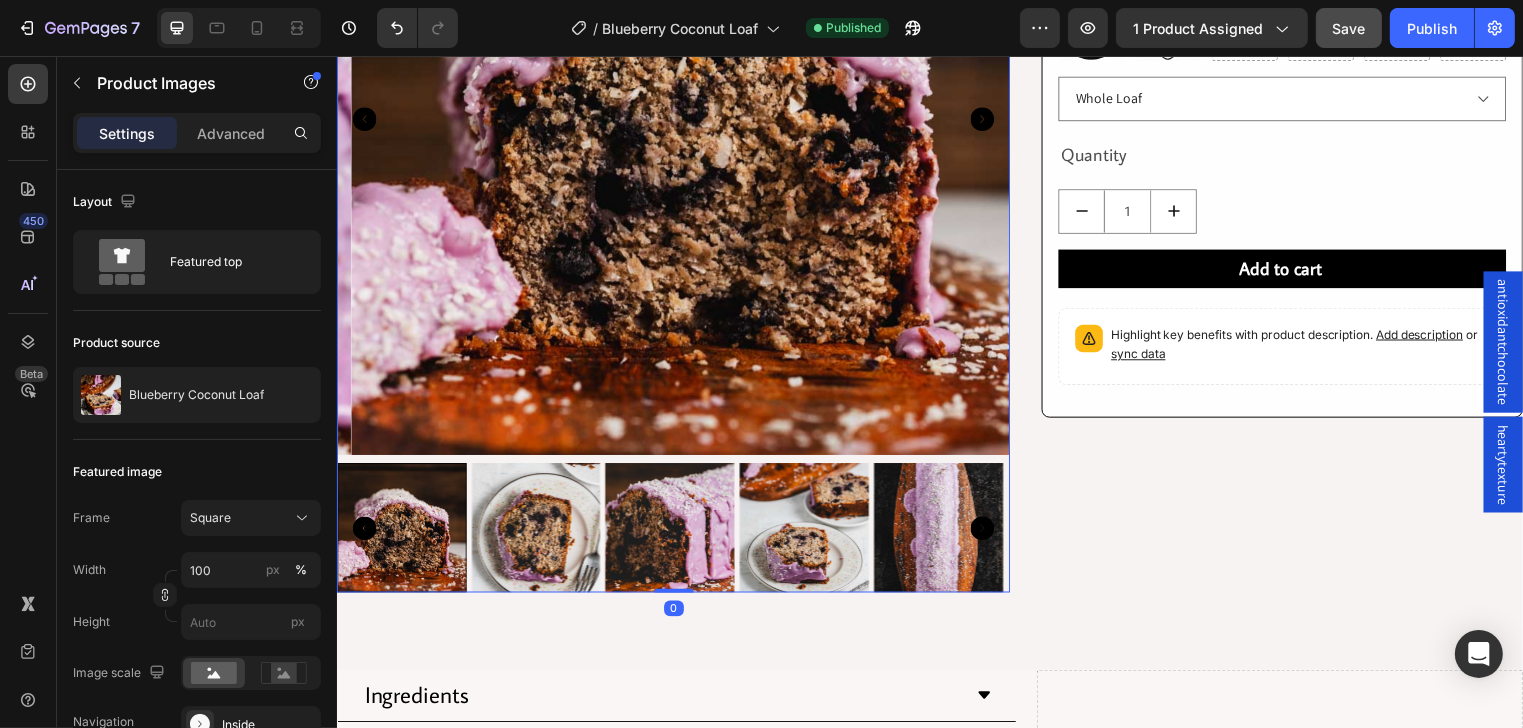 click at bounding box center [673, 533] 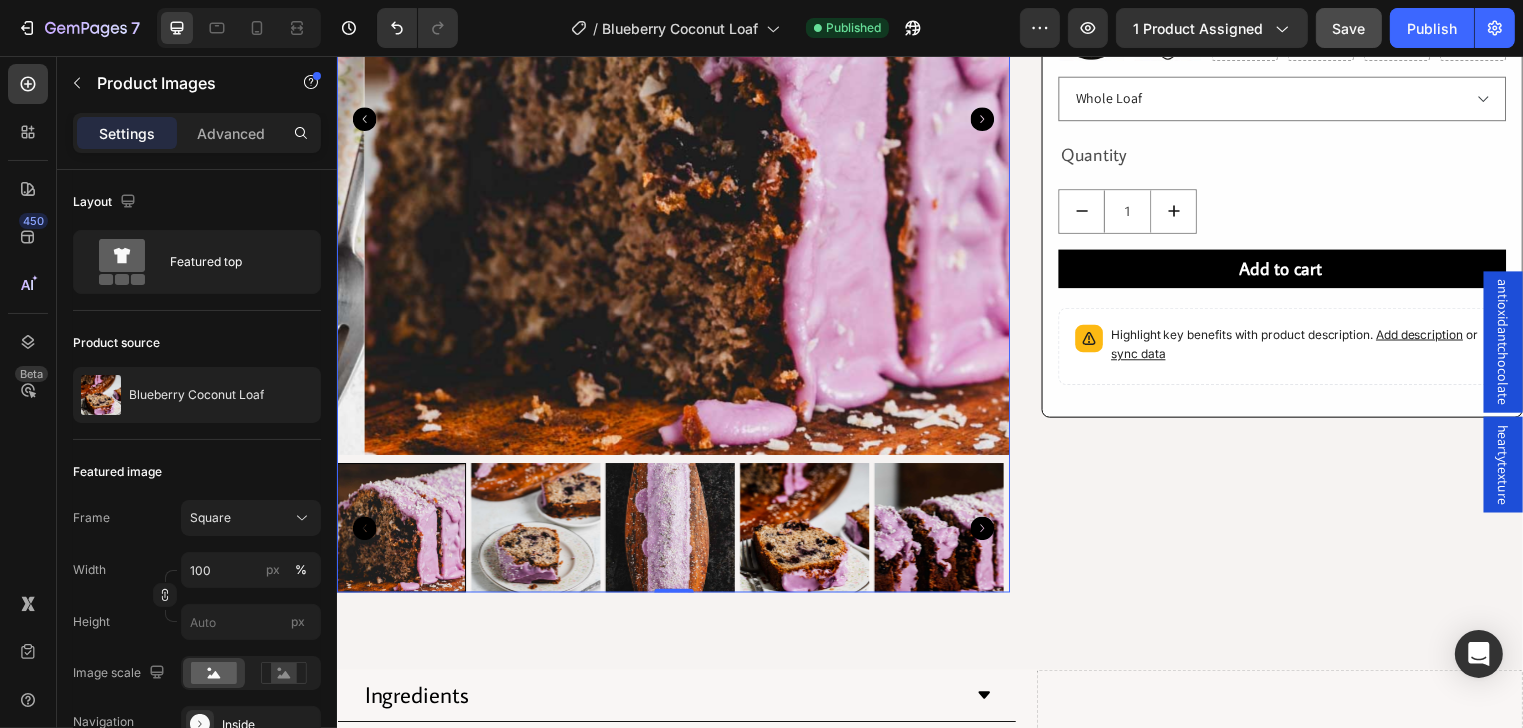 click at bounding box center [673, 533] 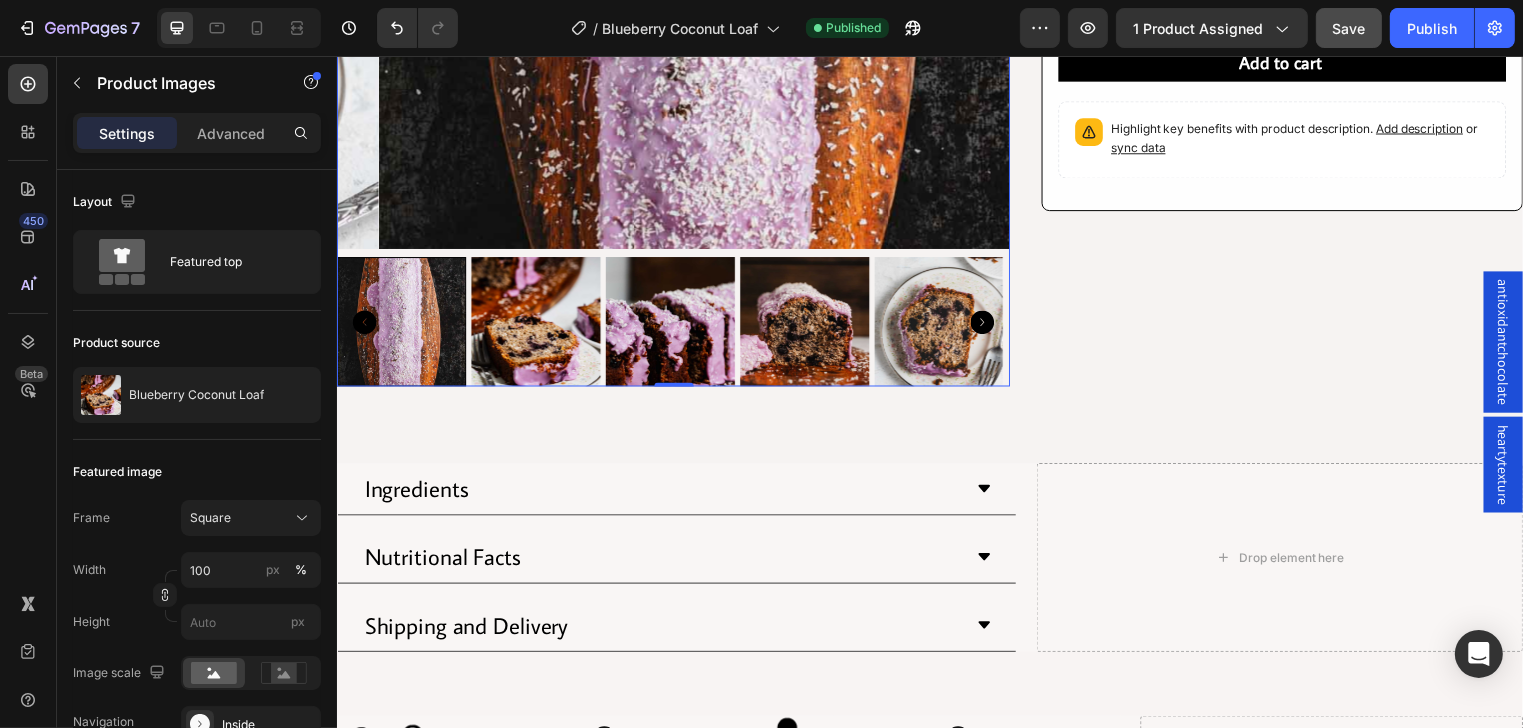 scroll, scrollTop: 668, scrollLeft: 0, axis: vertical 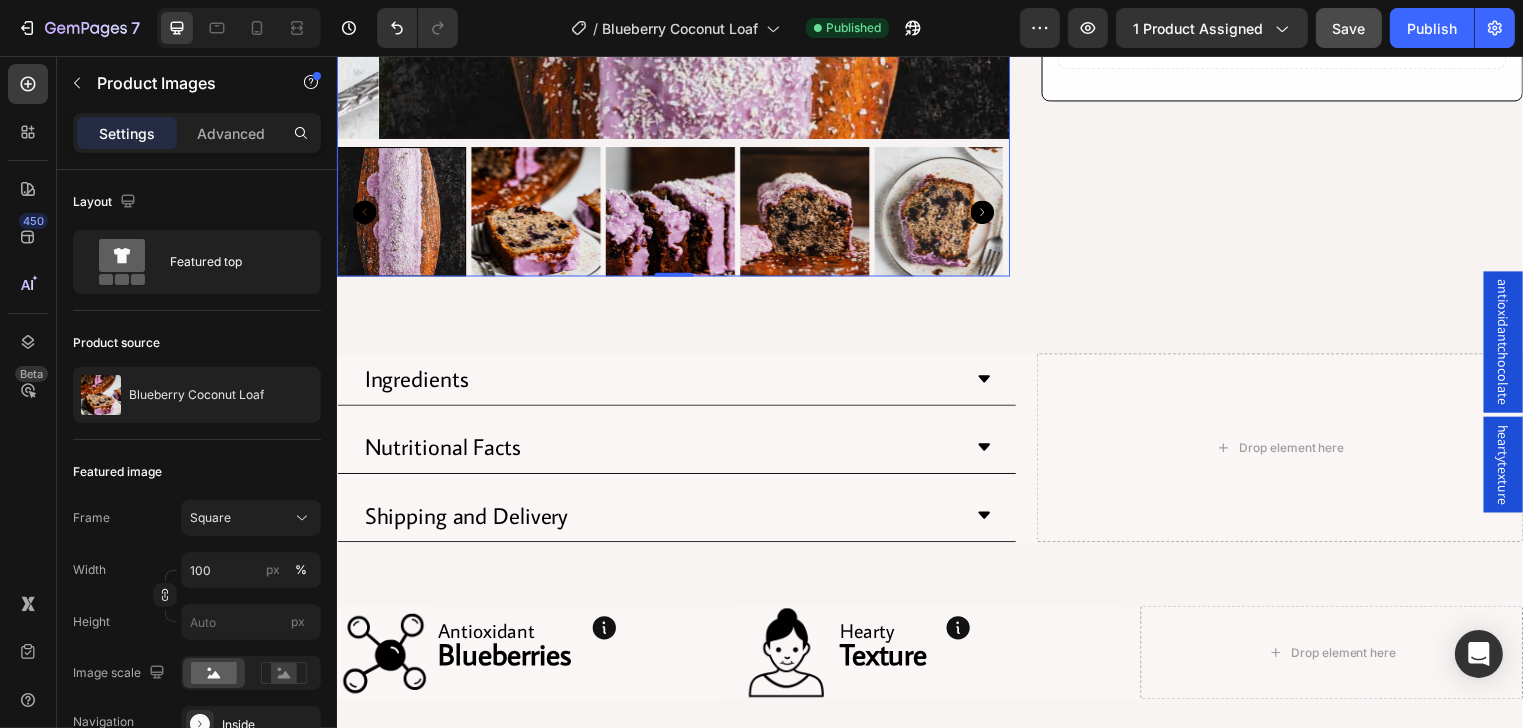 click at bounding box center (944, 213) 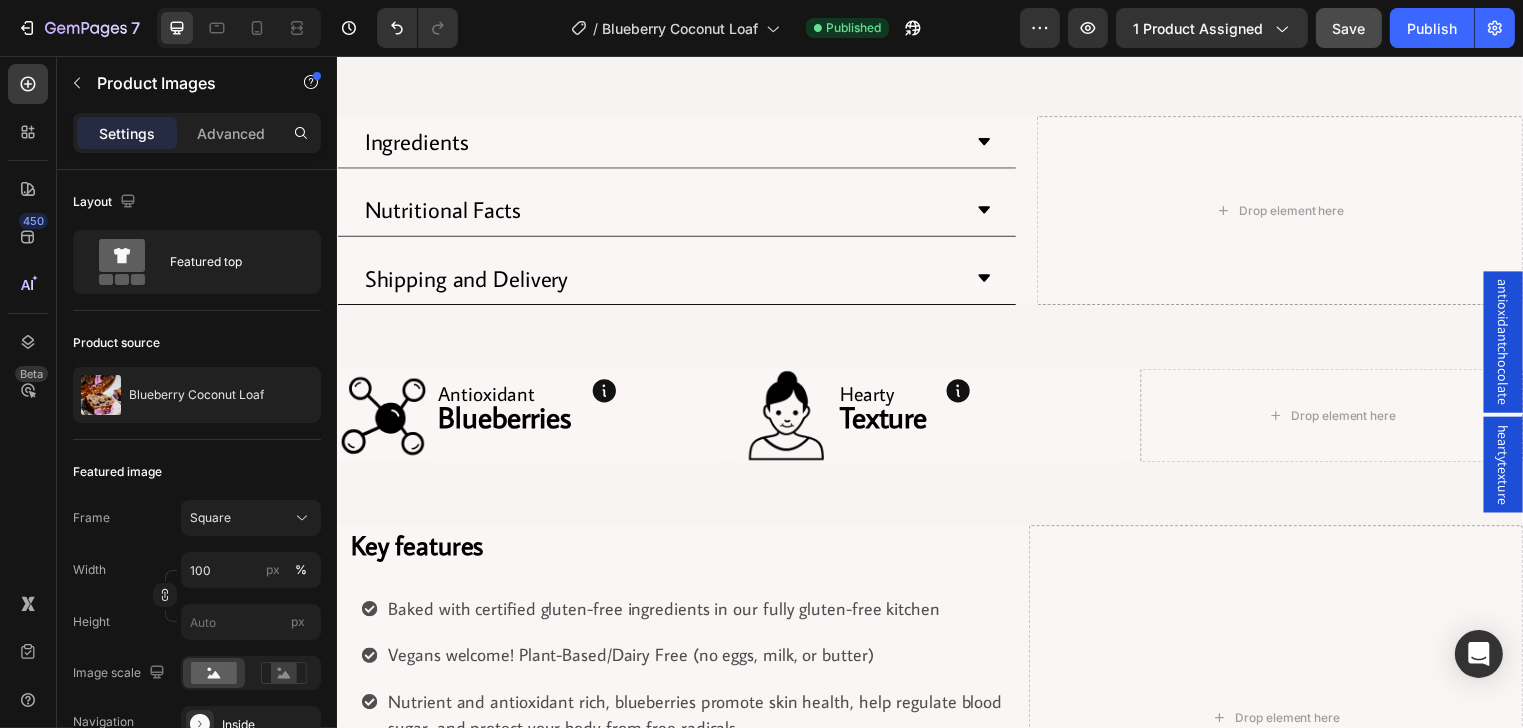 scroll, scrollTop: 588, scrollLeft: 0, axis: vertical 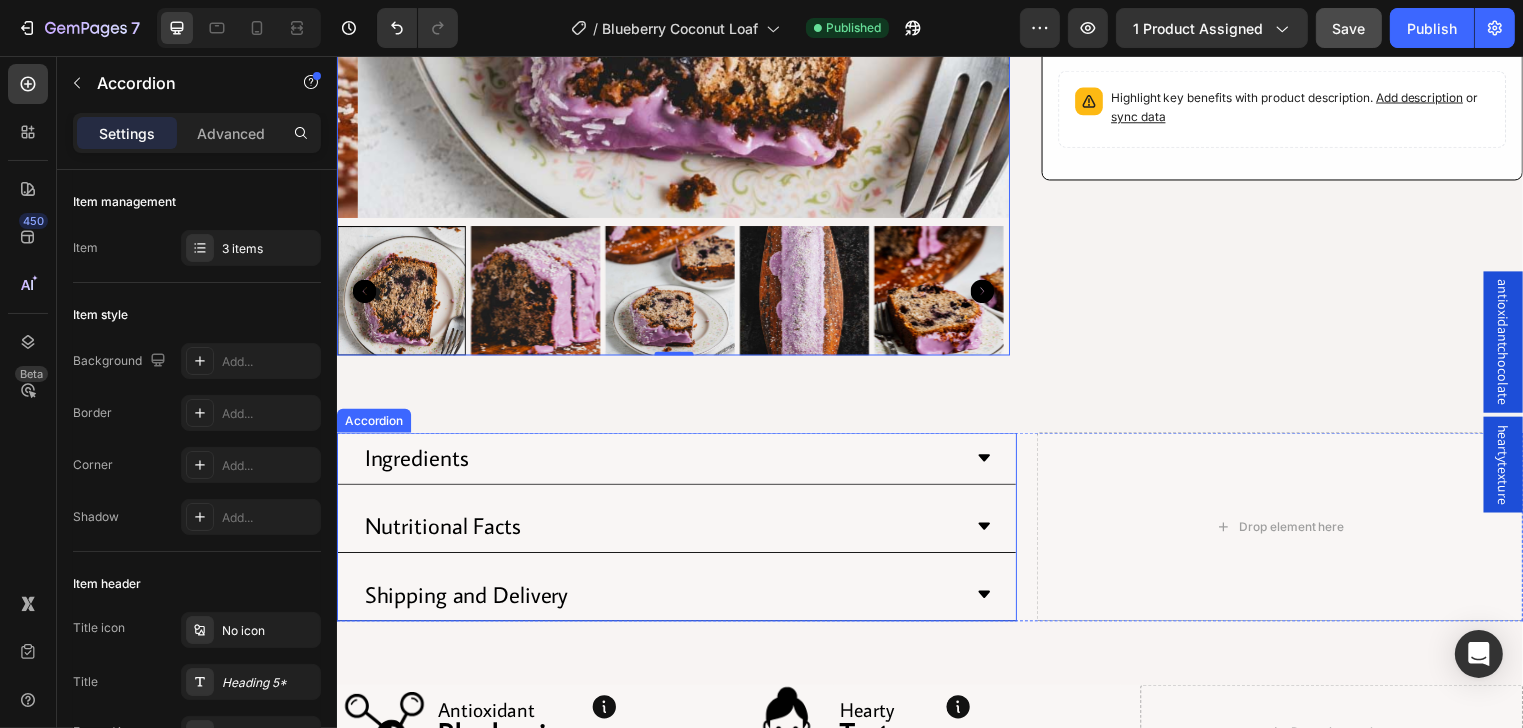 click on "Ingredients" at bounding box center [664, 463] 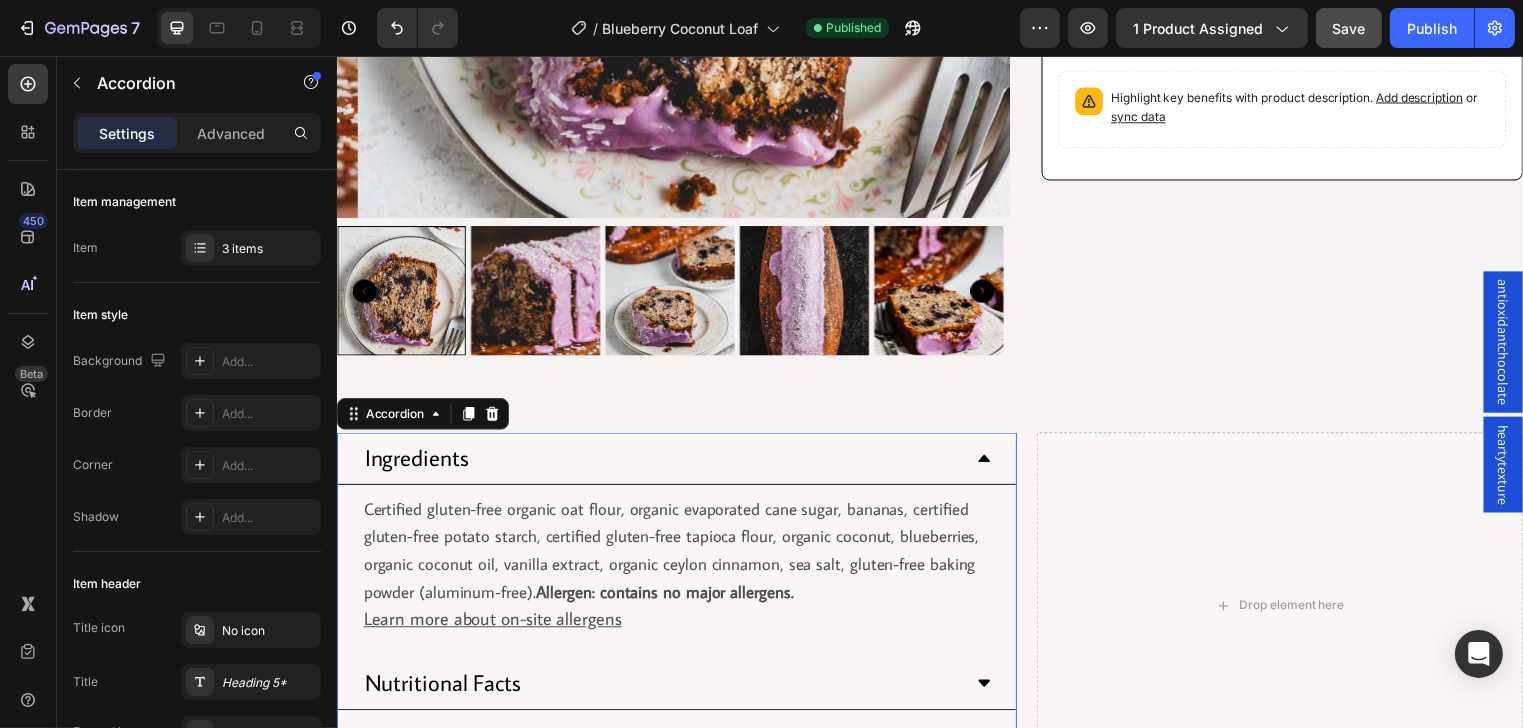 click on "Ingredients" at bounding box center (664, 463) 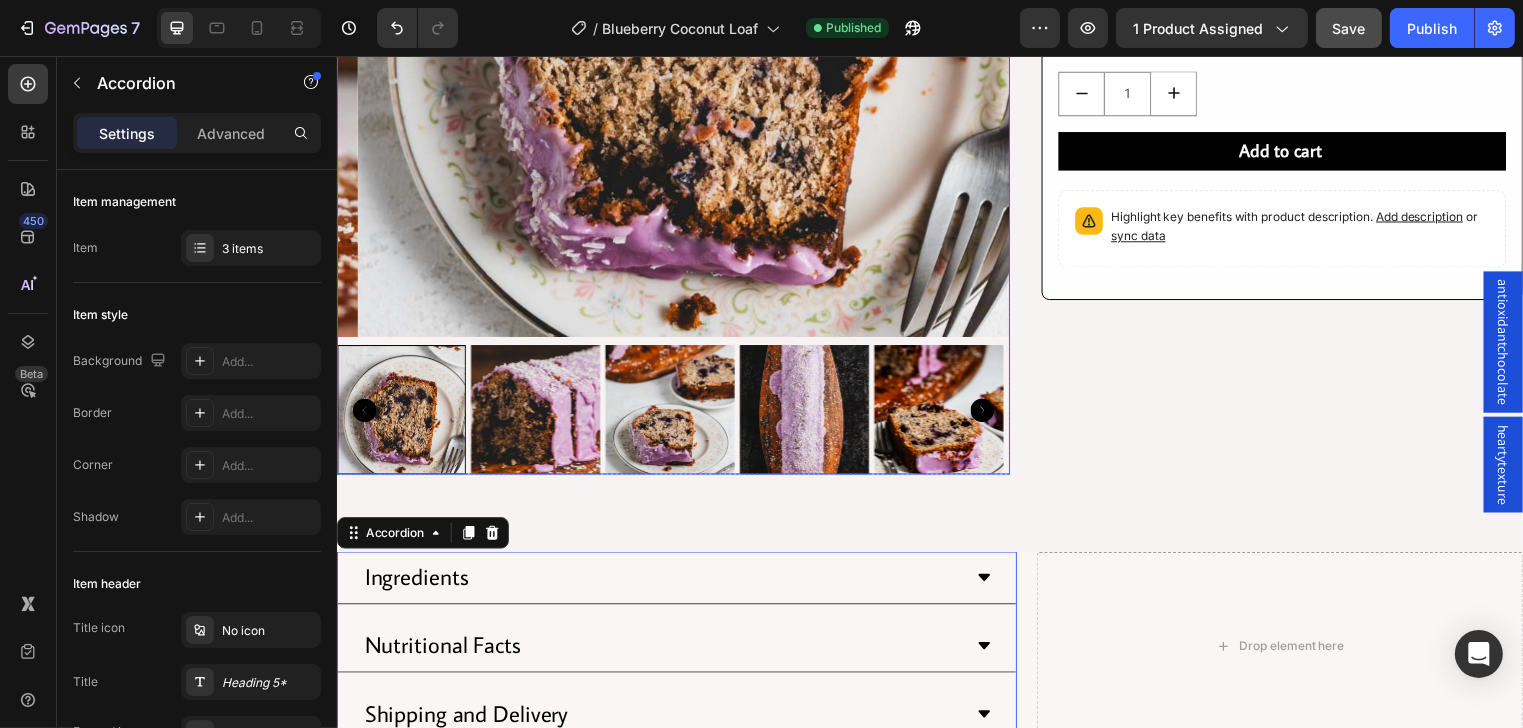 scroll, scrollTop: 668, scrollLeft: 0, axis: vertical 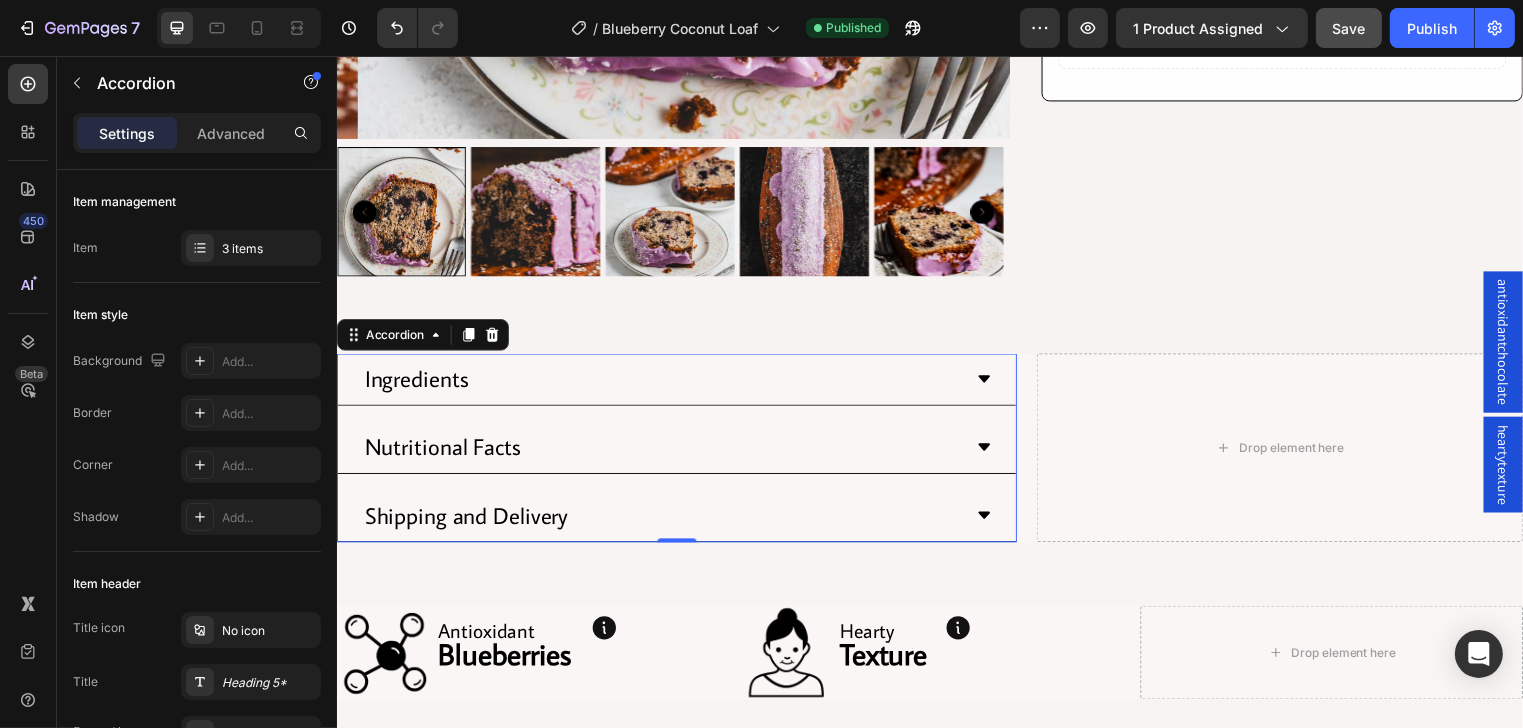 click on "Ingredients" at bounding box center [664, 383] 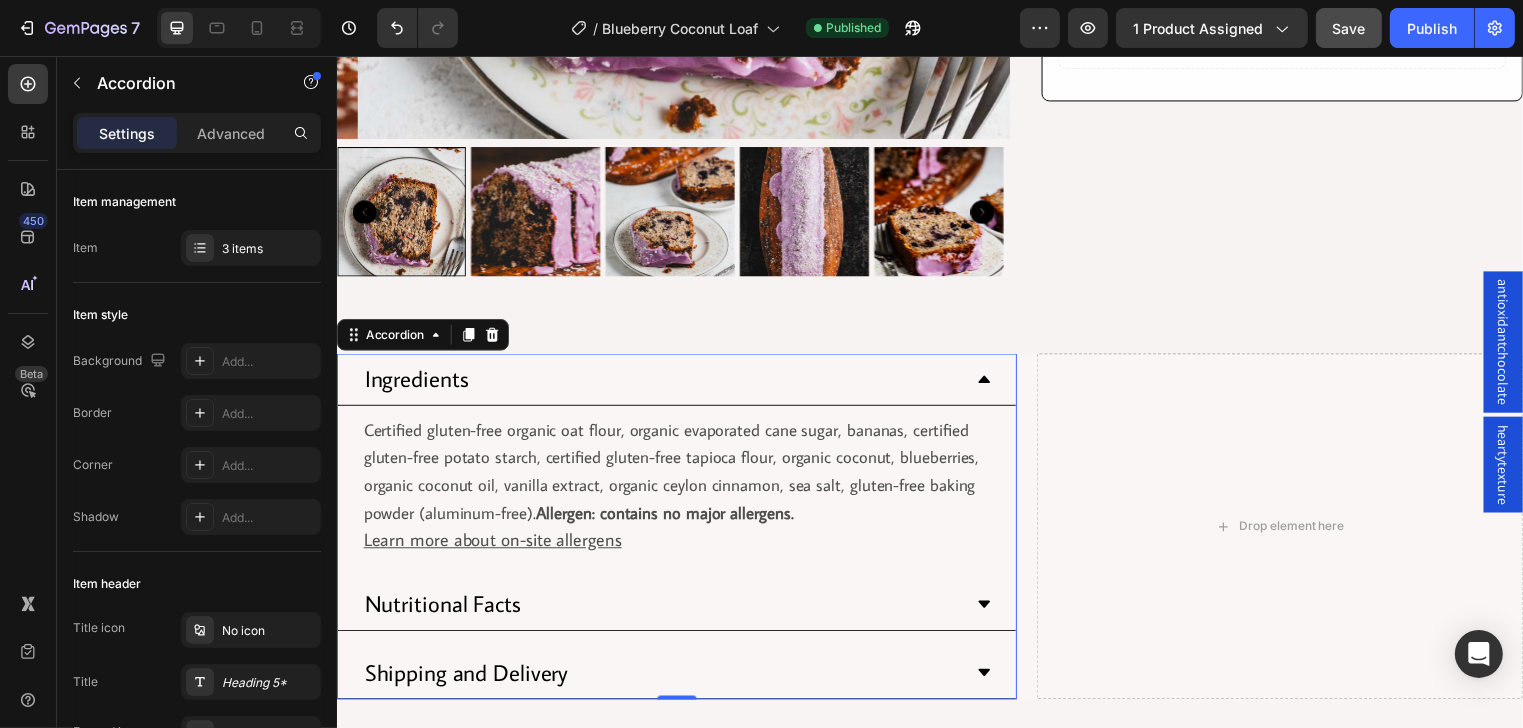 click on "Ingredients" at bounding box center (664, 383) 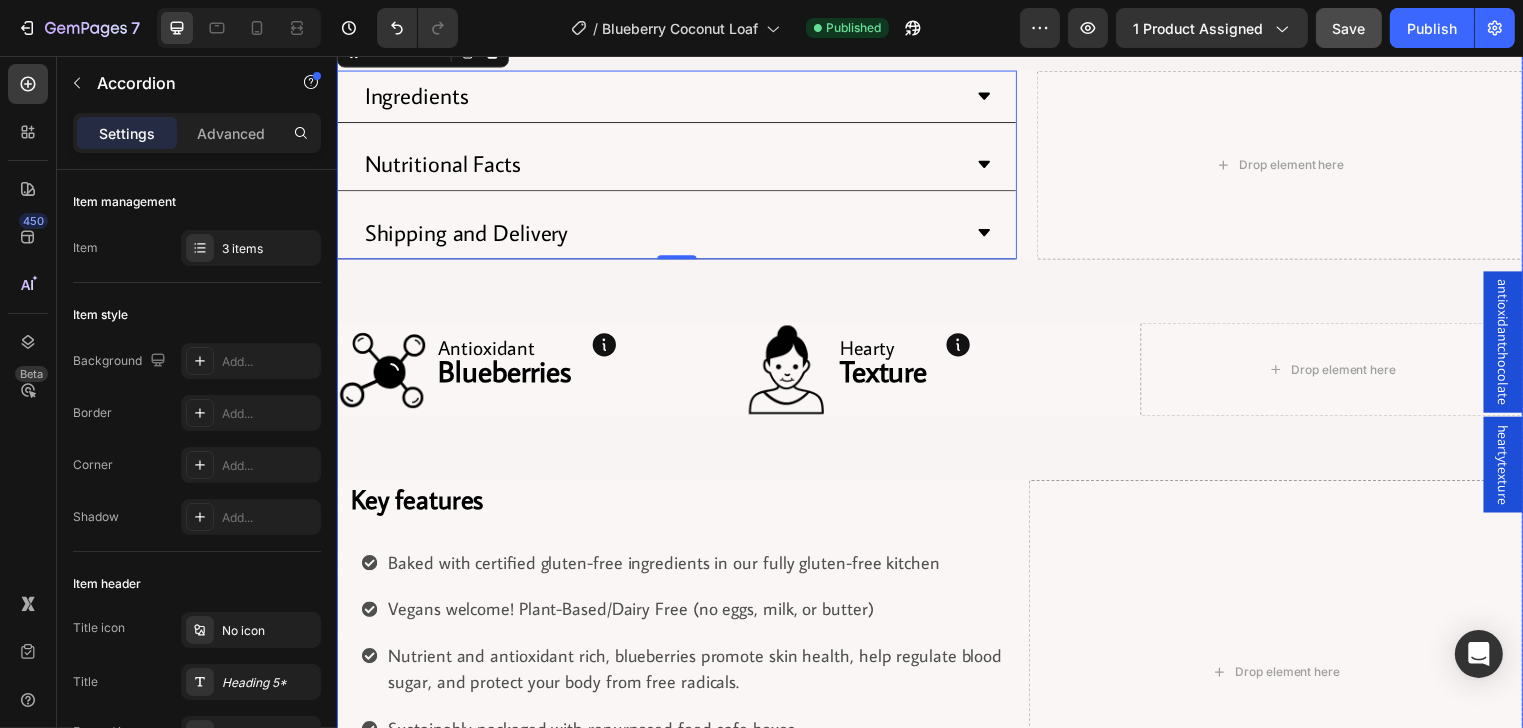 scroll, scrollTop: 828, scrollLeft: 0, axis: vertical 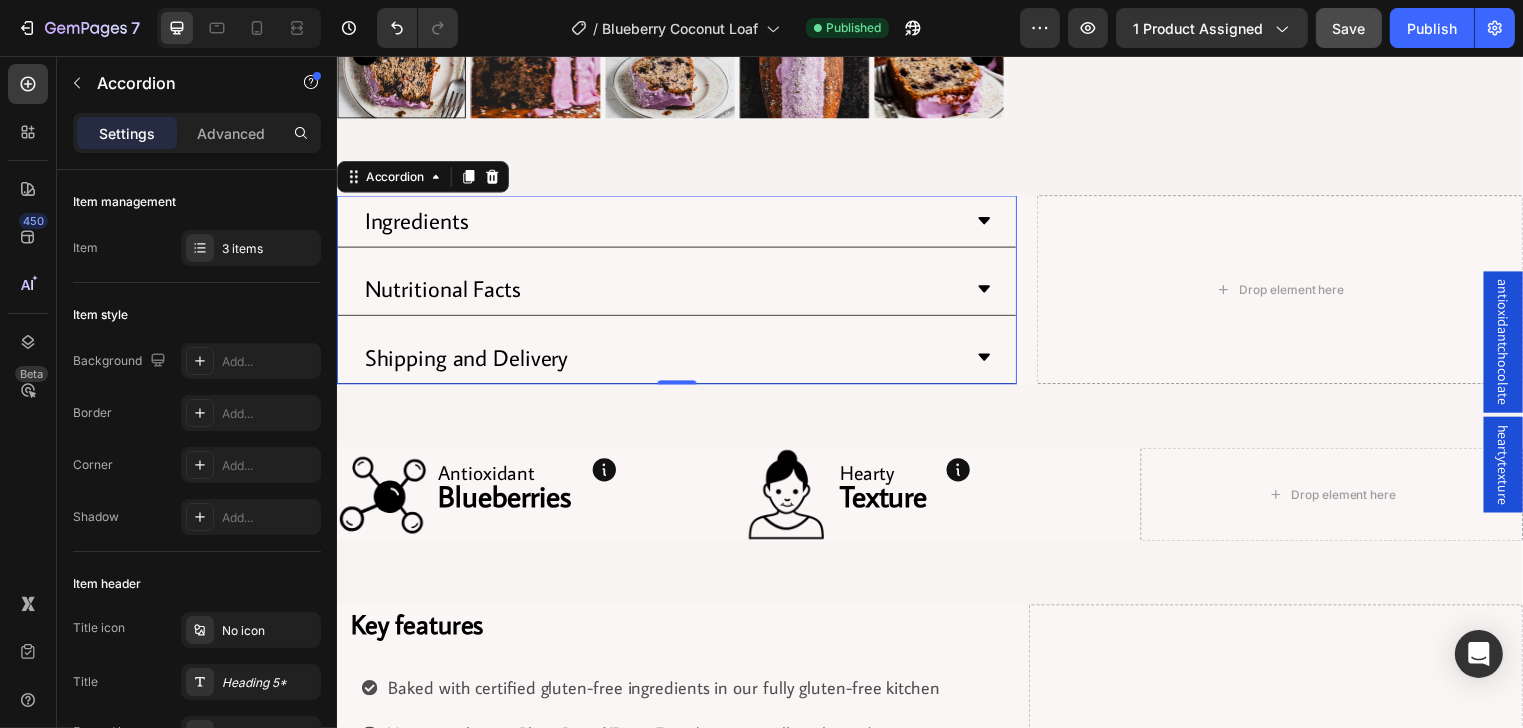 click on "Nutritional Facts" at bounding box center (664, 292) 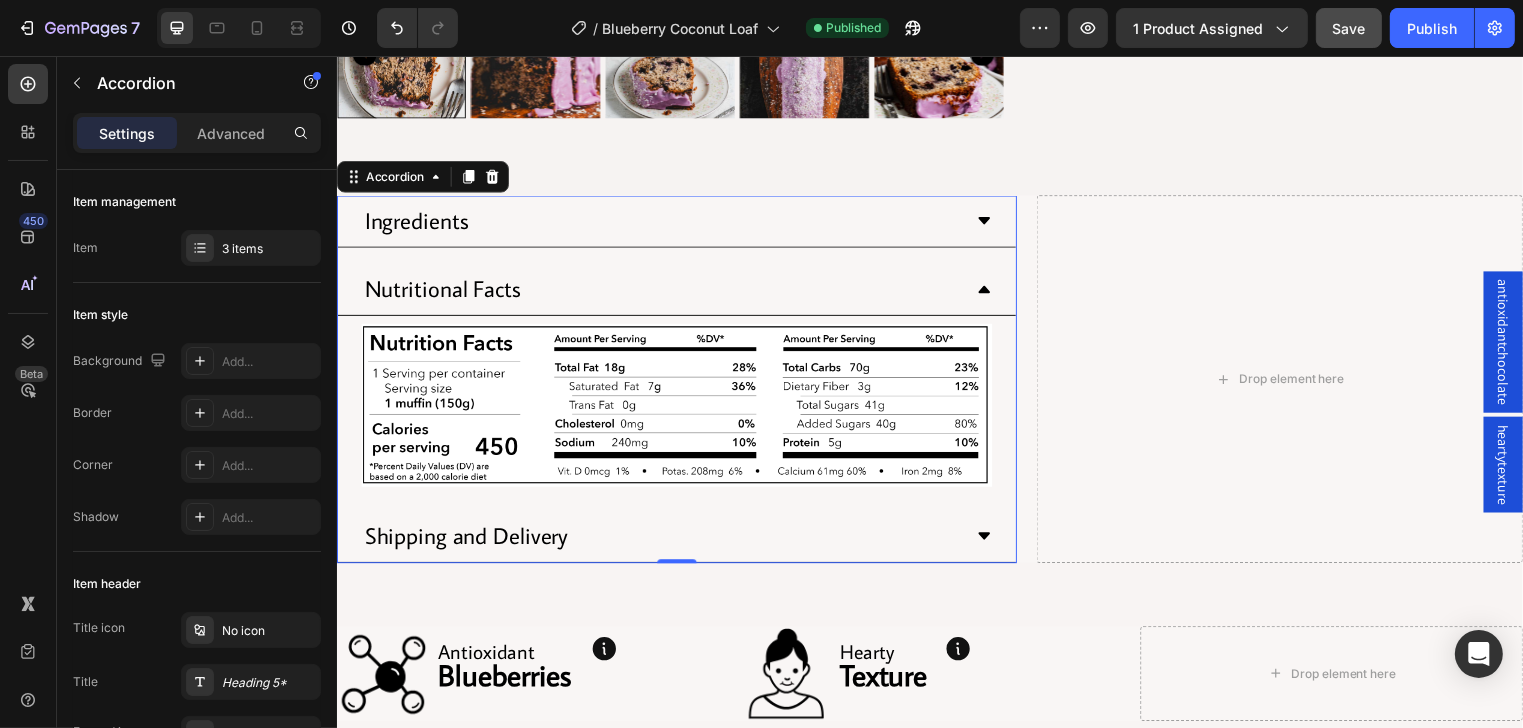 drag, startPoint x: 712, startPoint y: 298, endPoint x: 680, endPoint y: 277, distance: 38.27532 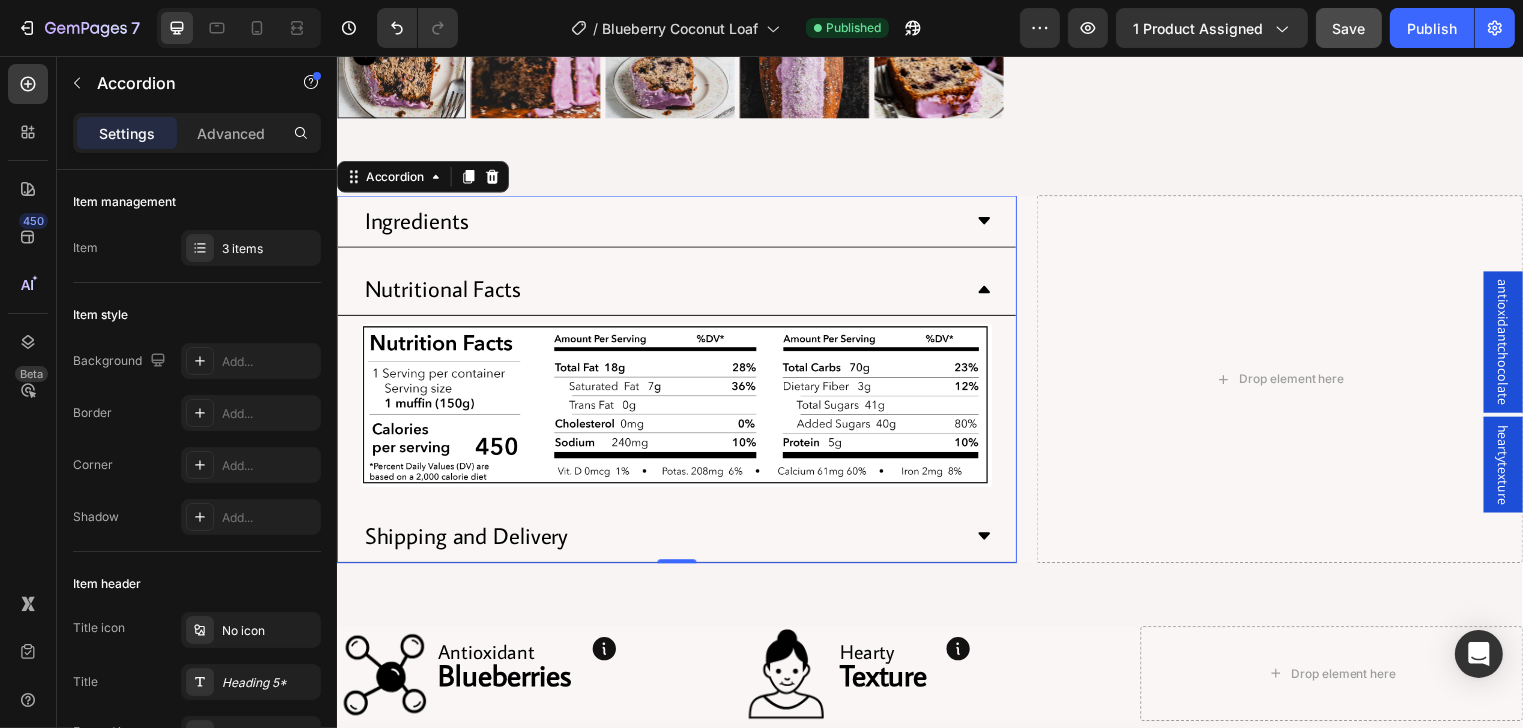 click on "Nutritional Facts" at bounding box center (664, 292) 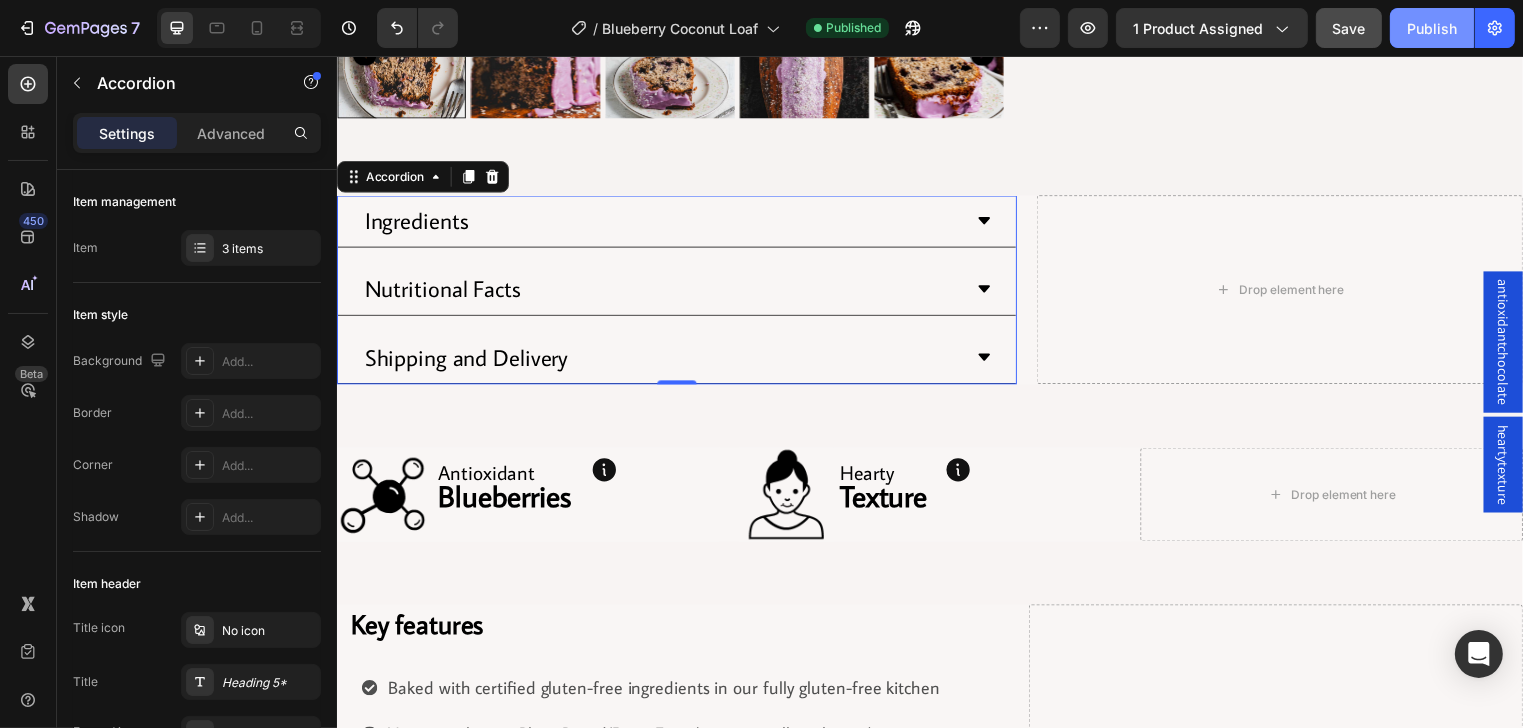 click on "Publish" 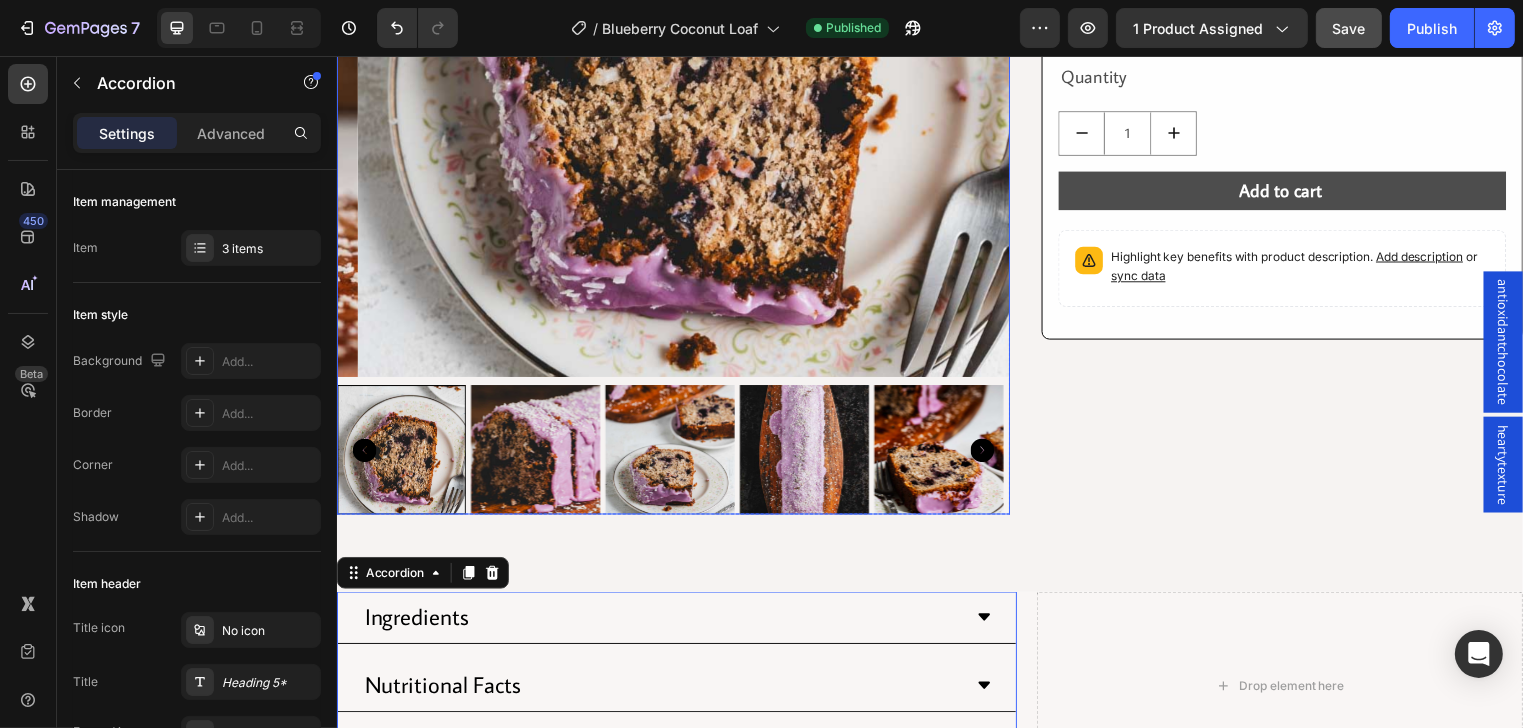 scroll, scrollTop: 348, scrollLeft: 0, axis: vertical 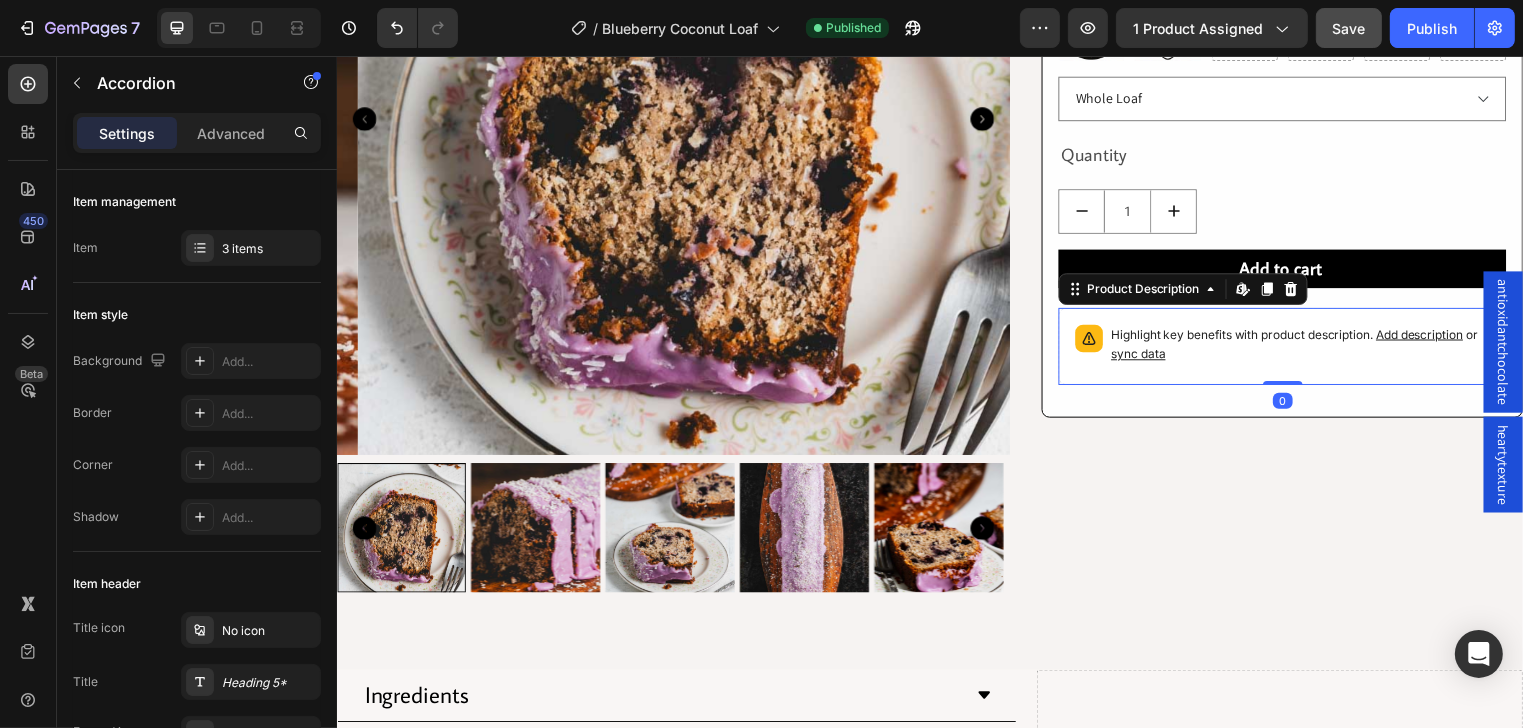 click on "Highlight key benefits with product description.       Add description   or   sync data" at bounding box center (1292, 350) 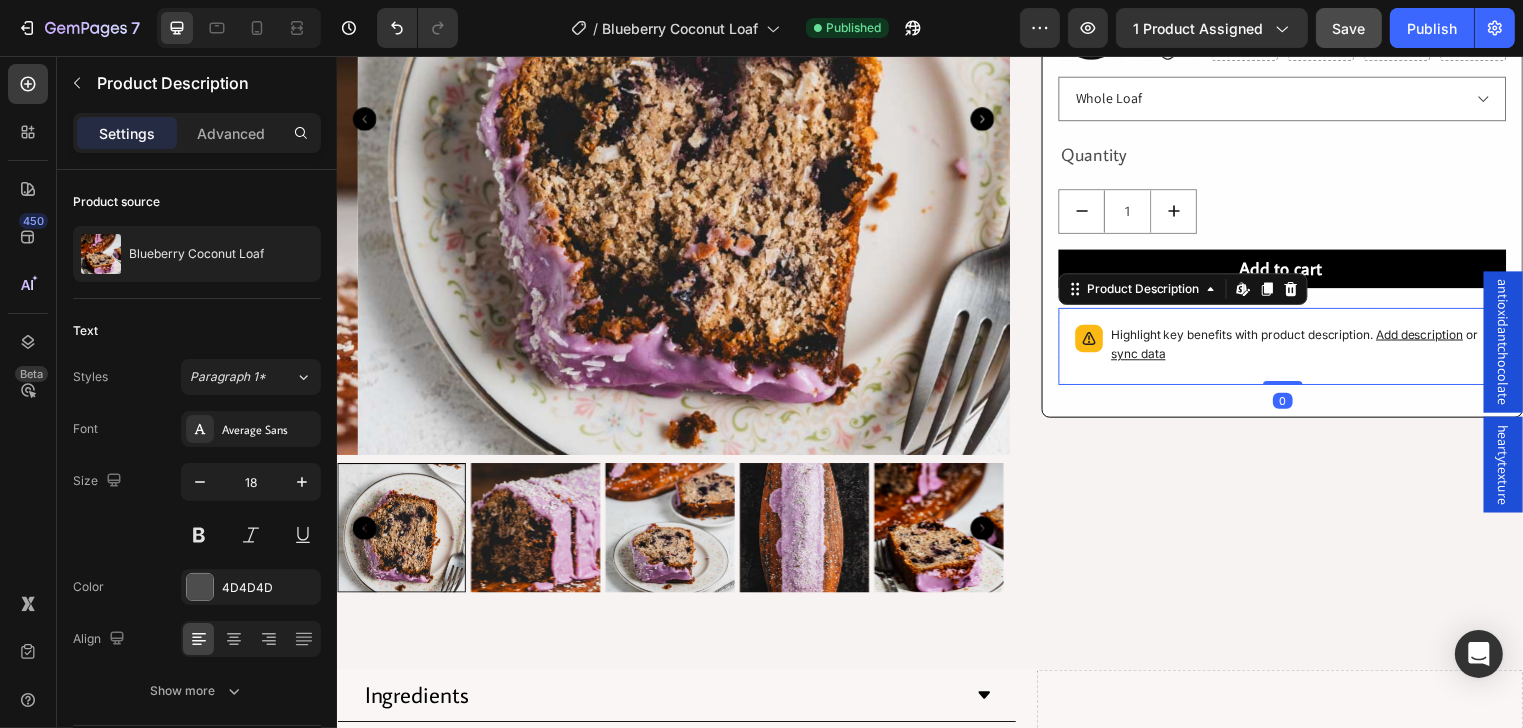 click on "sync data" at bounding box center (1146, 357) 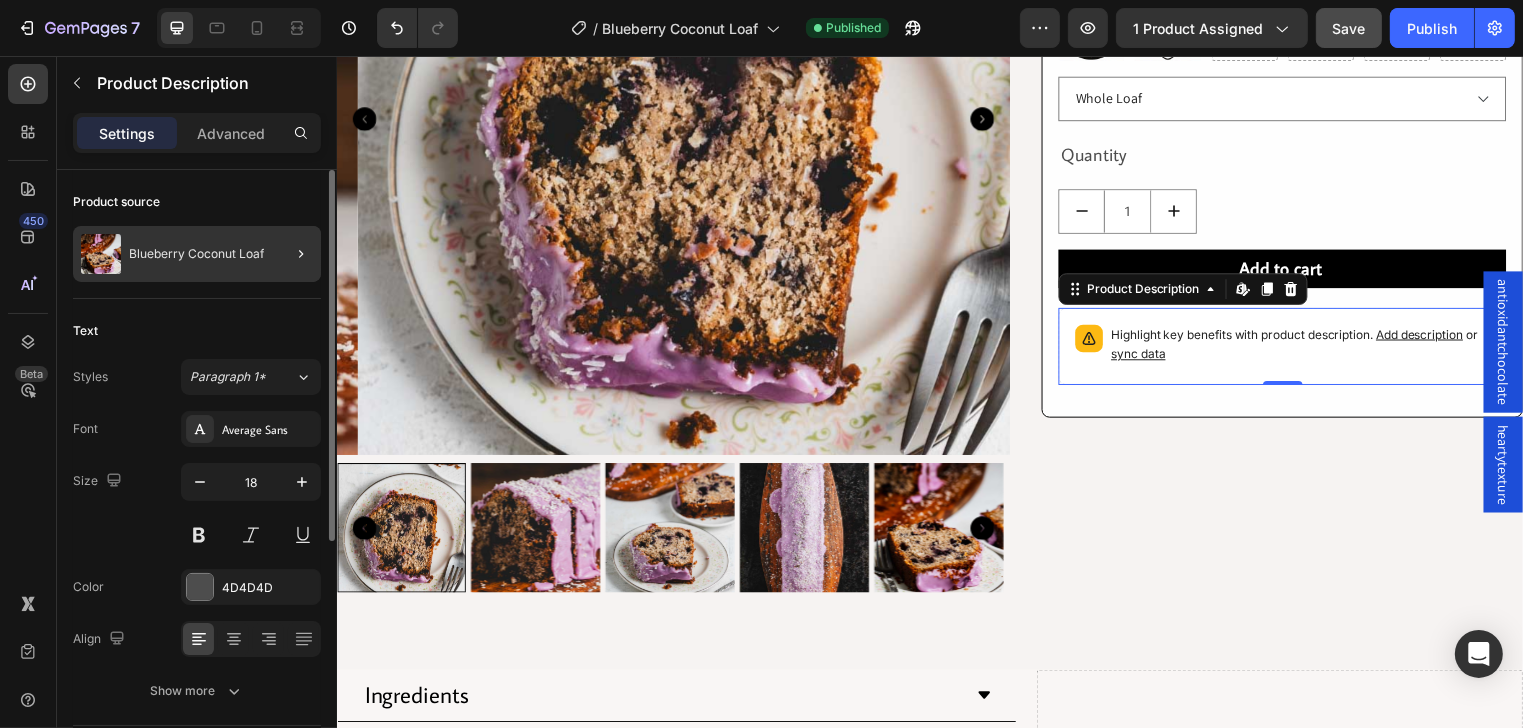 click 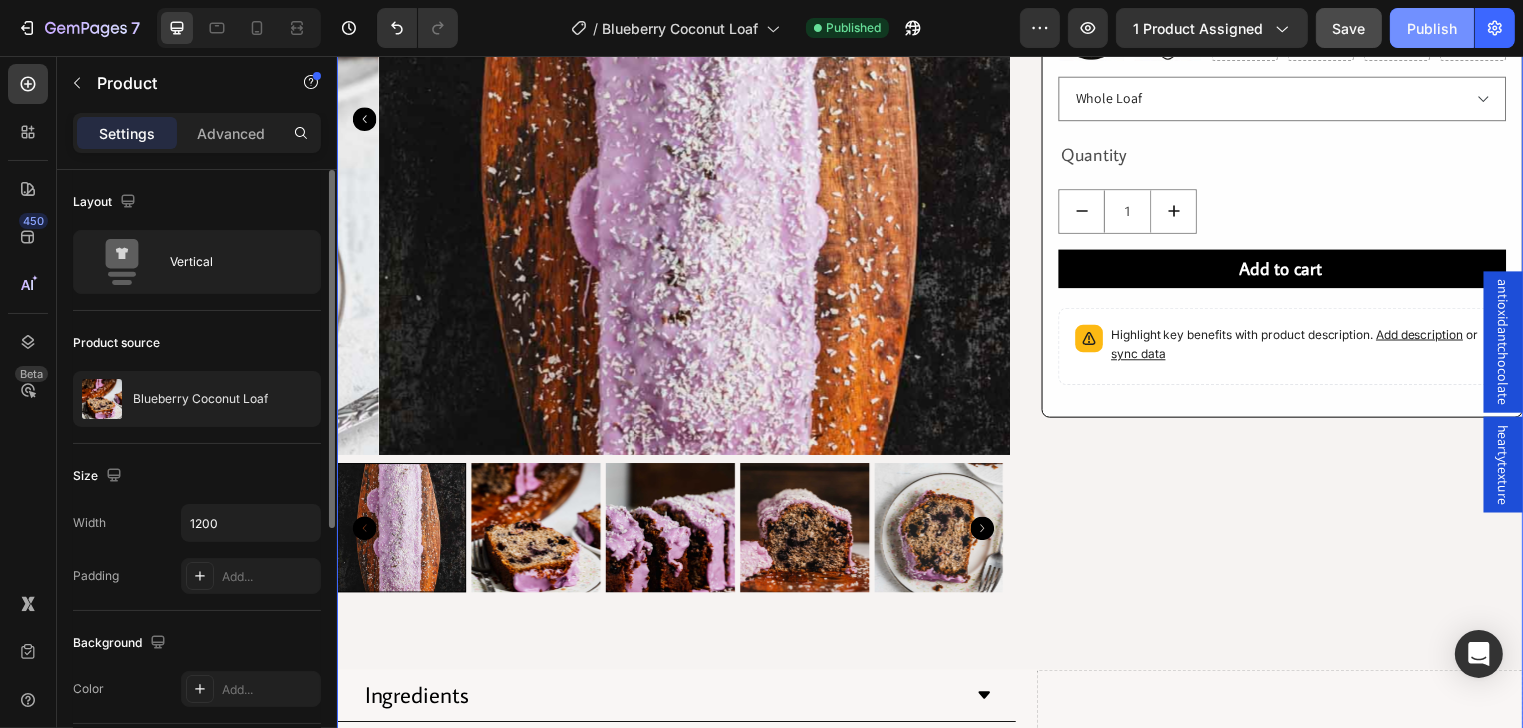 click on "Publish" at bounding box center [1432, 28] 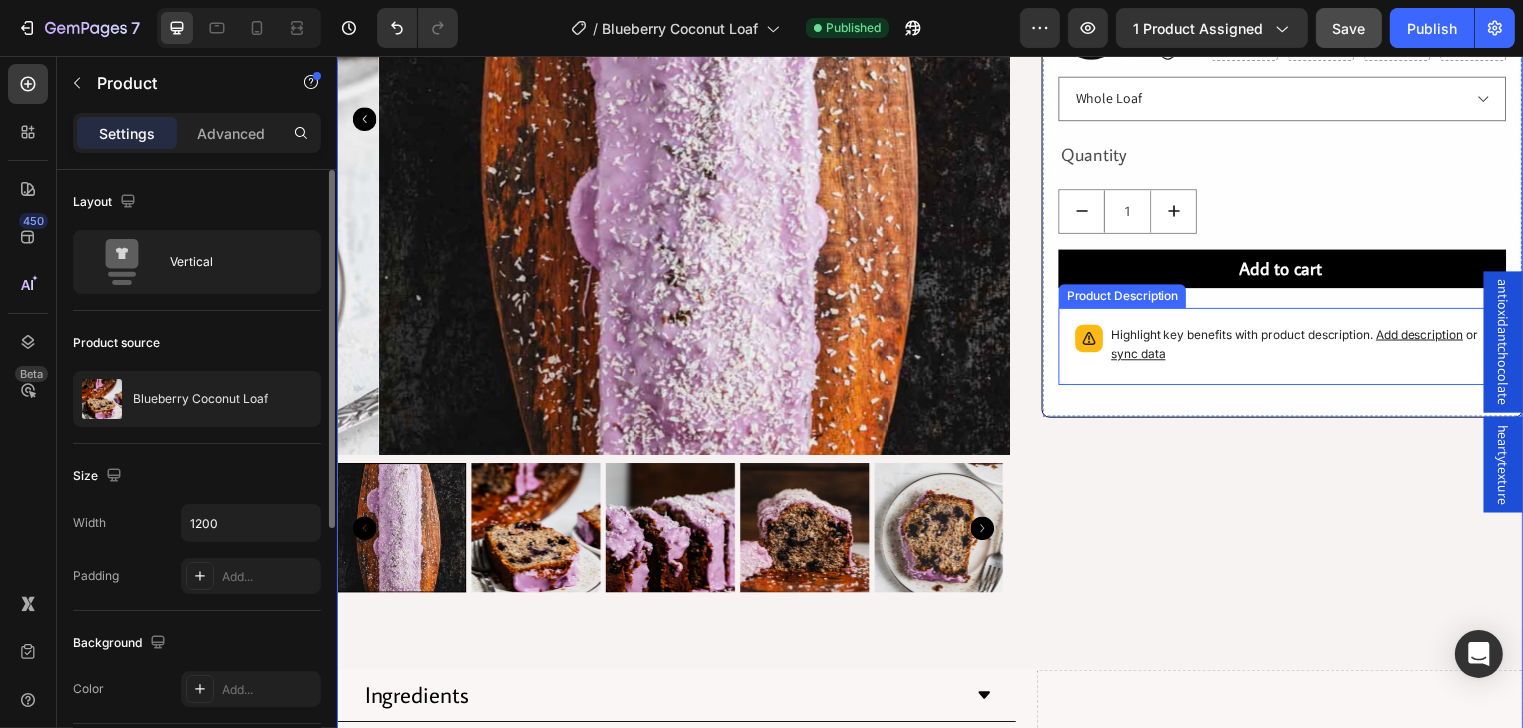 click on "Highlight key benefits with product description.       Add description   or   sync data" at bounding box center [1310, 348] 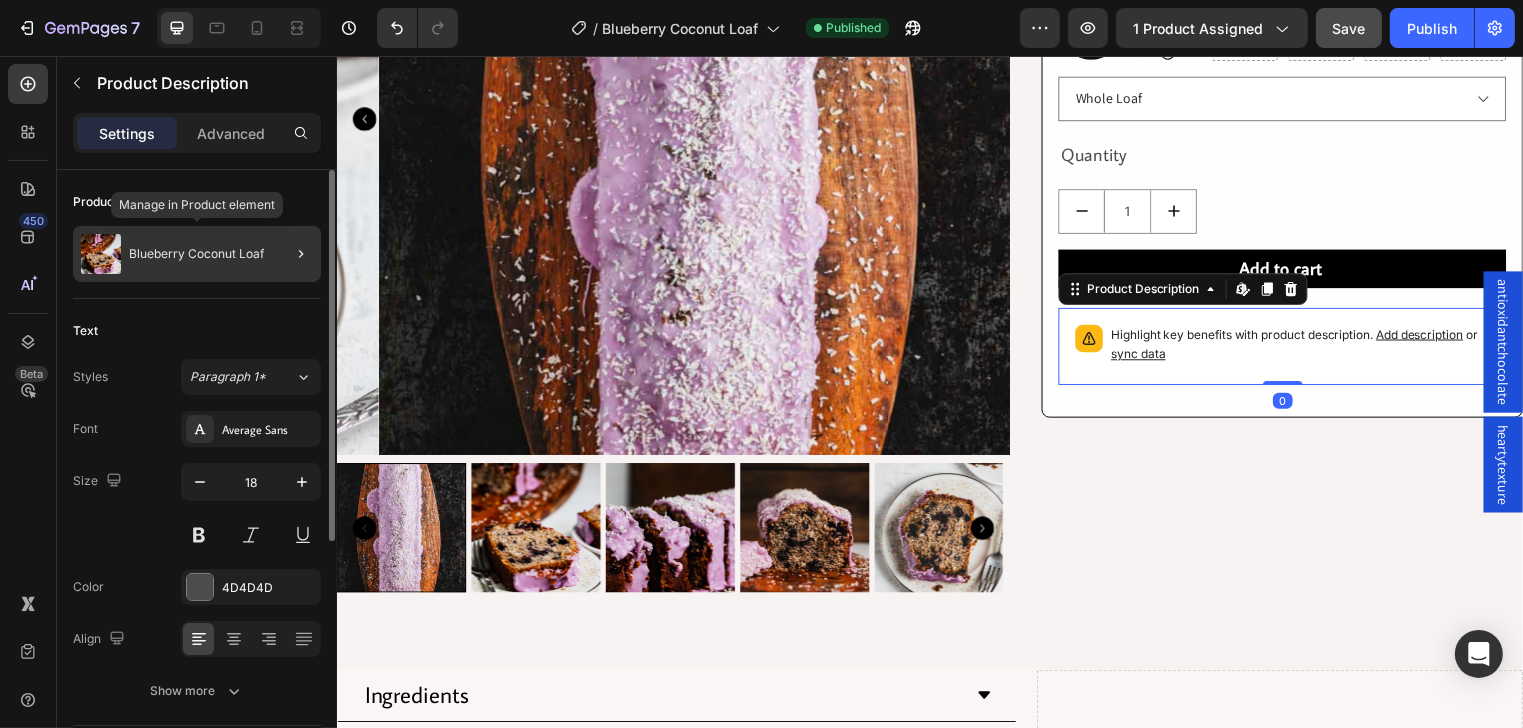 click on "Blueberry Coconut Loaf" at bounding box center (196, 254) 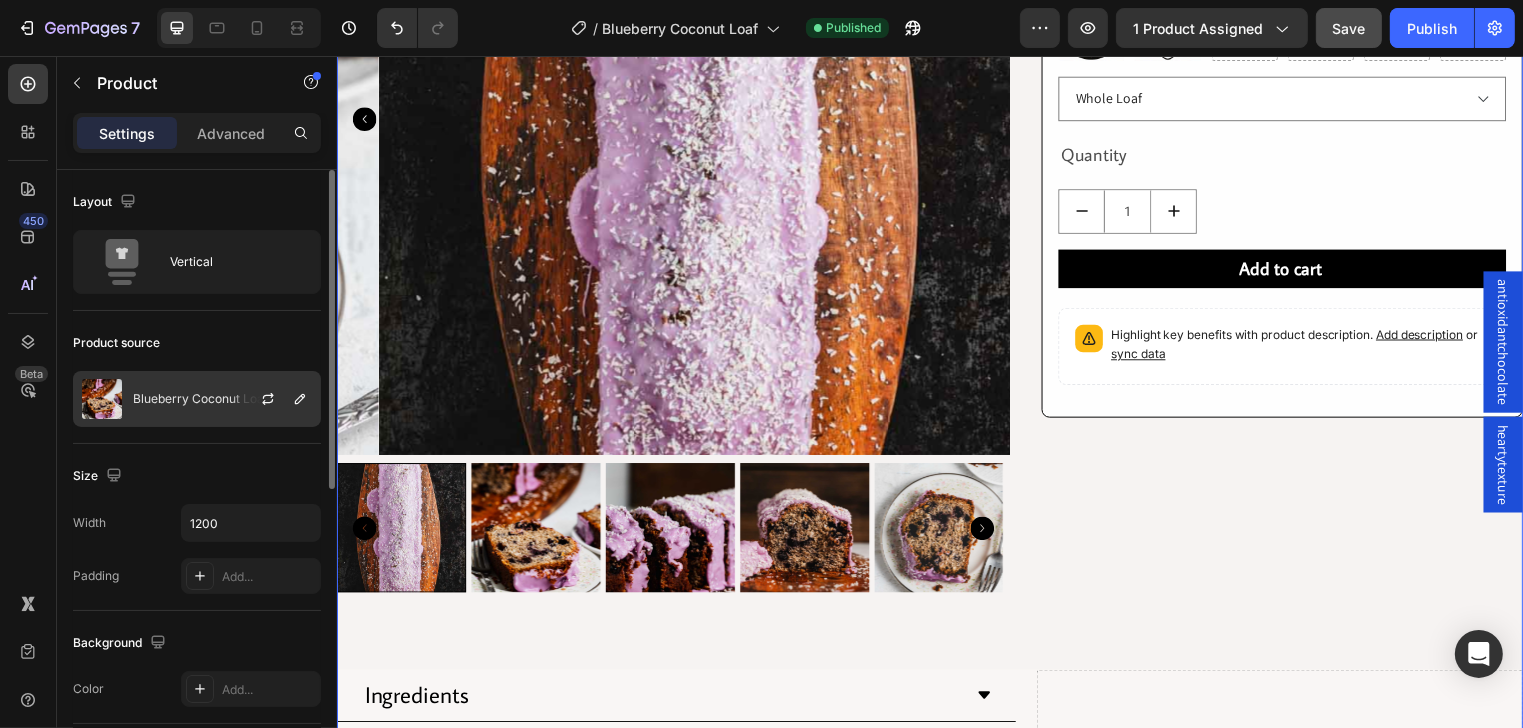 click on "Blueberry Coconut Loaf" 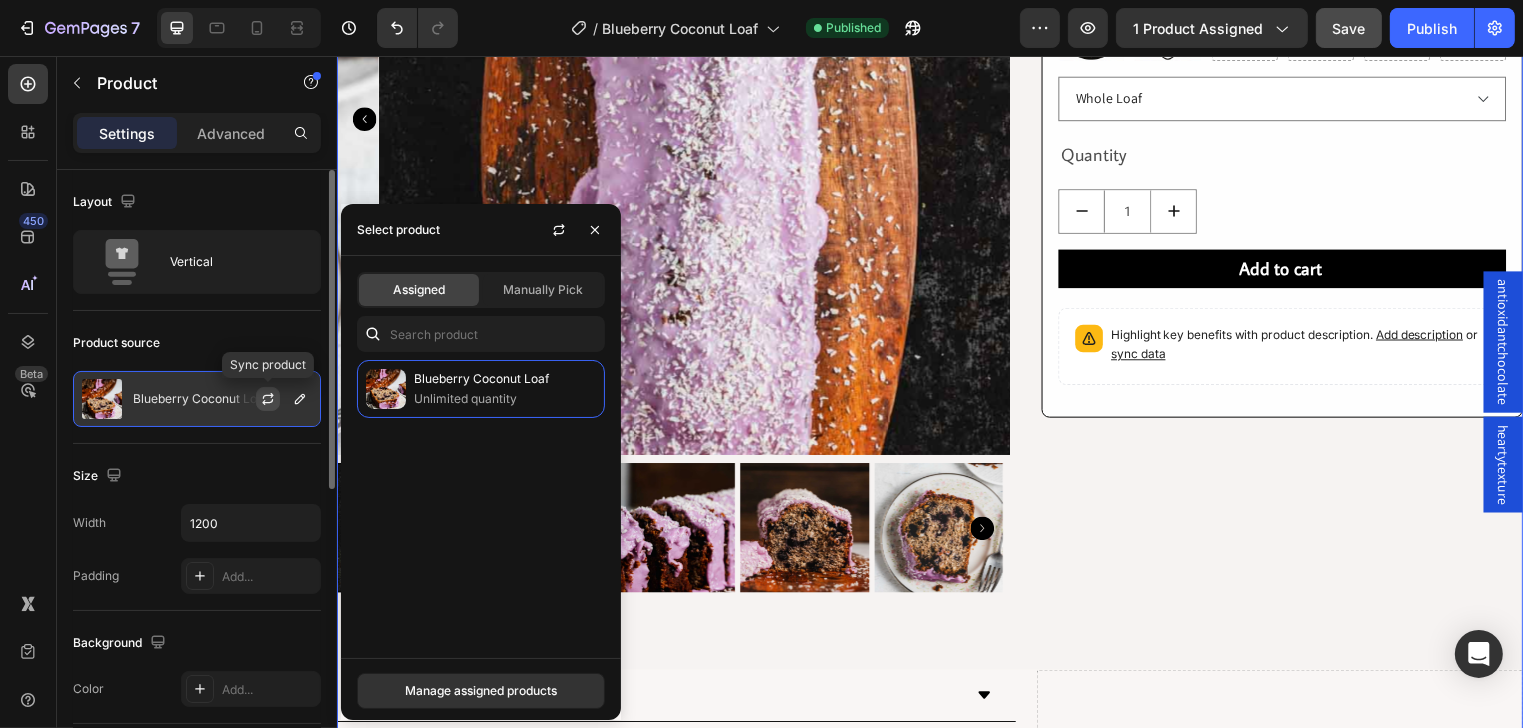 click 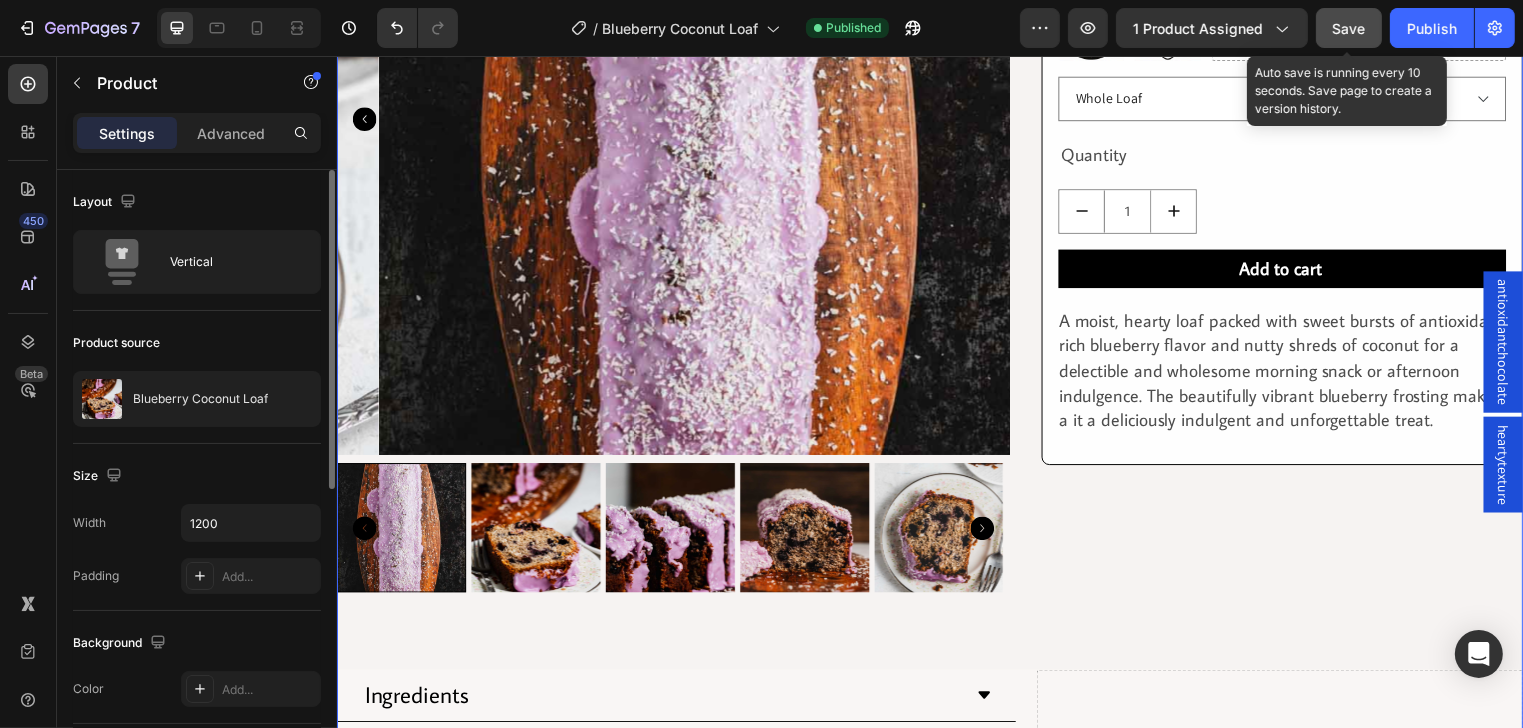 click on "Save" at bounding box center (1349, 28) 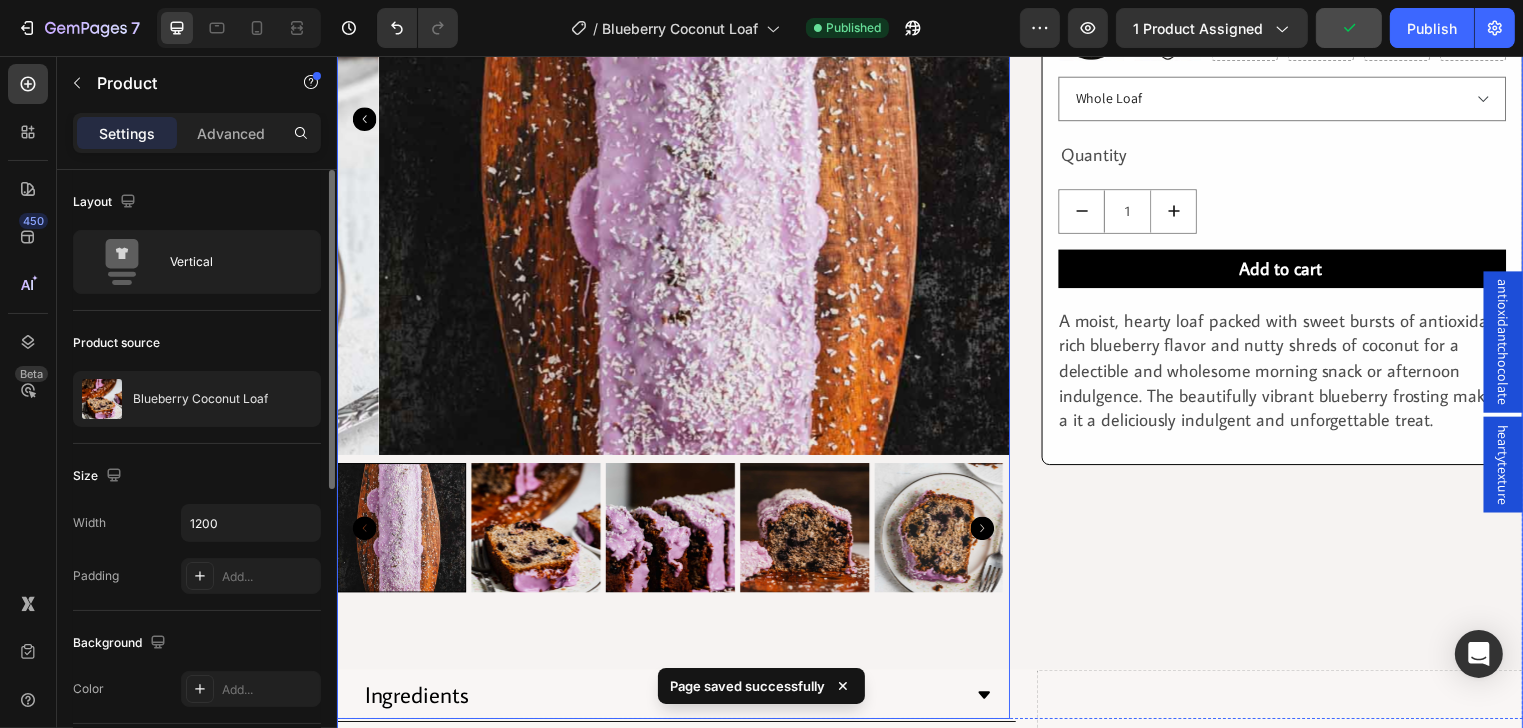 scroll, scrollTop: 828, scrollLeft: 0, axis: vertical 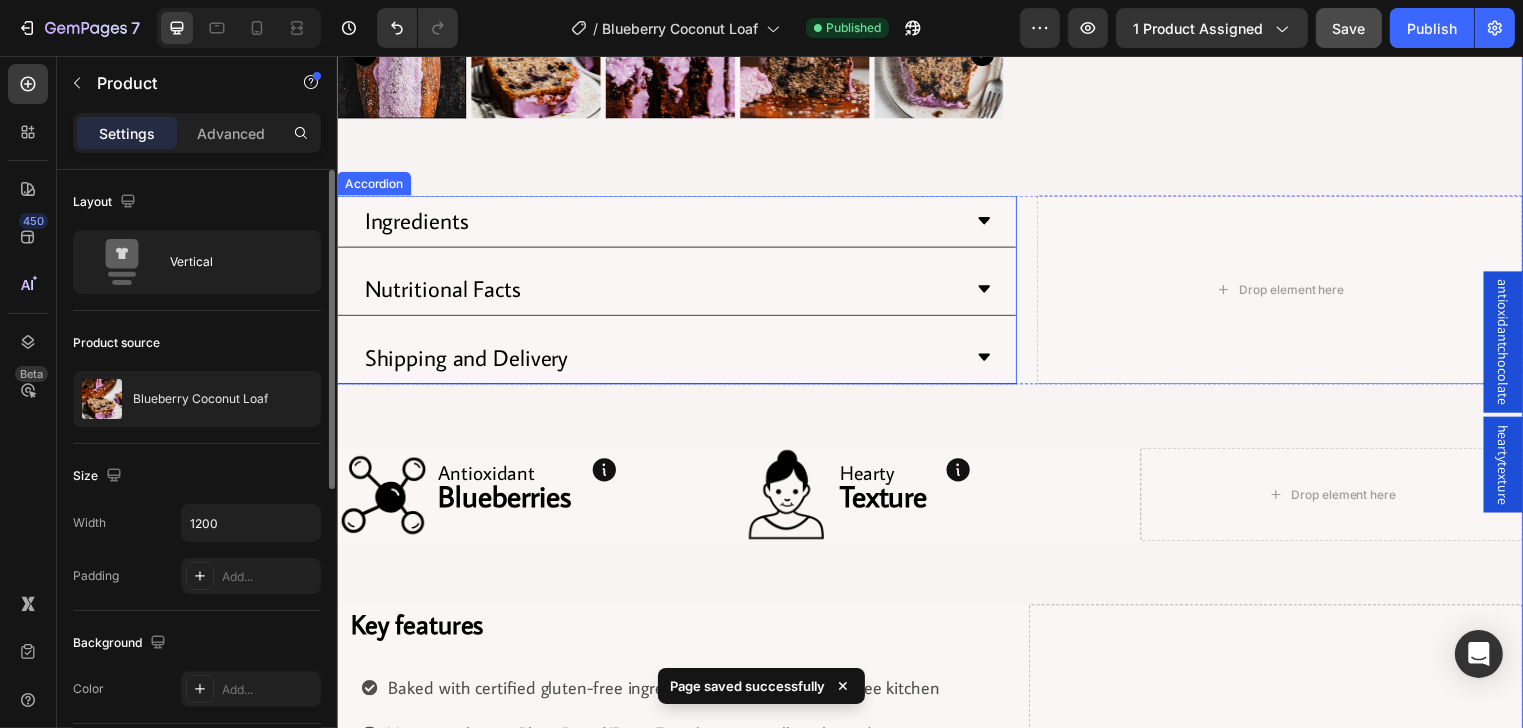 click on "Ingredients" at bounding box center (664, 223) 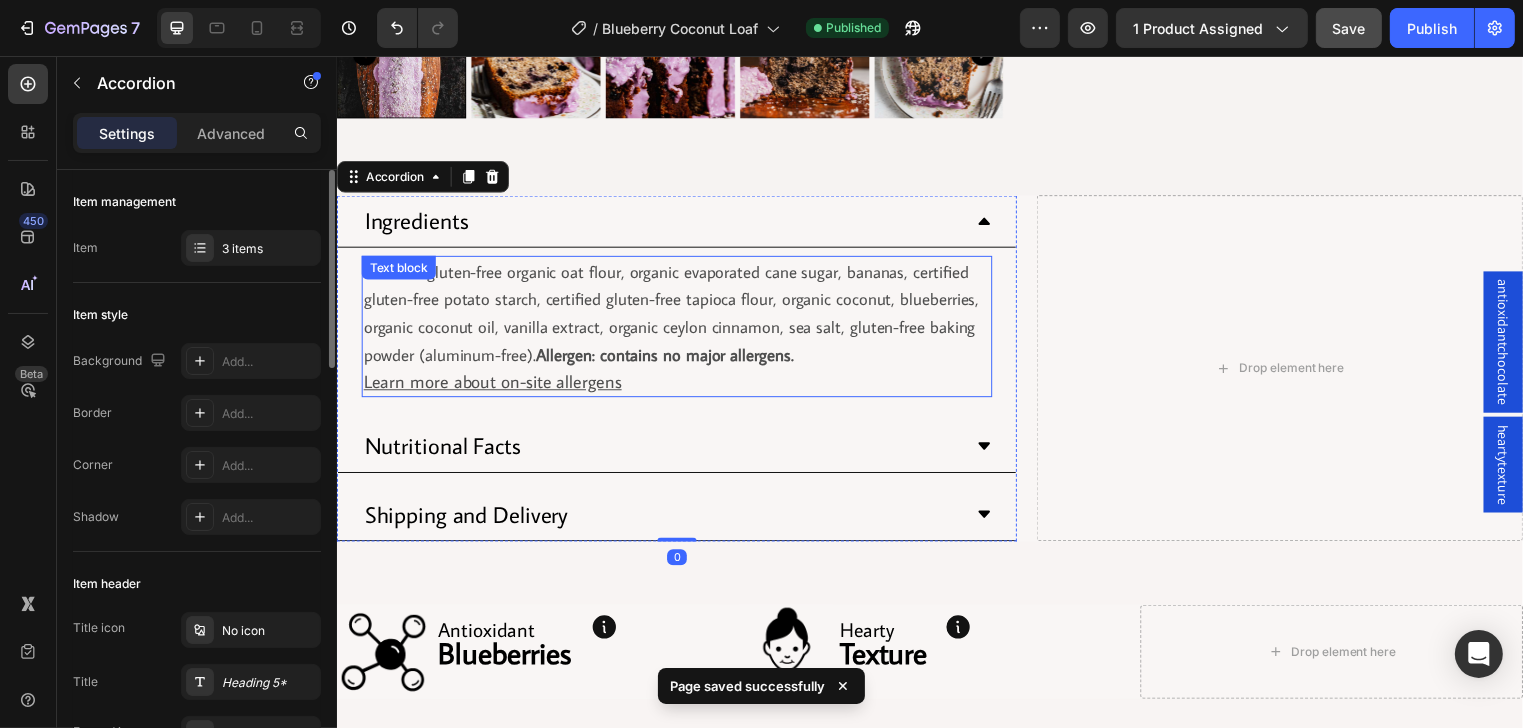 click on "Learn more about on-site allergens" at bounding box center [493, 385] 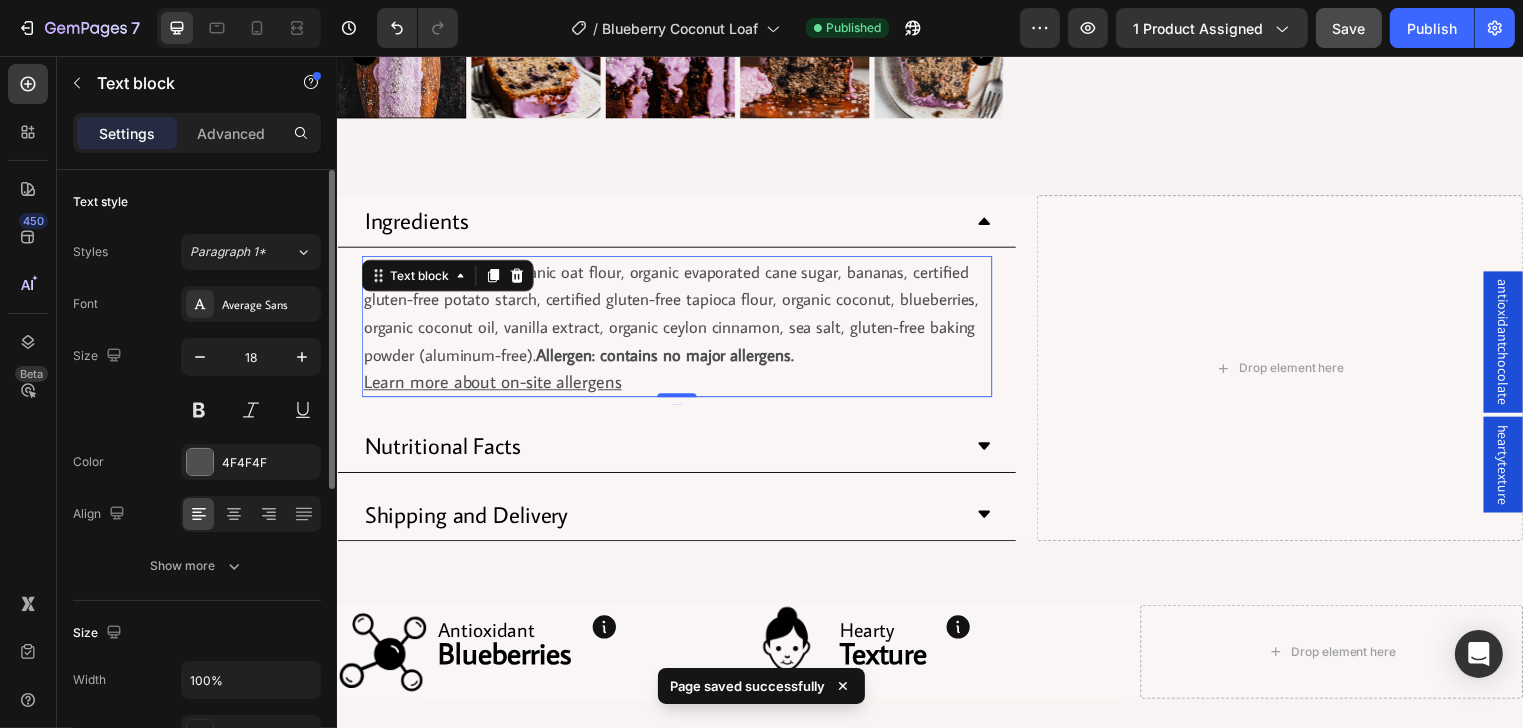click on "Learn more about on-site allergens" at bounding box center (493, 385) 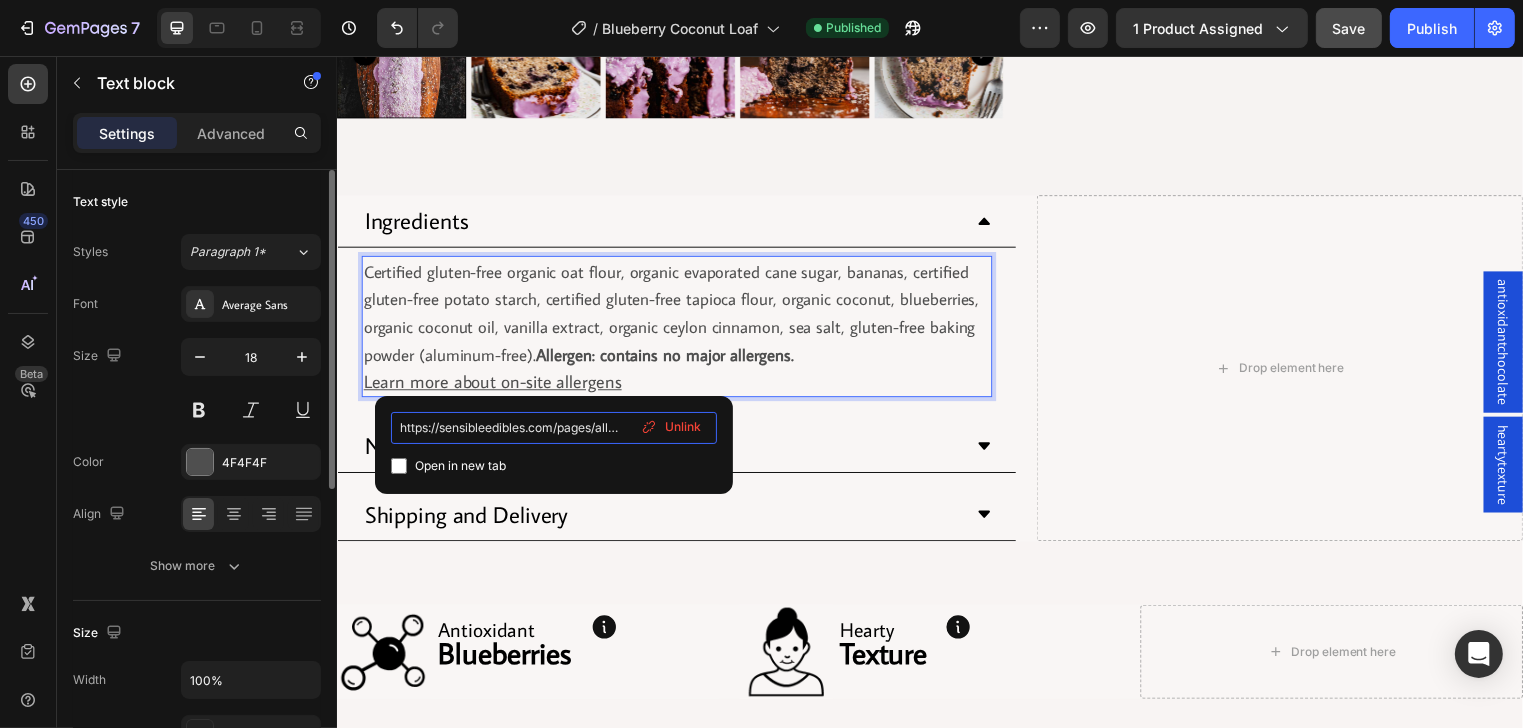 scroll, scrollTop: 0, scrollLeft: 20, axis: horizontal 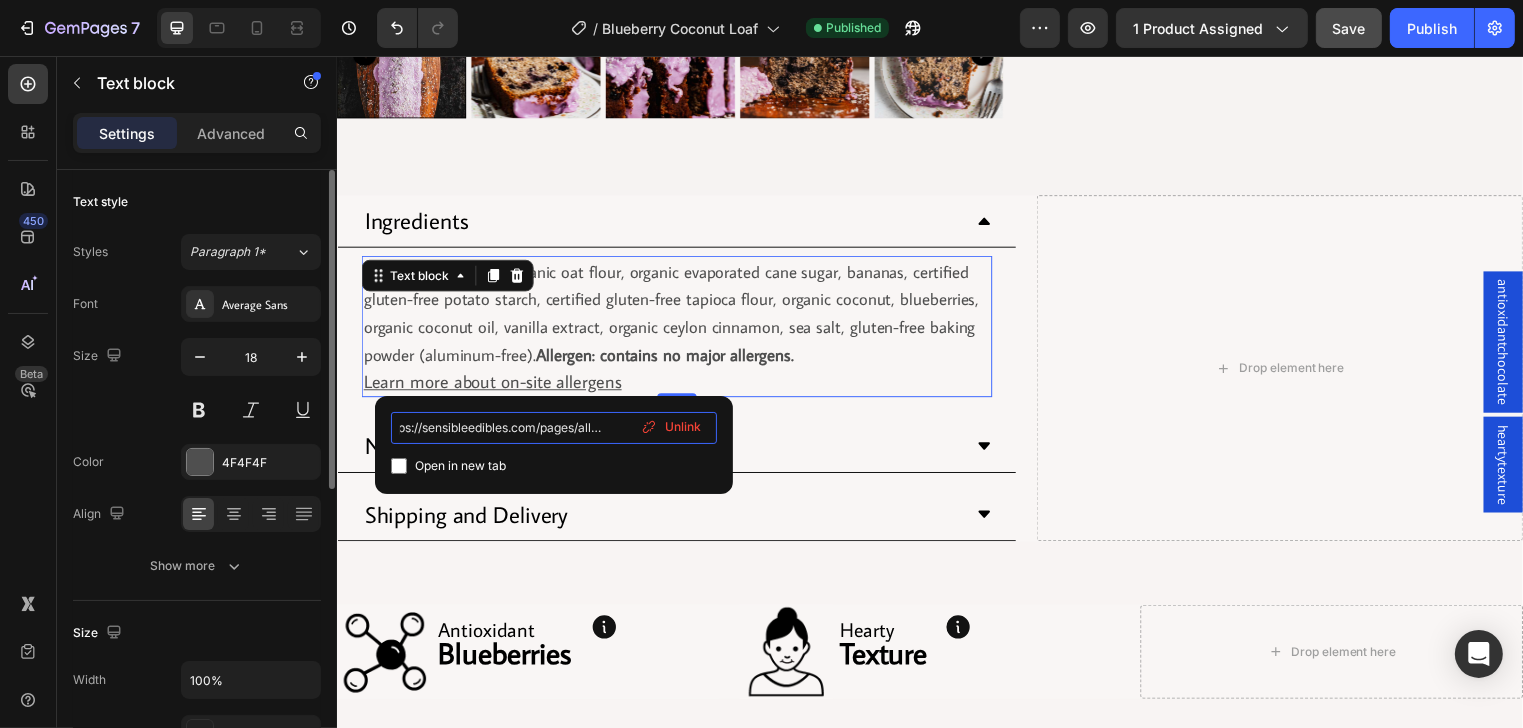 drag, startPoint x: 592, startPoint y: 424, endPoint x: 640, endPoint y: 428, distance: 48.166378 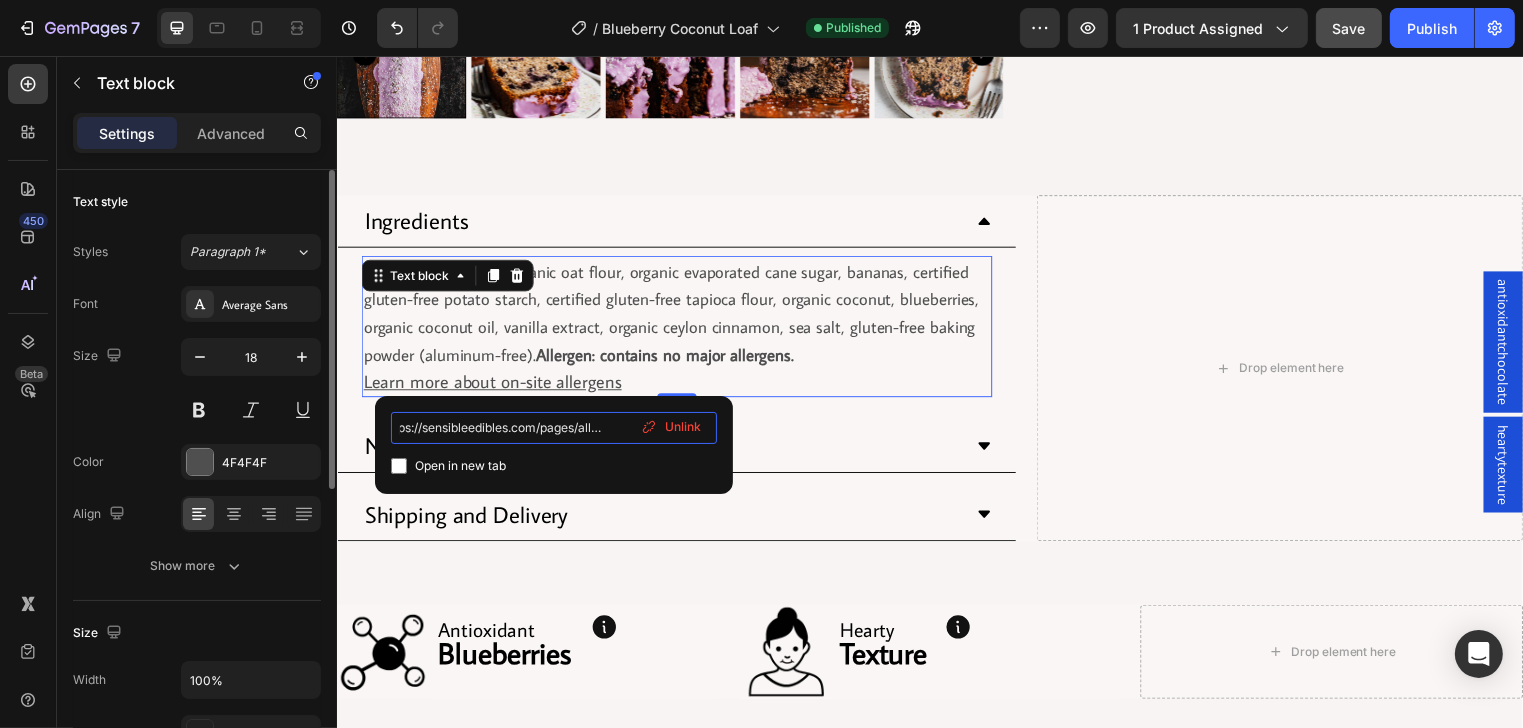 click on "https://sensibleedibles.com/pages/allergen Open in new tab Unlink" at bounding box center (554, 445) 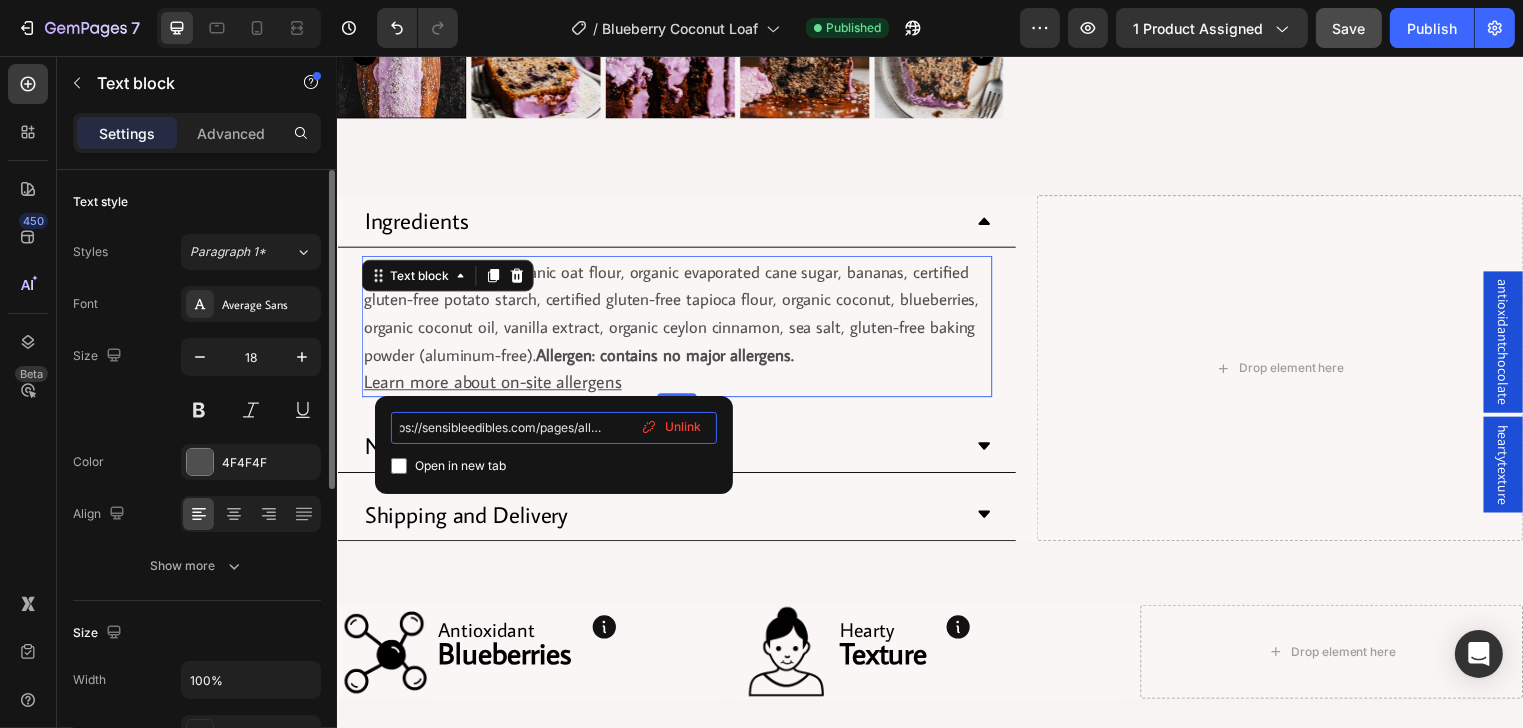 click on "https://sensibleedibles.com/pages/allergen" at bounding box center (554, 428) 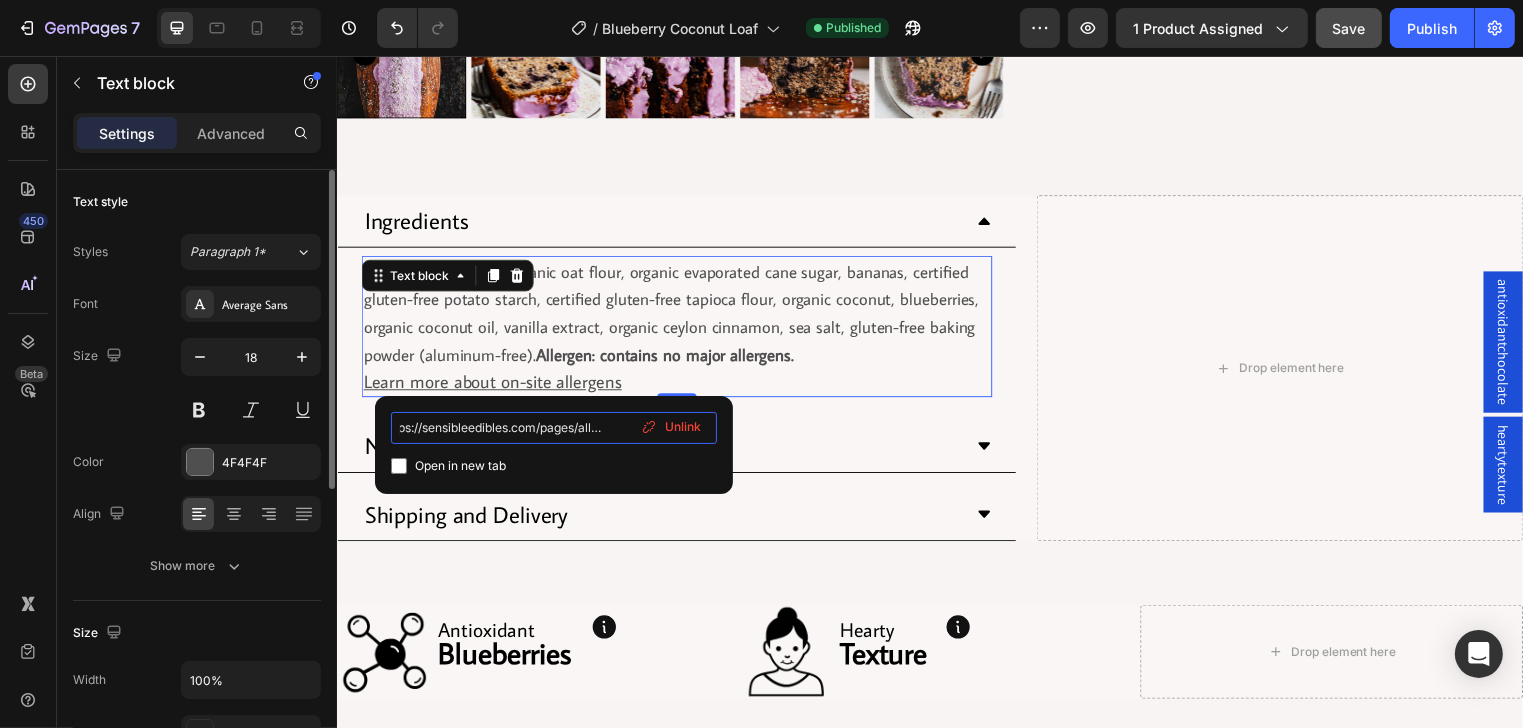 scroll, scrollTop: 0, scrollLeft: 0, axis: both 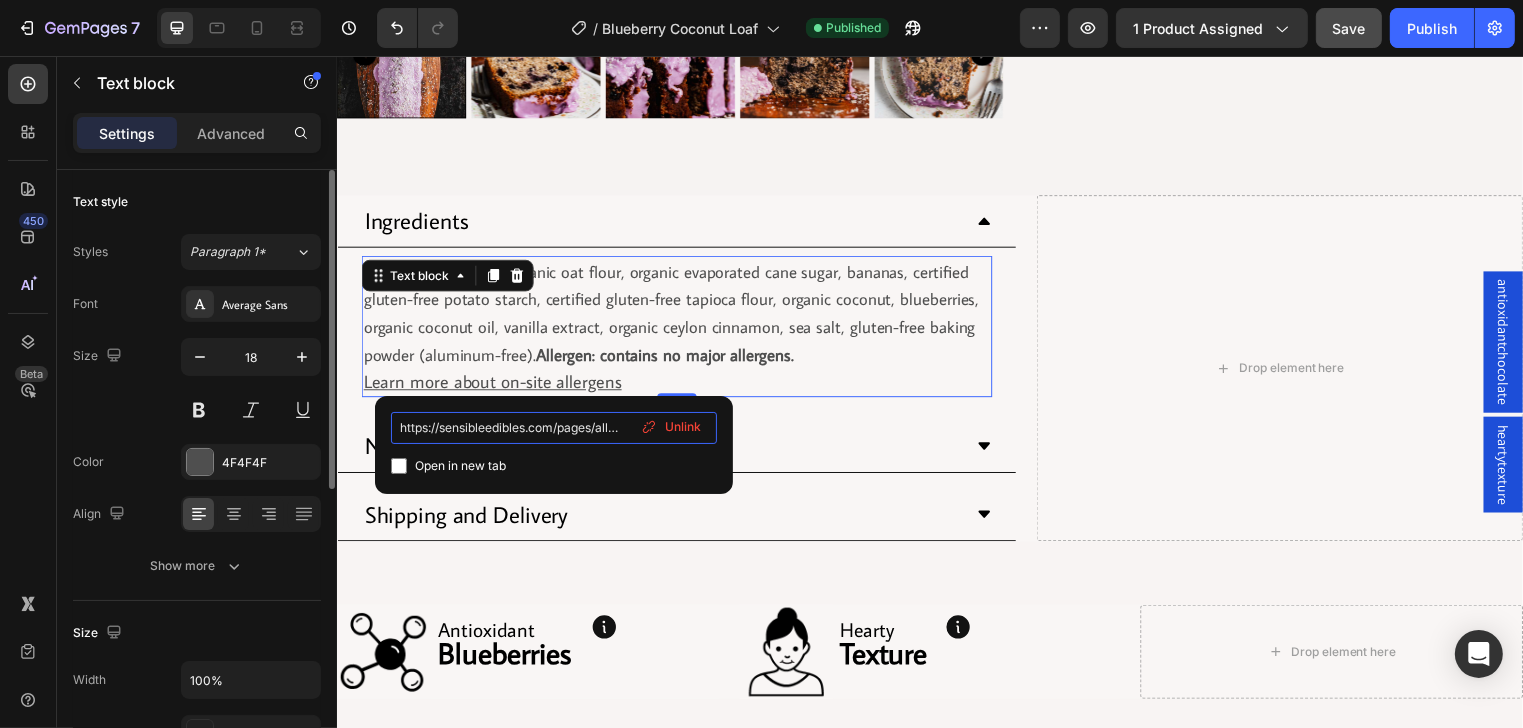 drag, startPoint x: 603, startPoint y: 425, endPoint x: 231, endPoint y: 432, distance: 372.06586 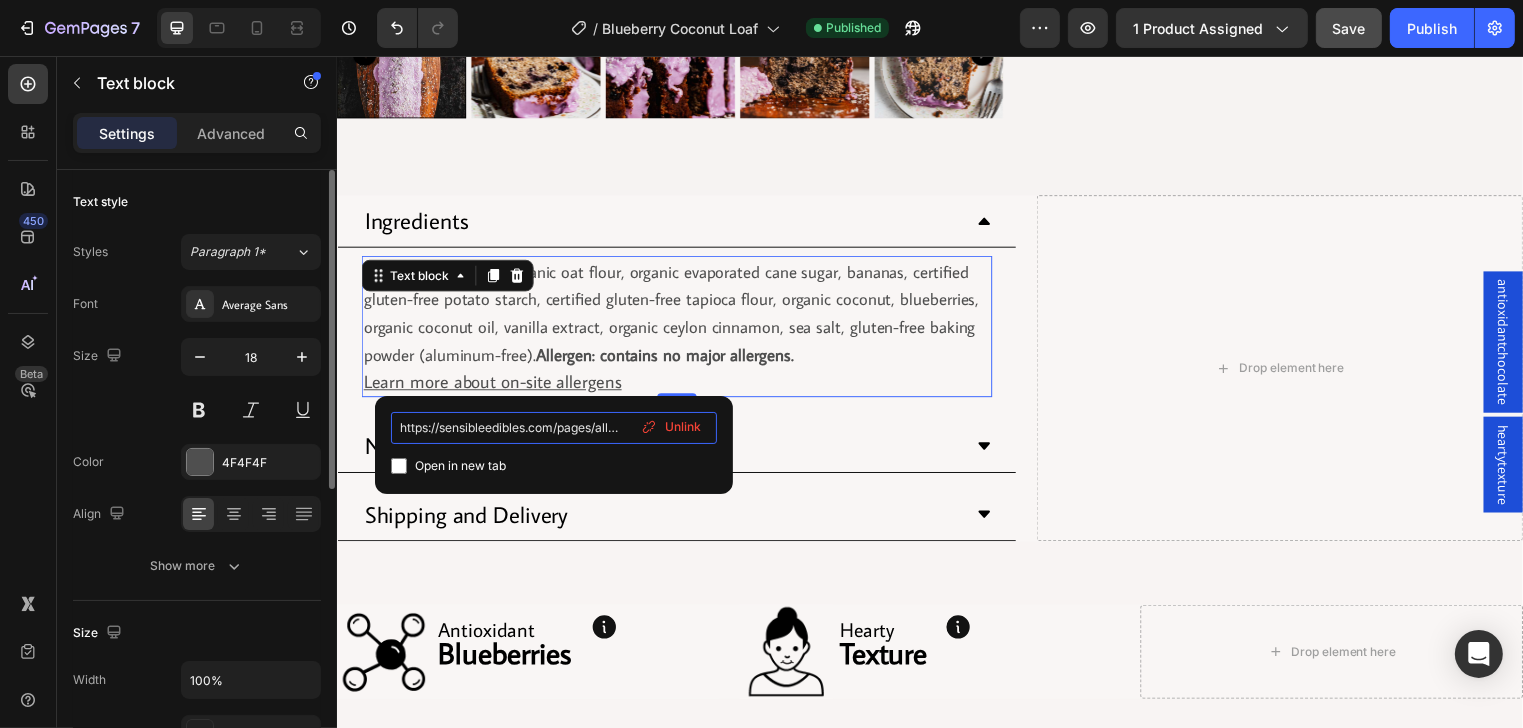 click on "7  Version history  /  Blueberry Coconut Loaf Published Preview 1 product assigned  Save   Publish  450 Beta Sections(18) Elements(84) Section Element Hero Section Product Detail Brands Trusted Badges Guarantee Product Breakdown How to use Testimonials Compare Bundle FAQs Social Proof Brand Story Product List Collection Blog List Contact Sticky Add to Cart Custom Footer Browse Library 450 Layout
Row
Row
Row
Row Text
Heading
Text Block Button
Button
Button Media
Image
Image" 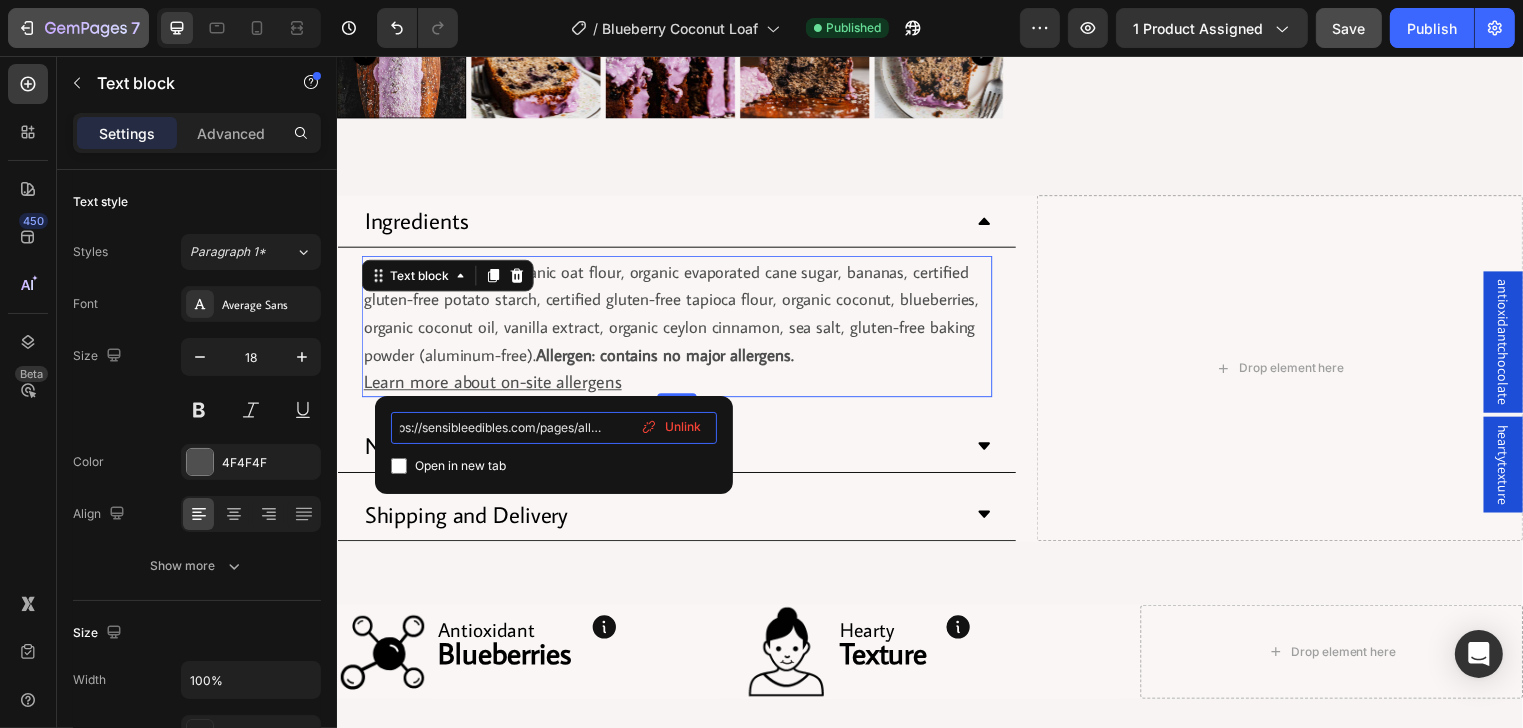 scroll, scrollTop: 0, scrollLeft: 20, axis: horizontal 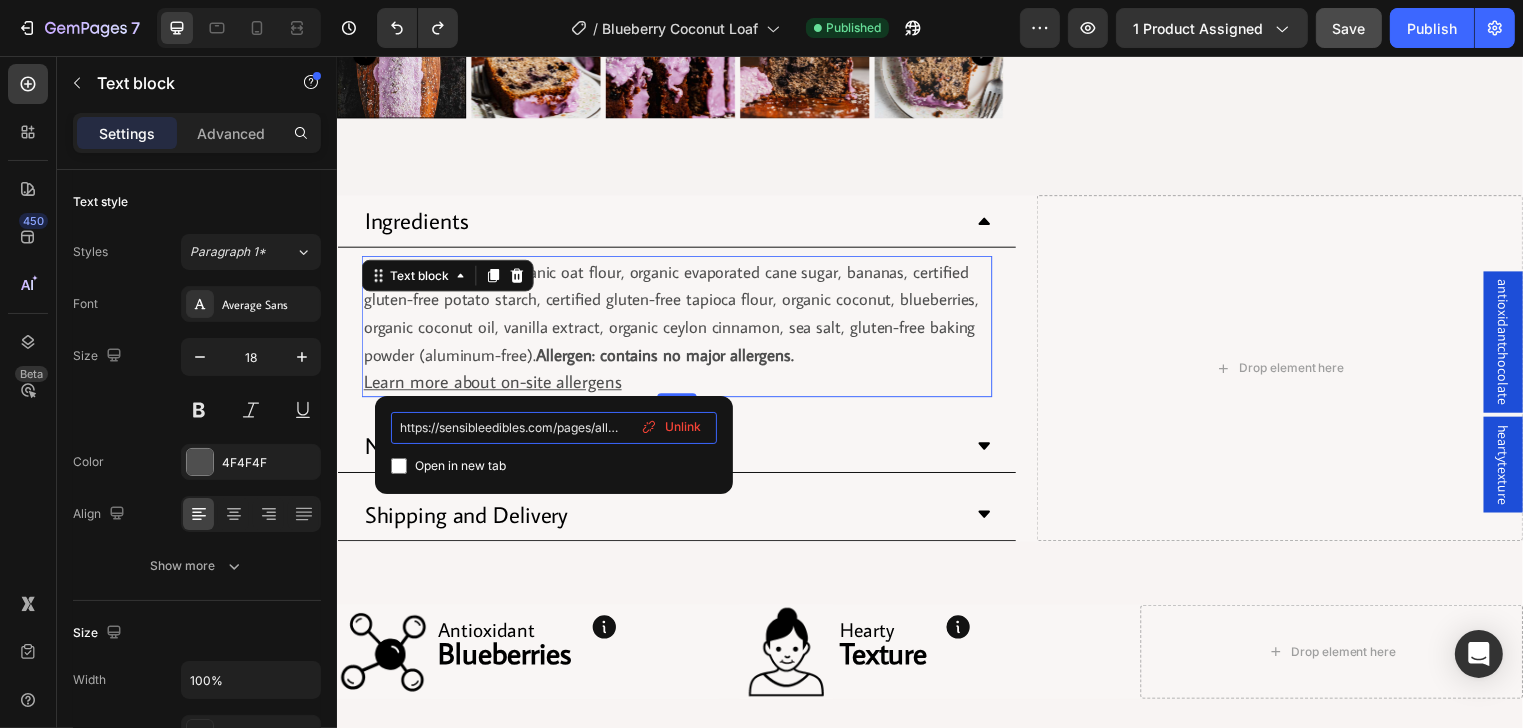 paste on "y-policy" 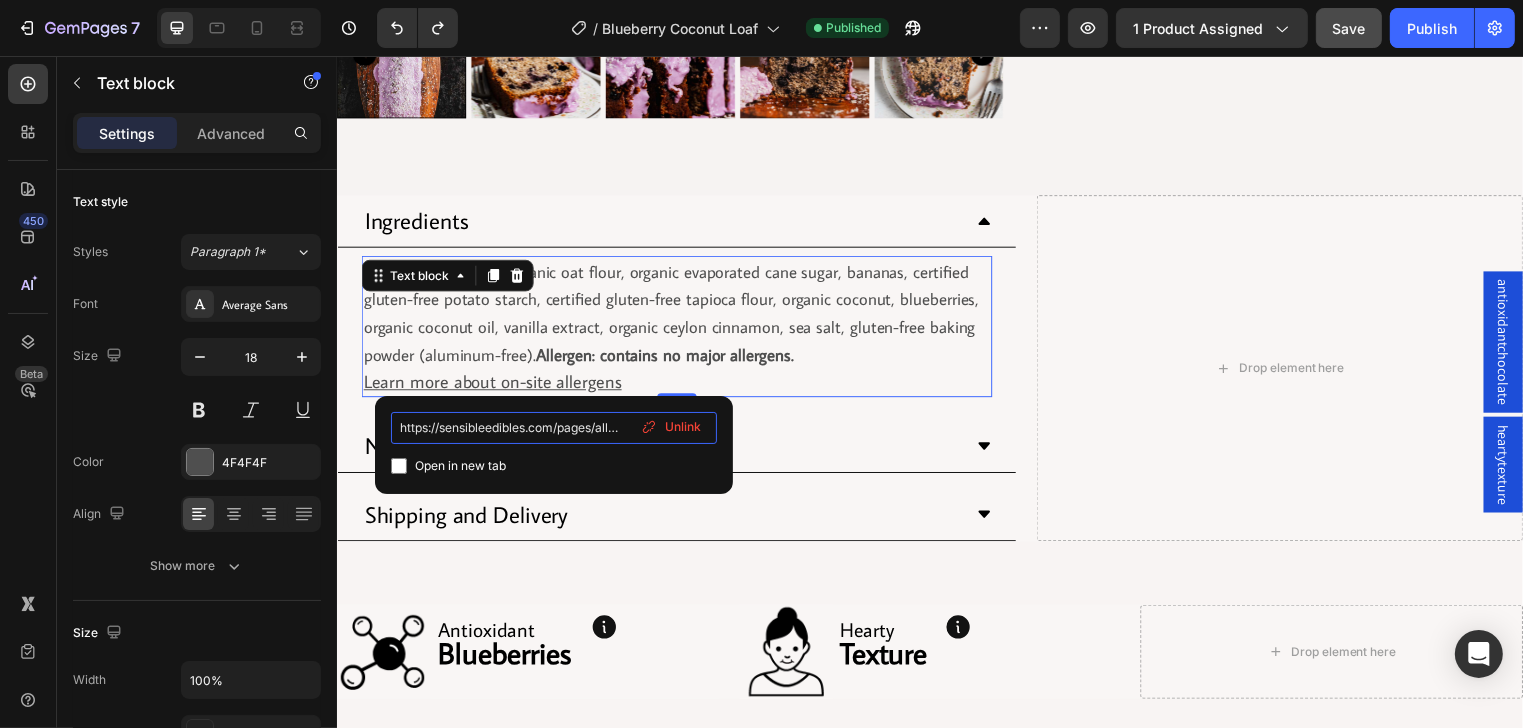 type on "https://sensibleedibles.com/pages/allergy-policy" 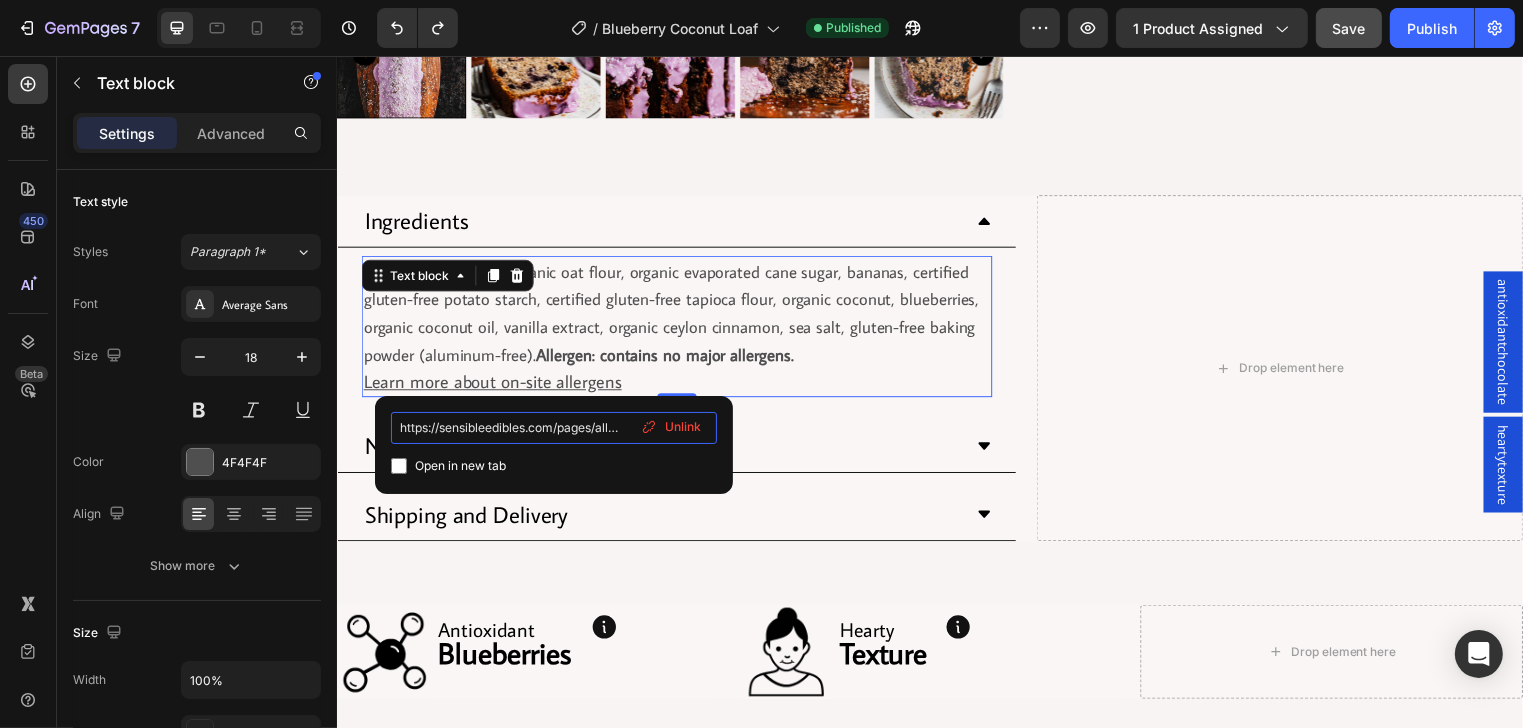 scroll, scrollTop: 0, scrollLeft: 52, axis: horizontal 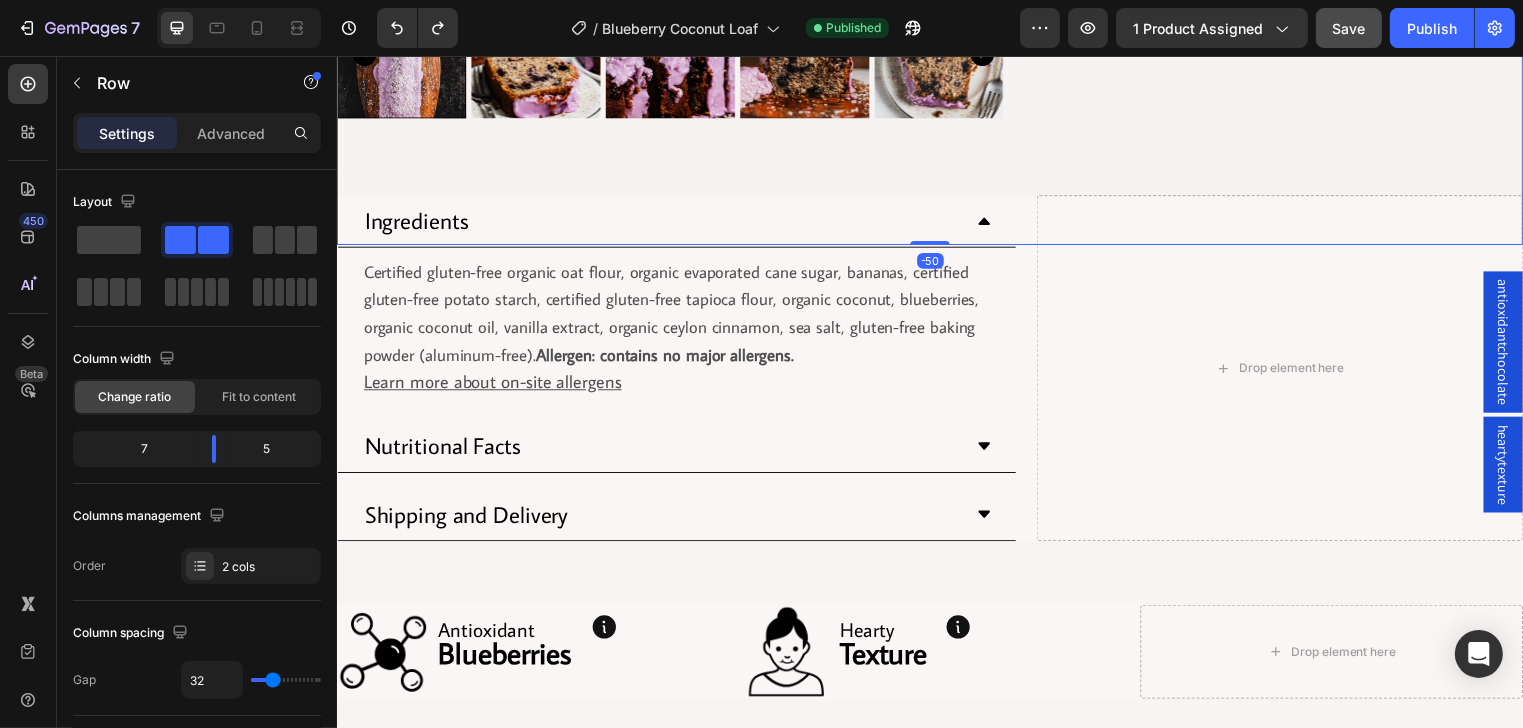 click on "Blueberry Coconut Loaf Product Title Row $49.00 Product Price Product Price Row Image Image Image Image Image Image Row Image Image
Row   Whole Loaf Scored Packaged (14 slices) Product Variants & Swatches Quantity Text Block
1
Product Quantity Add to cart Product Cart Button A moist, hearty loaf packed with sweet bursts of antioxidant rich blueberry flavor and nutty shreds of coconut for a delectible and wholesome morning snack or afternoon indulgence. The beautifully vibrant blueberry frosting makes a it a deliciously indulgent and unforgettable treat.   Product Description Row Row" at bounding box center (1292, -227) 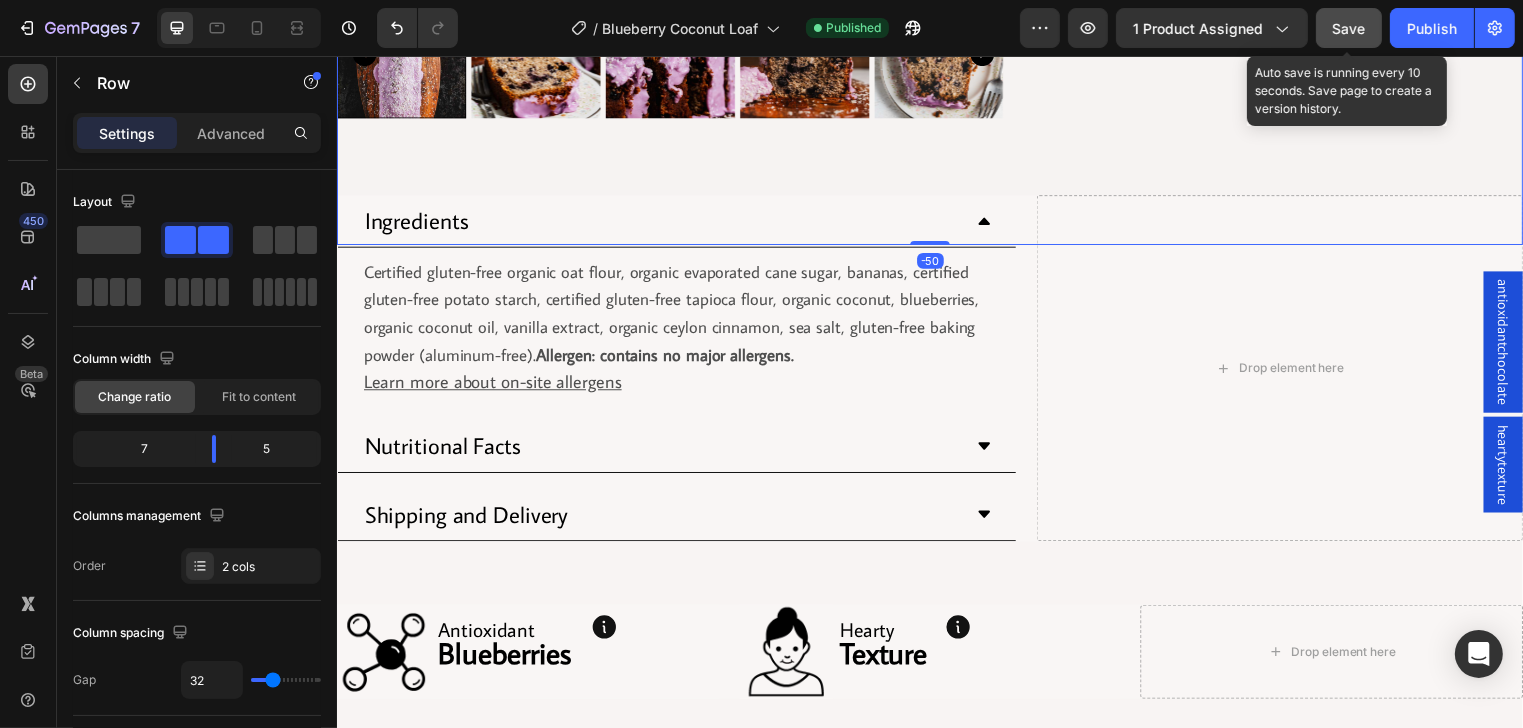 click on "Save" 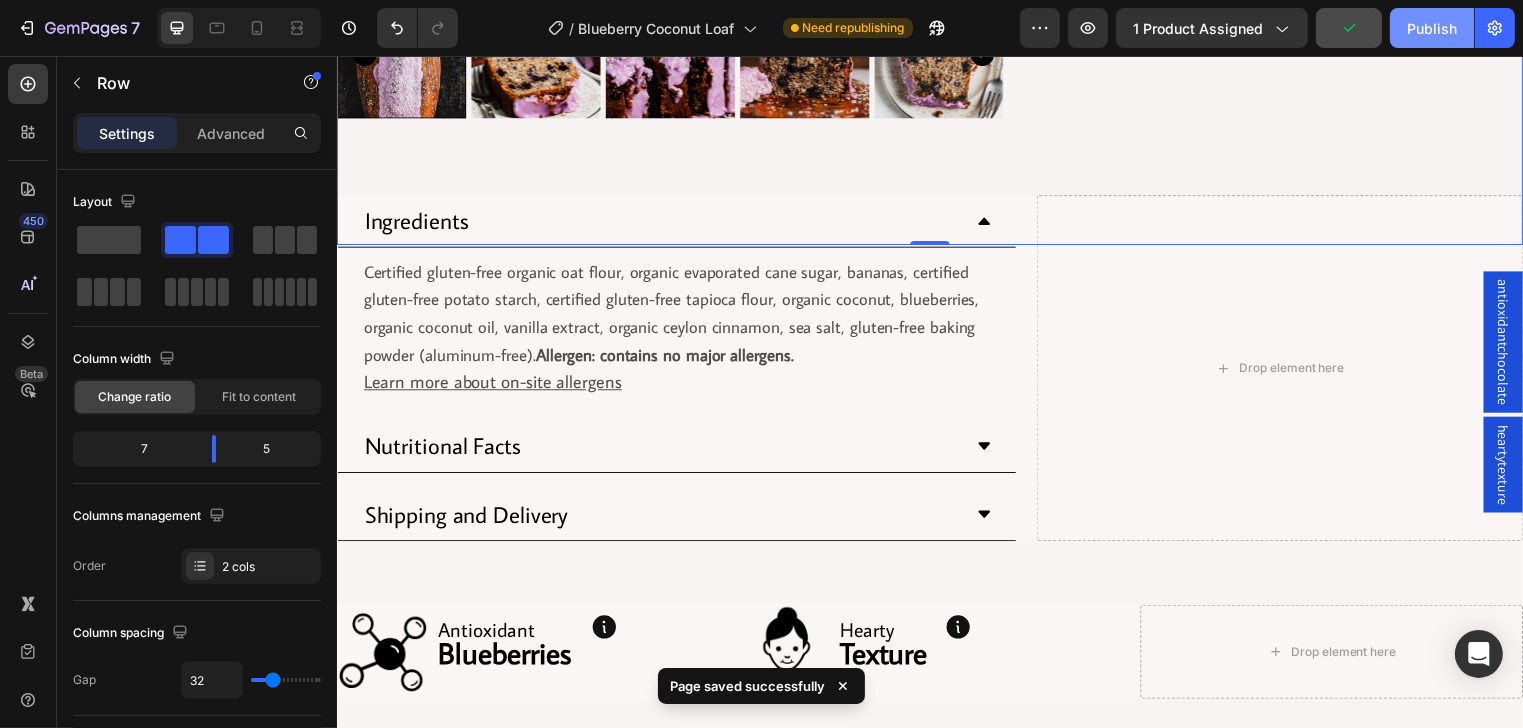 click on "Publish" at bounding box center (1432, 28) 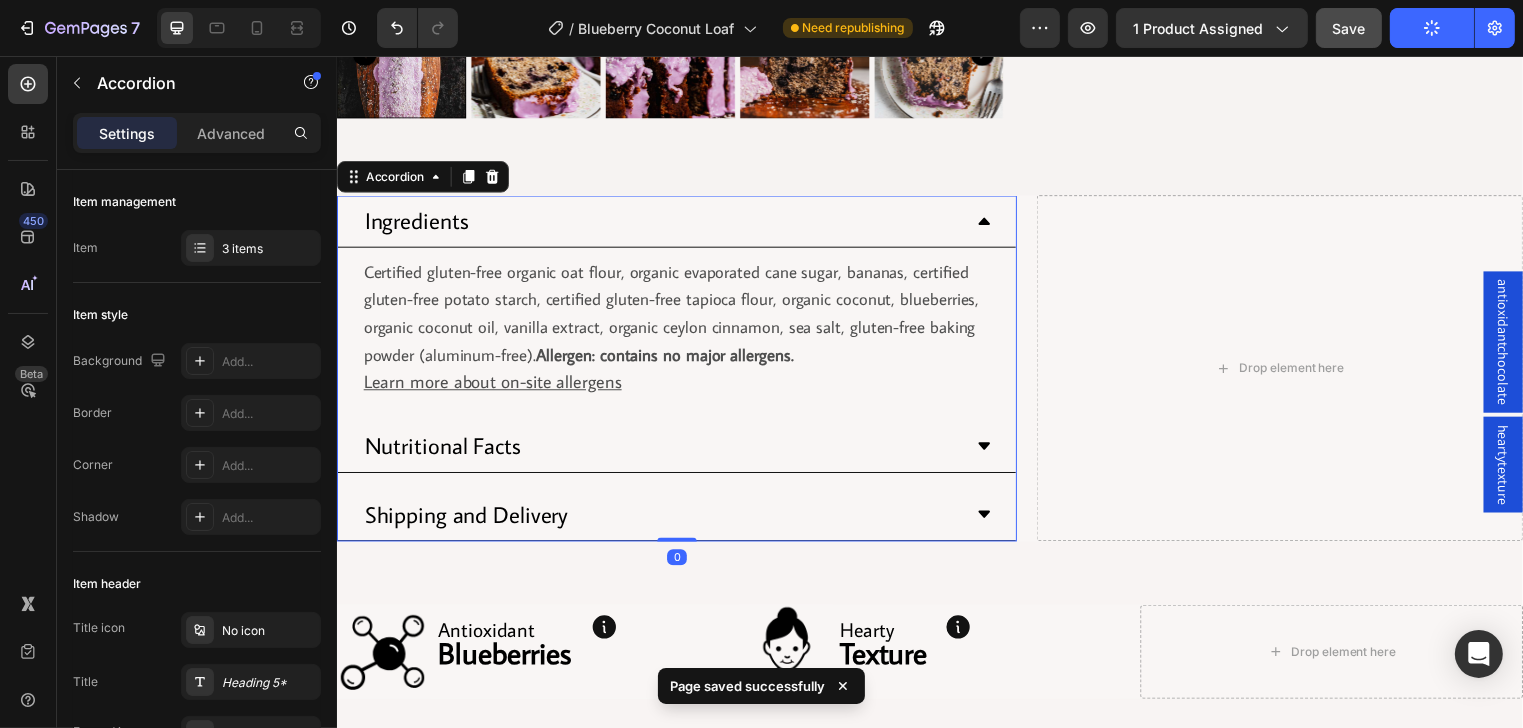 click on "Nutritional Facts" at bounding box center [664, 451] 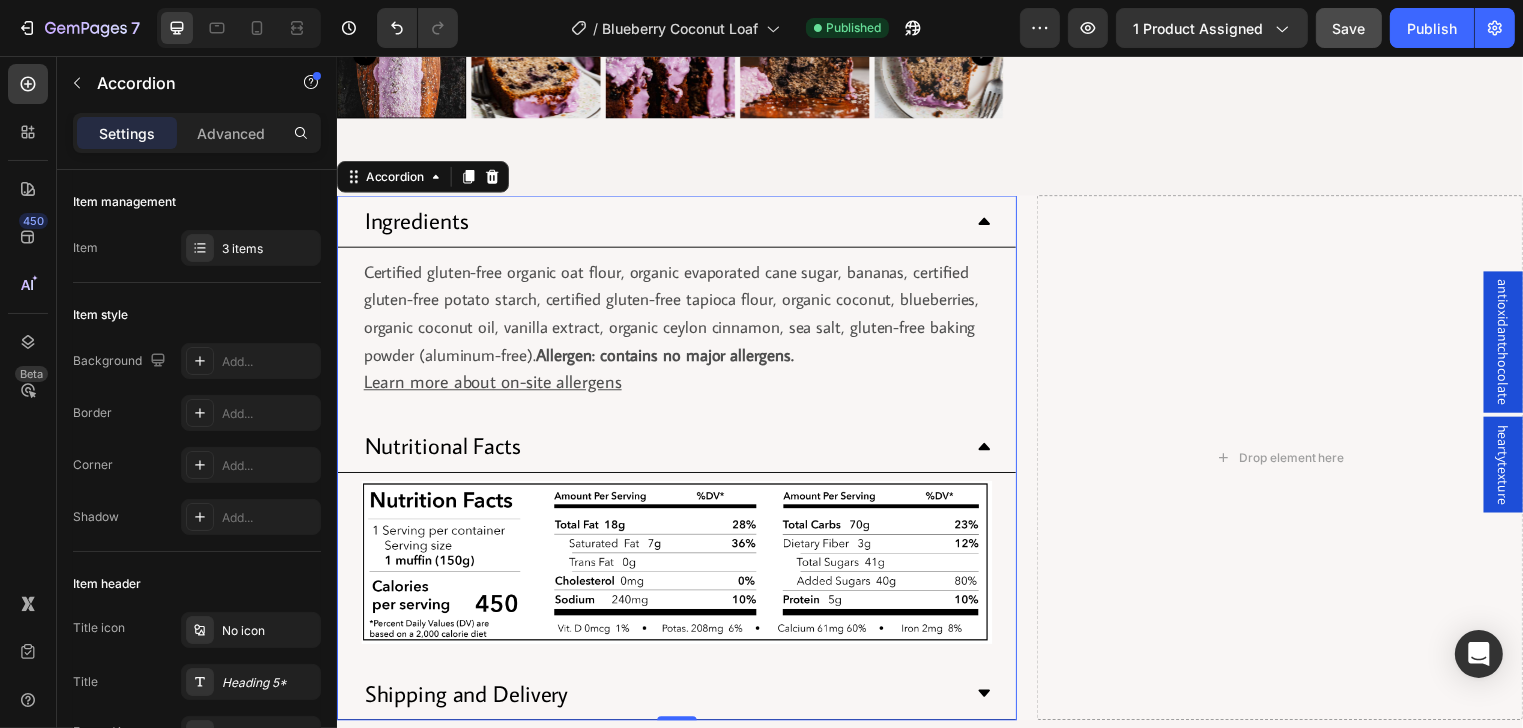 click on "Nutritional Facts" at bounding box center (664, 451) 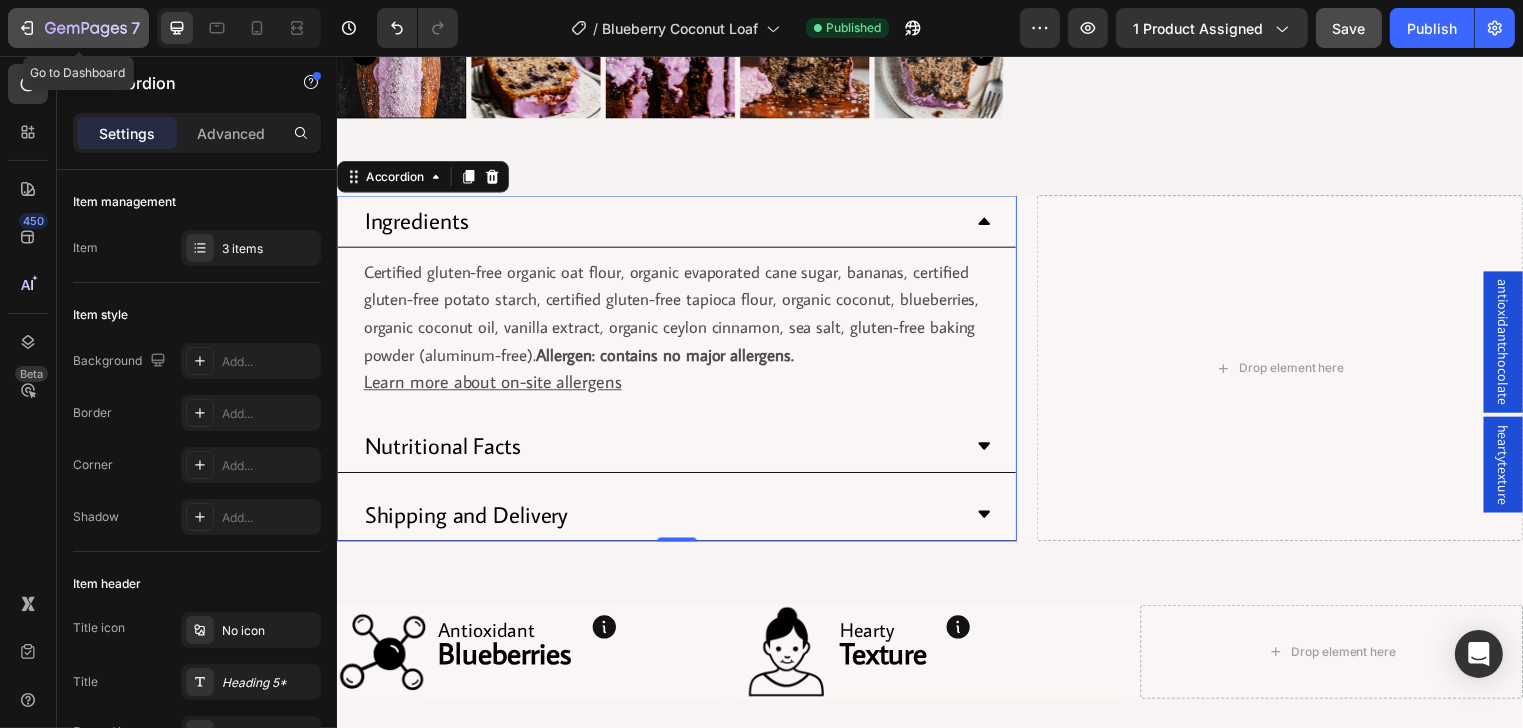 click 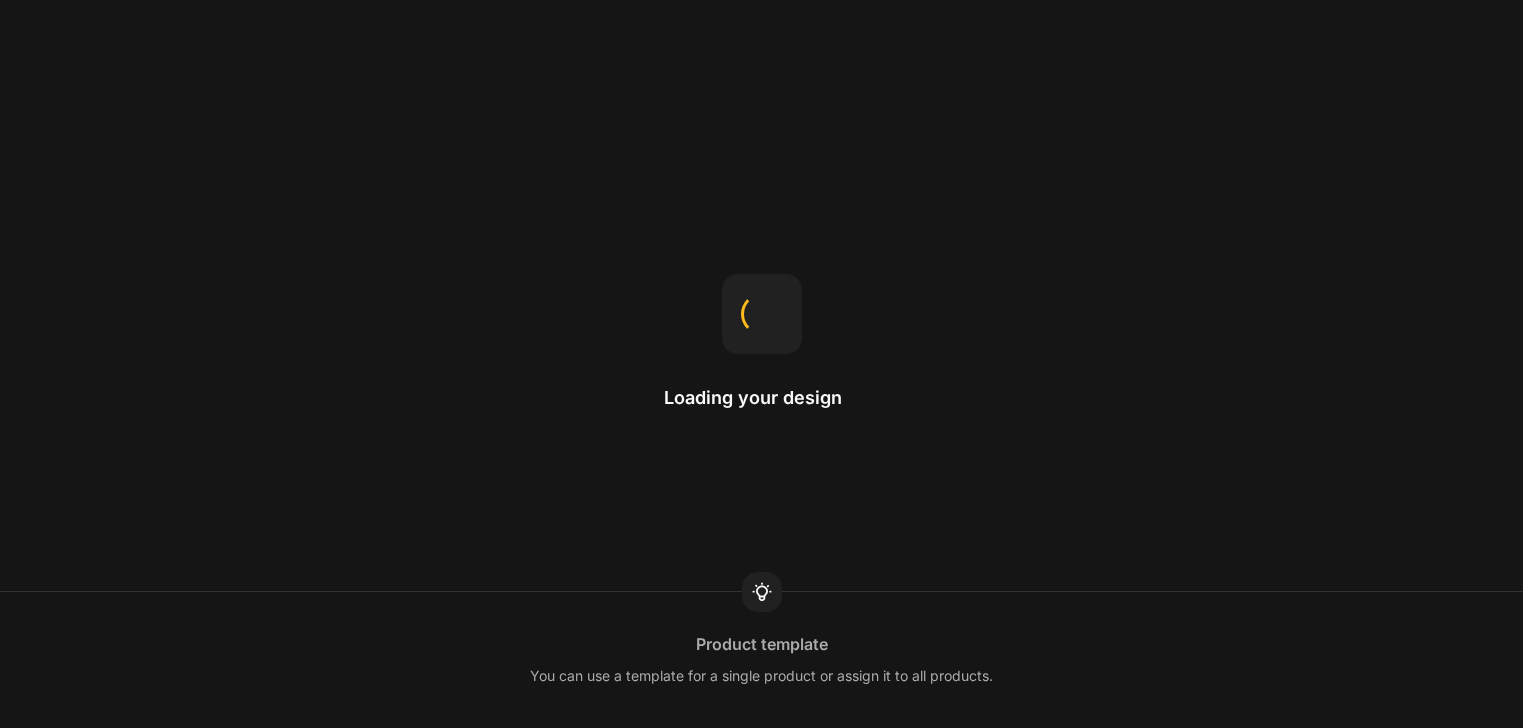 scroll, scrollTop: 0, scrollLeft: 0, axis: both 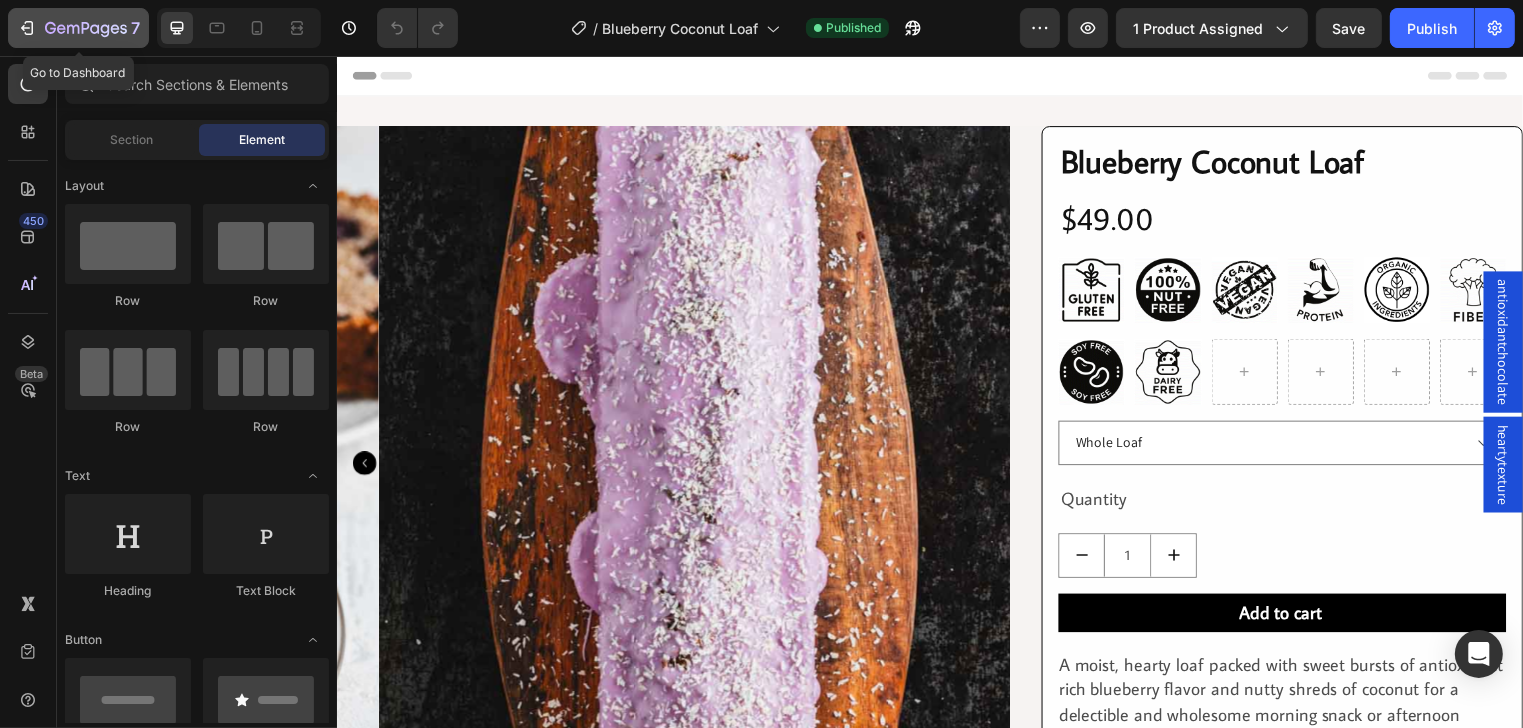 click on "7" at bounding box center (78, 28) 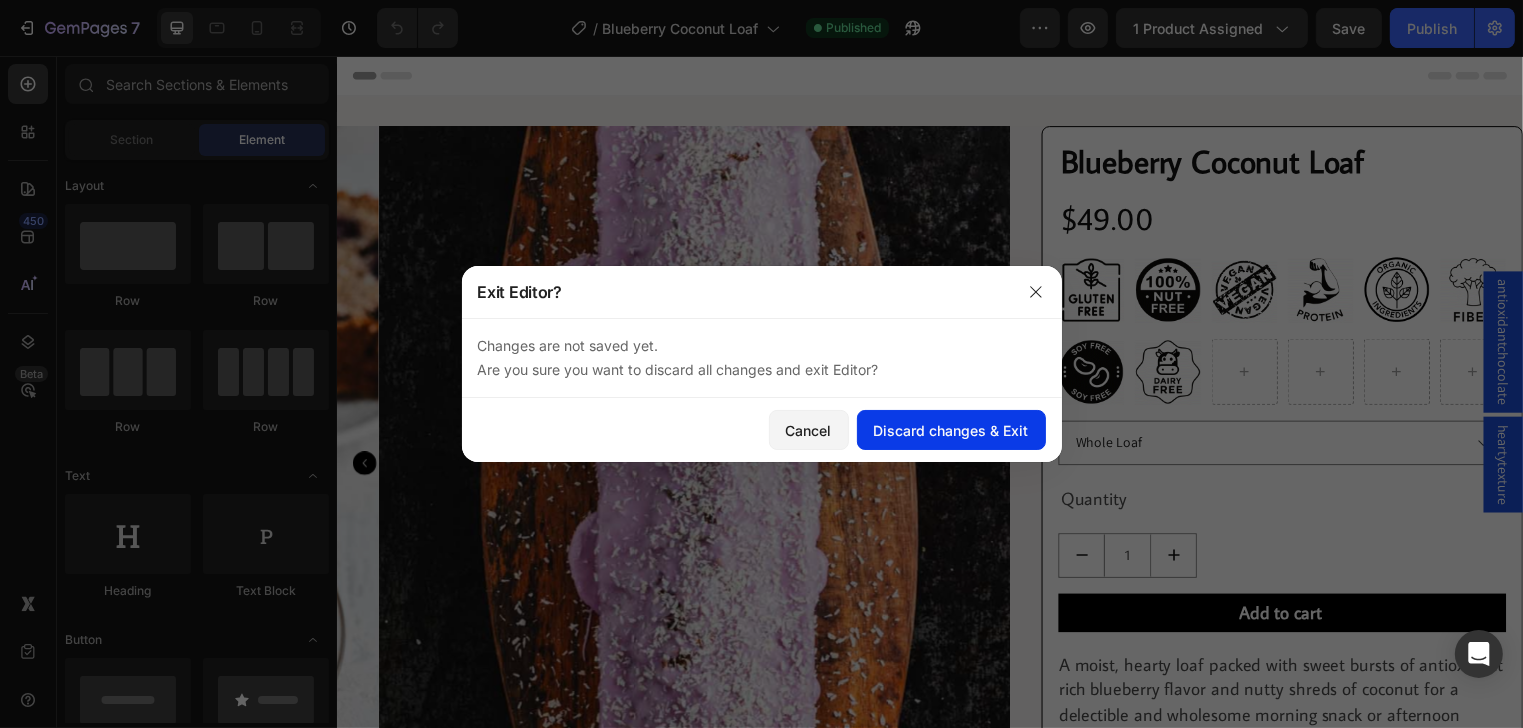 click on "Discard changes & Exit" at bounding box center (951, 430) 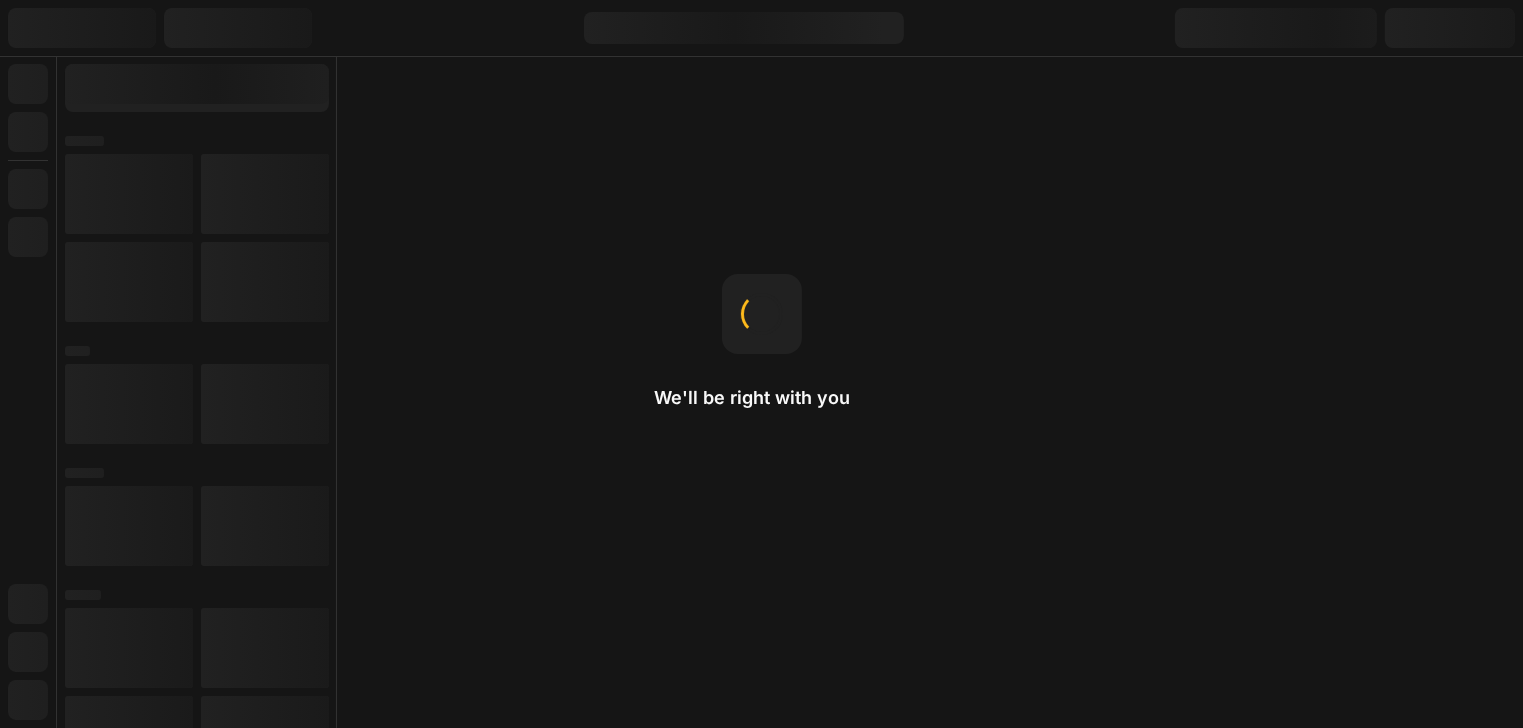 scroll, scrollTop: 0, scrollLeft: 0, axis: both 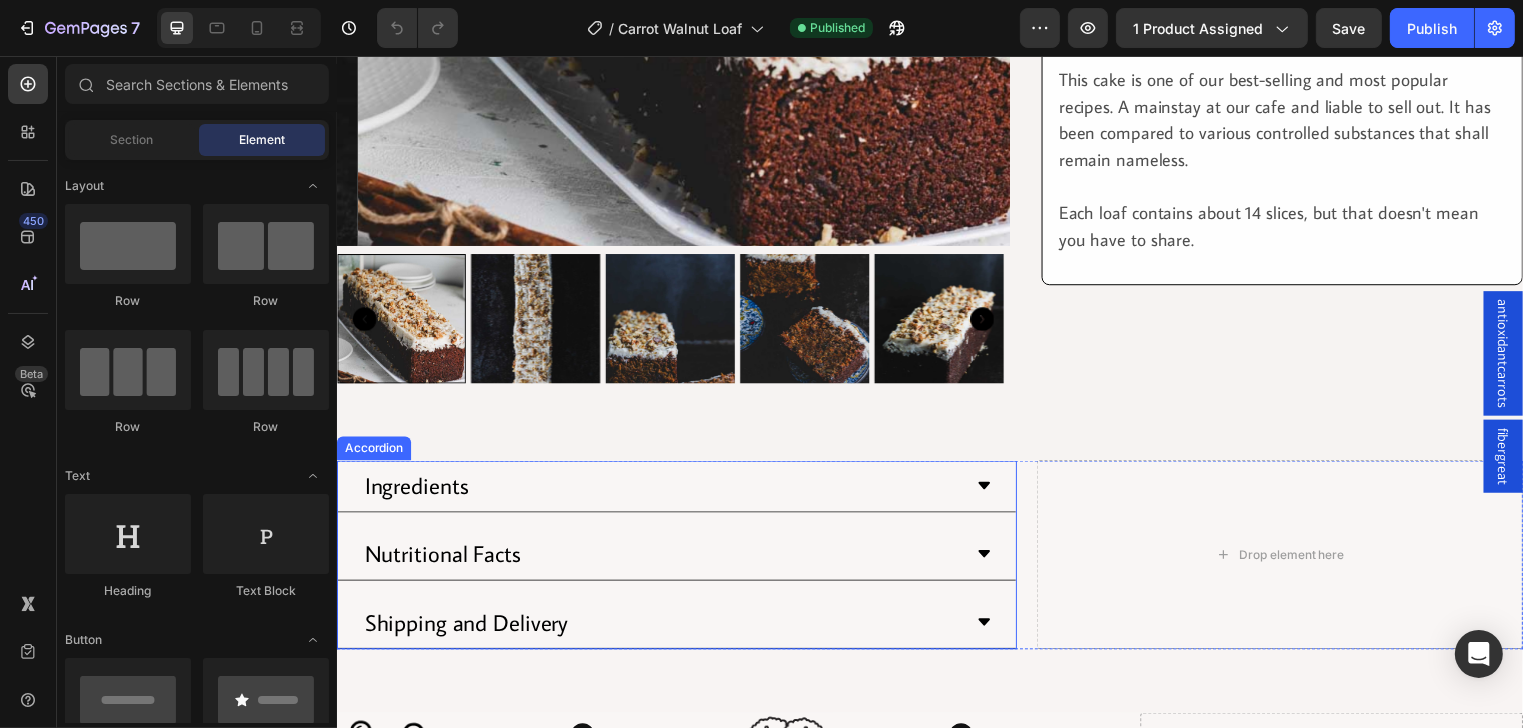 click on "Ingredients" at bounding box center [664, 491] 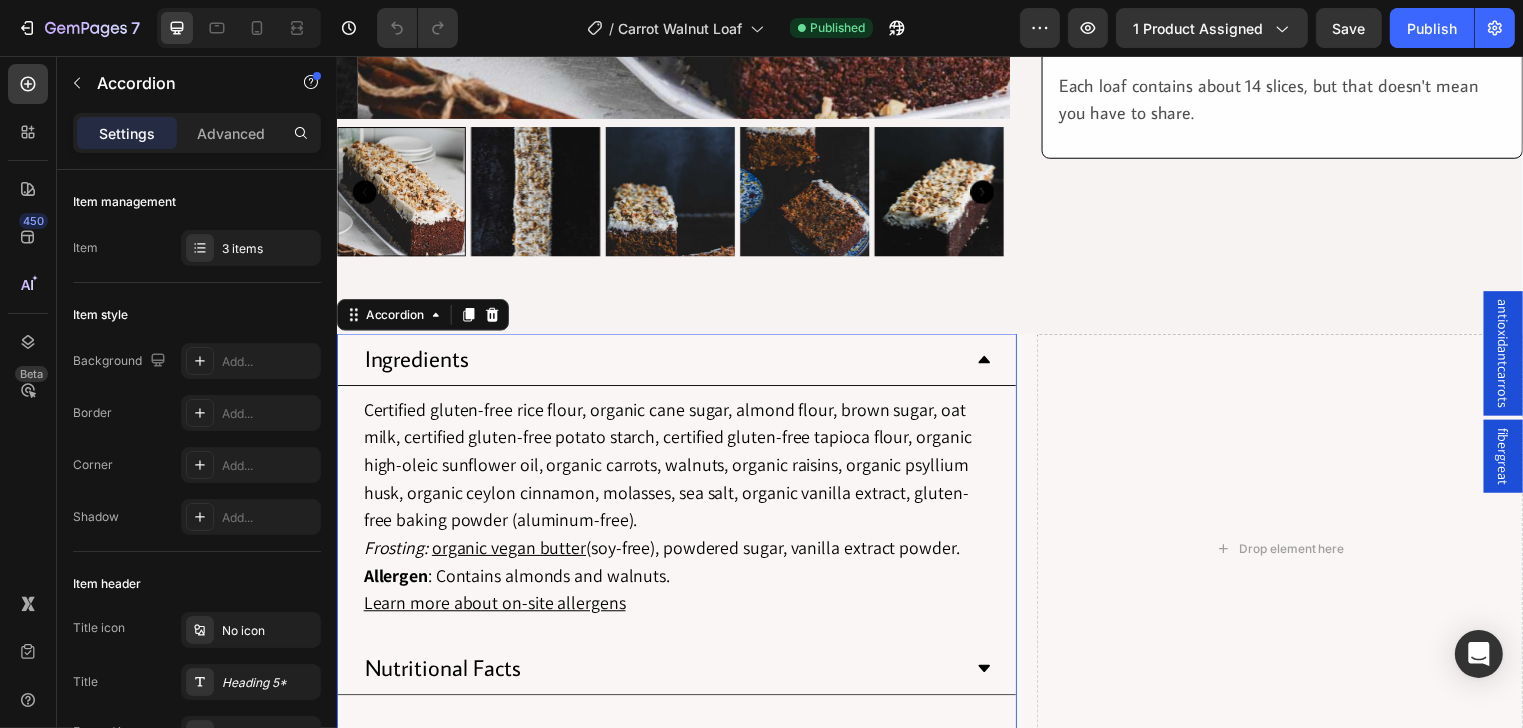 scroll, scrollTop: 800, scrollLeft: 0, axis: vertical 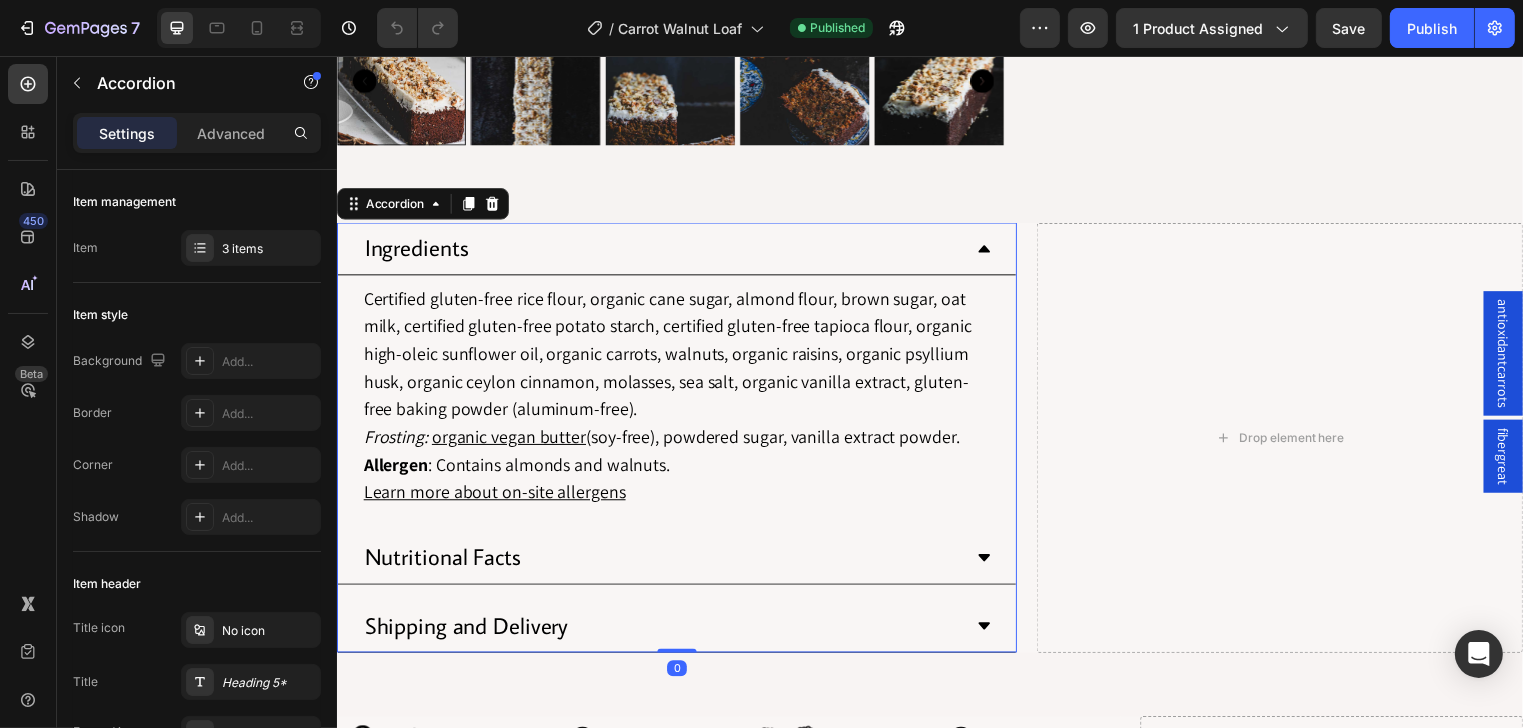 click on "Ingredients  Certified gluten-free rice flour, organic cane sugar, almond flour, brown sugar, oat milk, certified gluten-free potato starch, certified gluten-free tapioca flour, organic high-oleic sunflower oil, organic carrots, walnuts, organic raisins, organic psyllium husk, organic ceylon cinnamon, molasses, sea salt, organic vanilla extract, gluten-free baking powder (aluminum-free). Frosting:   organic vegan butter  (soy-free), powdered sugar, vanilla extract powder. Allergen : Contains almonds and walnuts.  Learn more about on-site allergens Text block
Nutritional Facts
Shipping and Delivery" at bounding box center [680, 442] 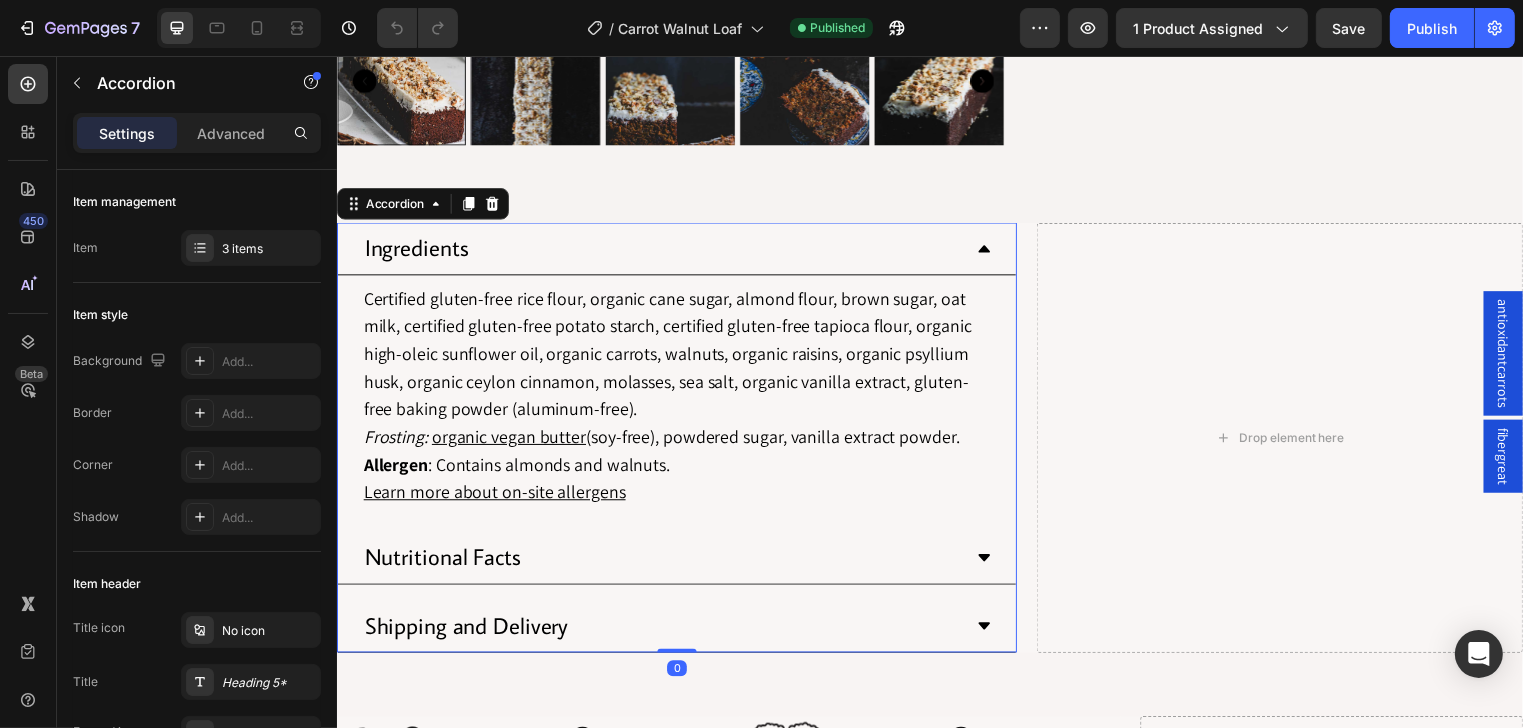 click on "Nutritional Facts" at bounding box center [664, 564] 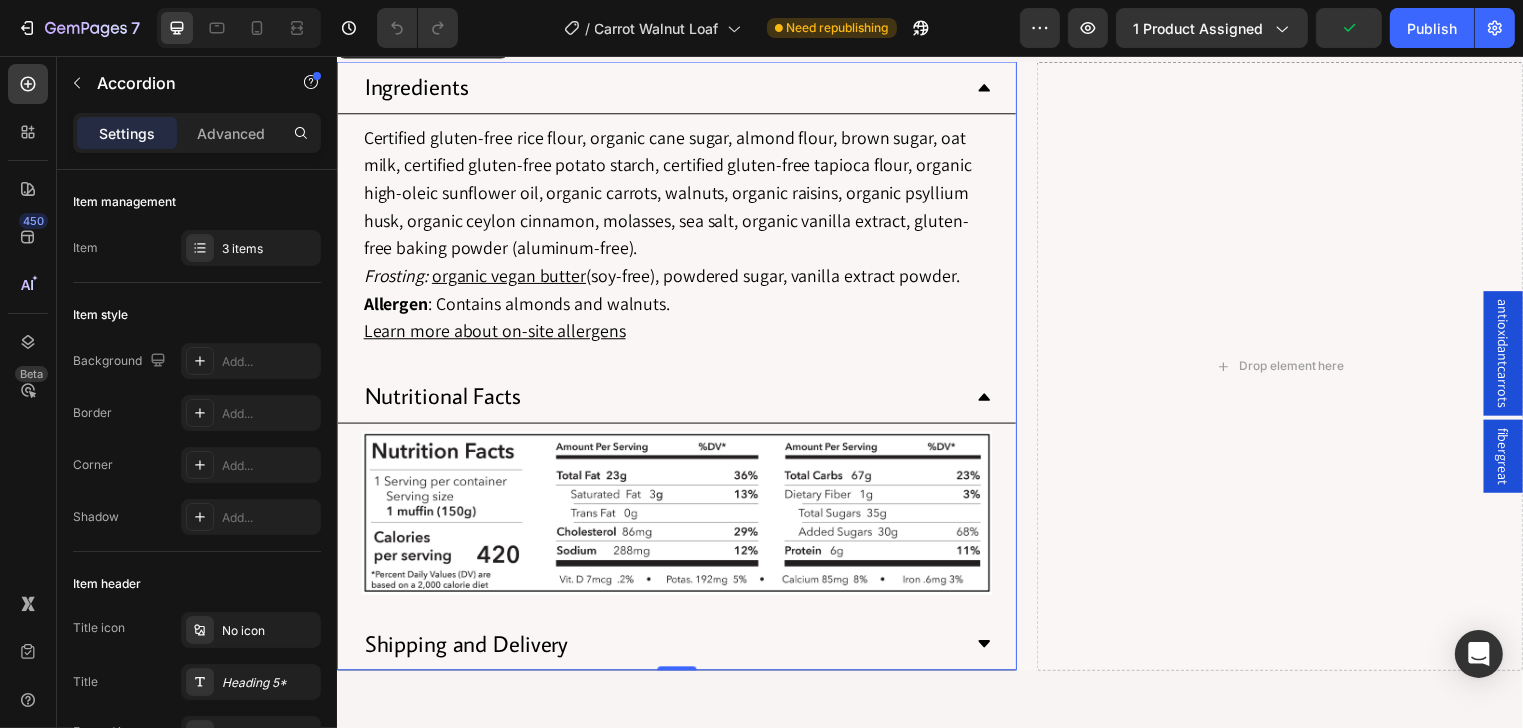 scroll, scrollTop: 960, scrollLeft: 0, axis: vertical 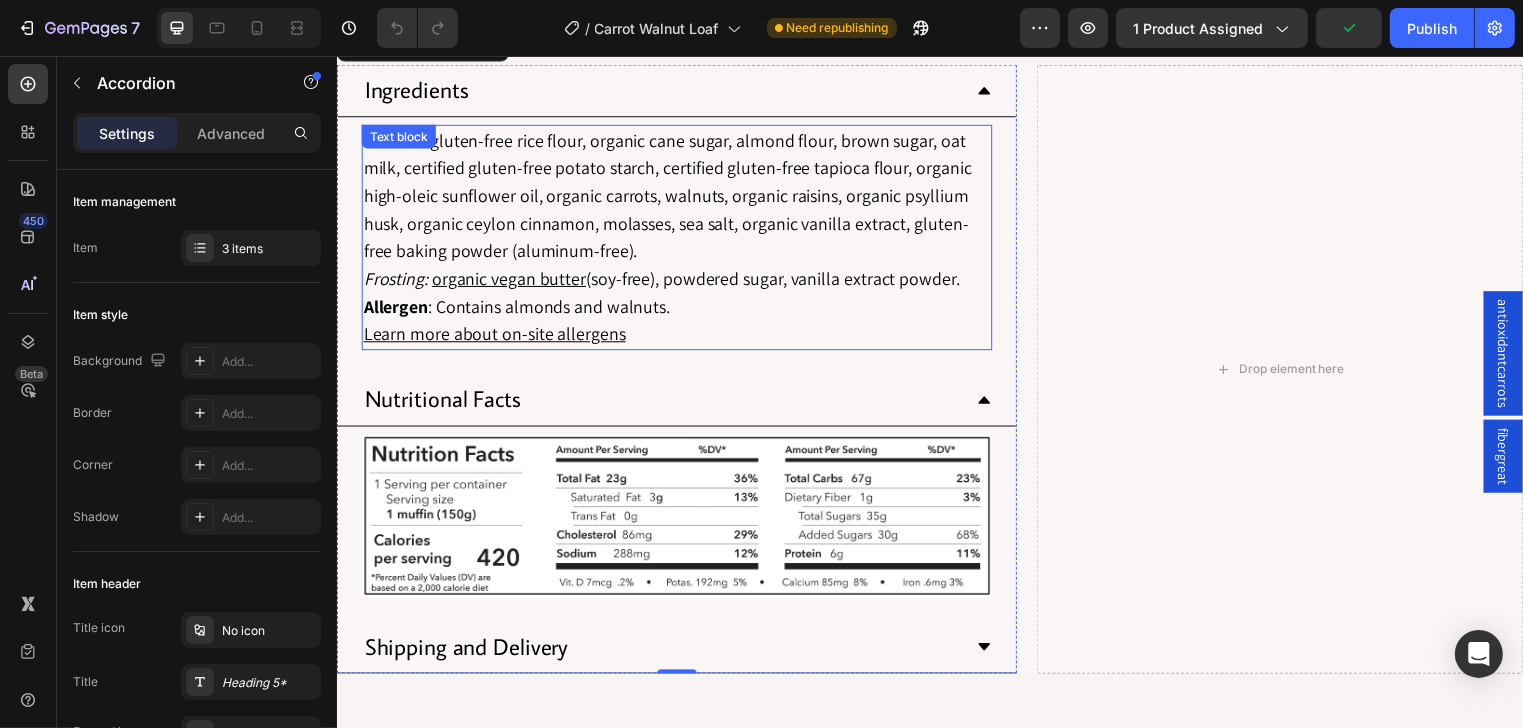 click on "Learn more about on-site allergens" at bounding box center [495, 337] 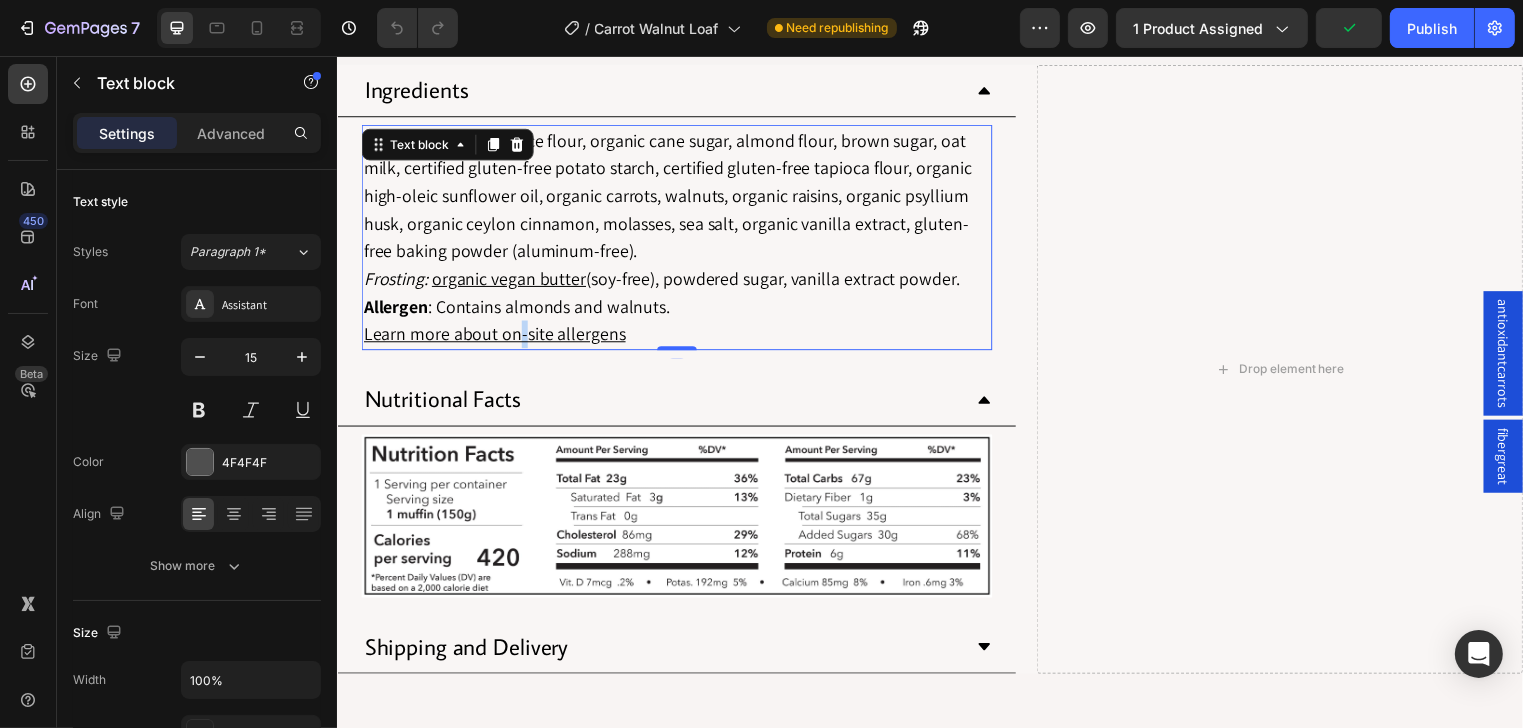 click on "Learn more about on-site allergens" at bounding box center [495, 337] 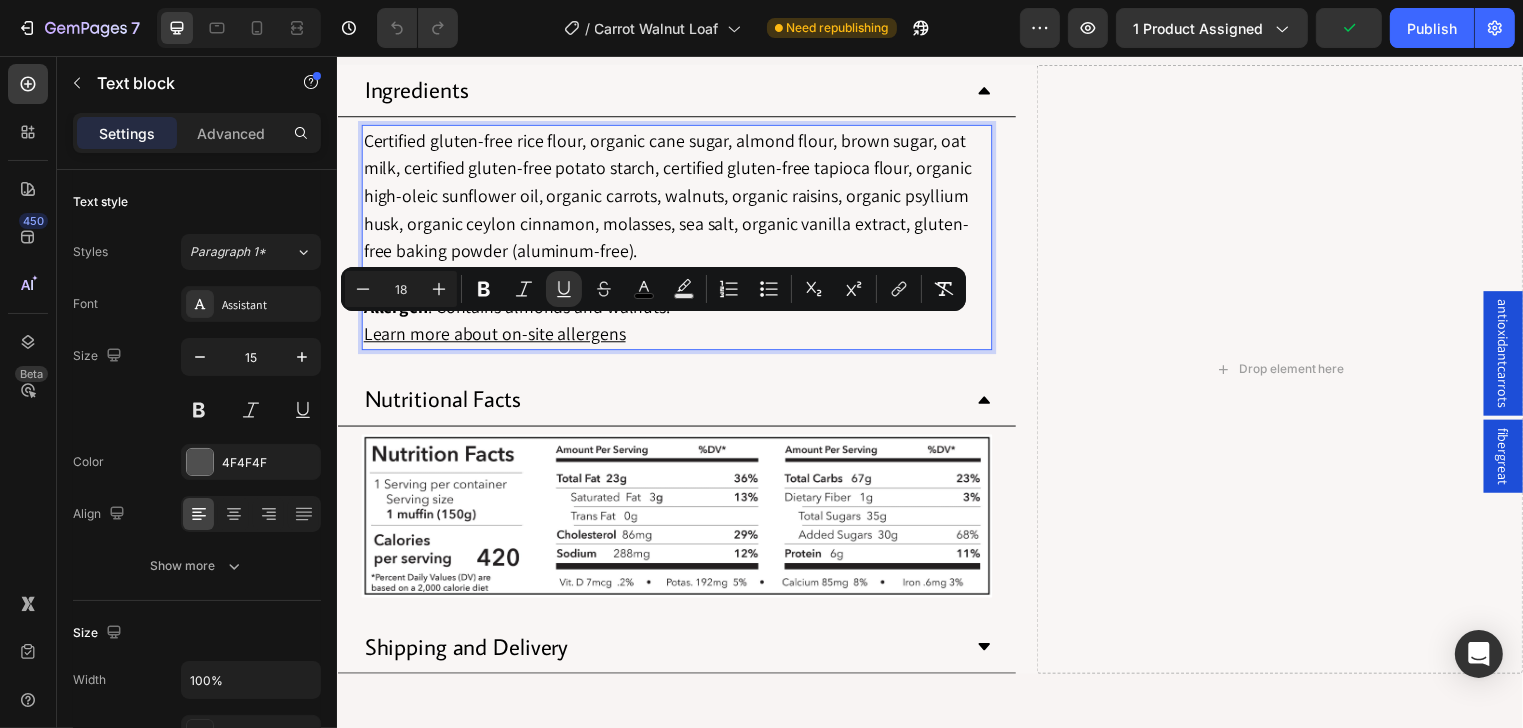 click on "Learn more about on-site allergens" at bounding box center [495, 337] 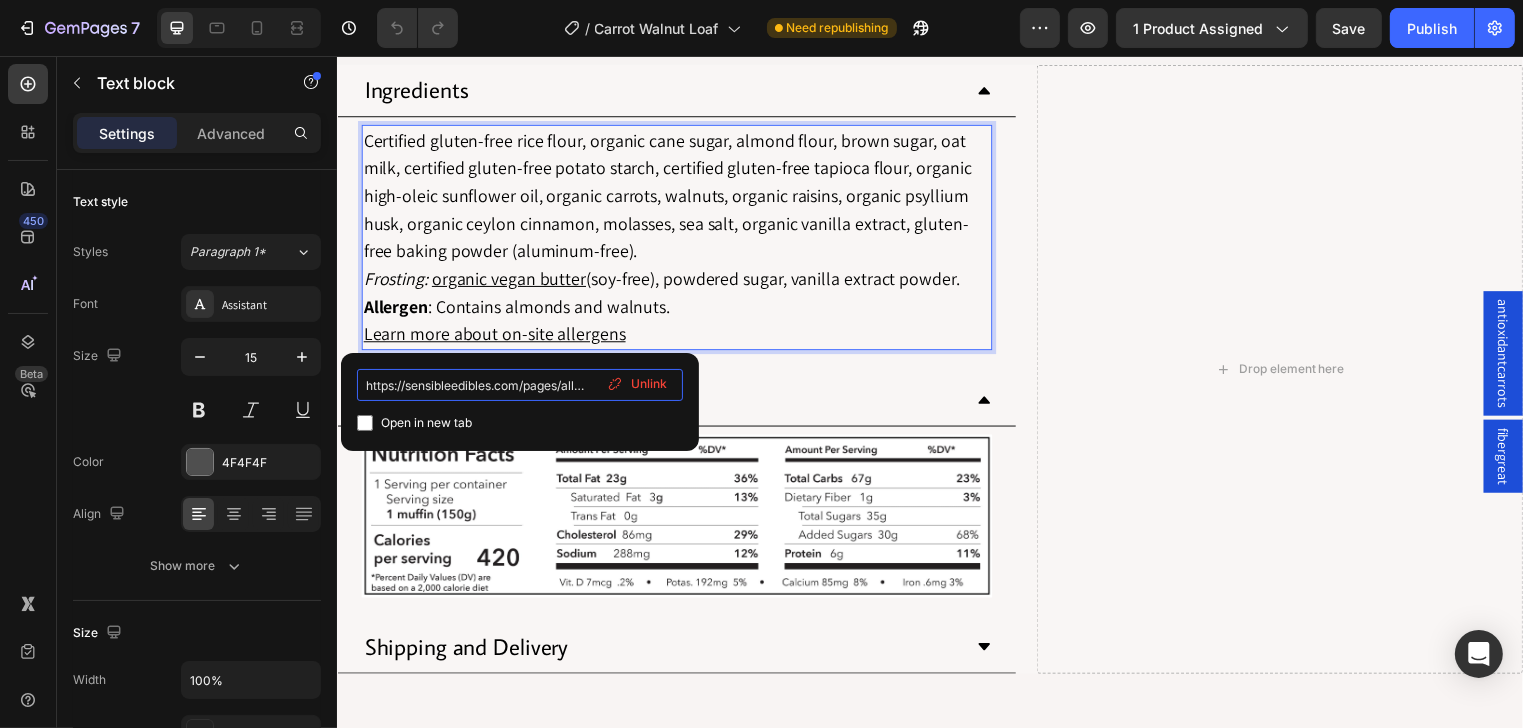 scroll, scrollTop: 0, scrollLeft: 20, axis: horizontal 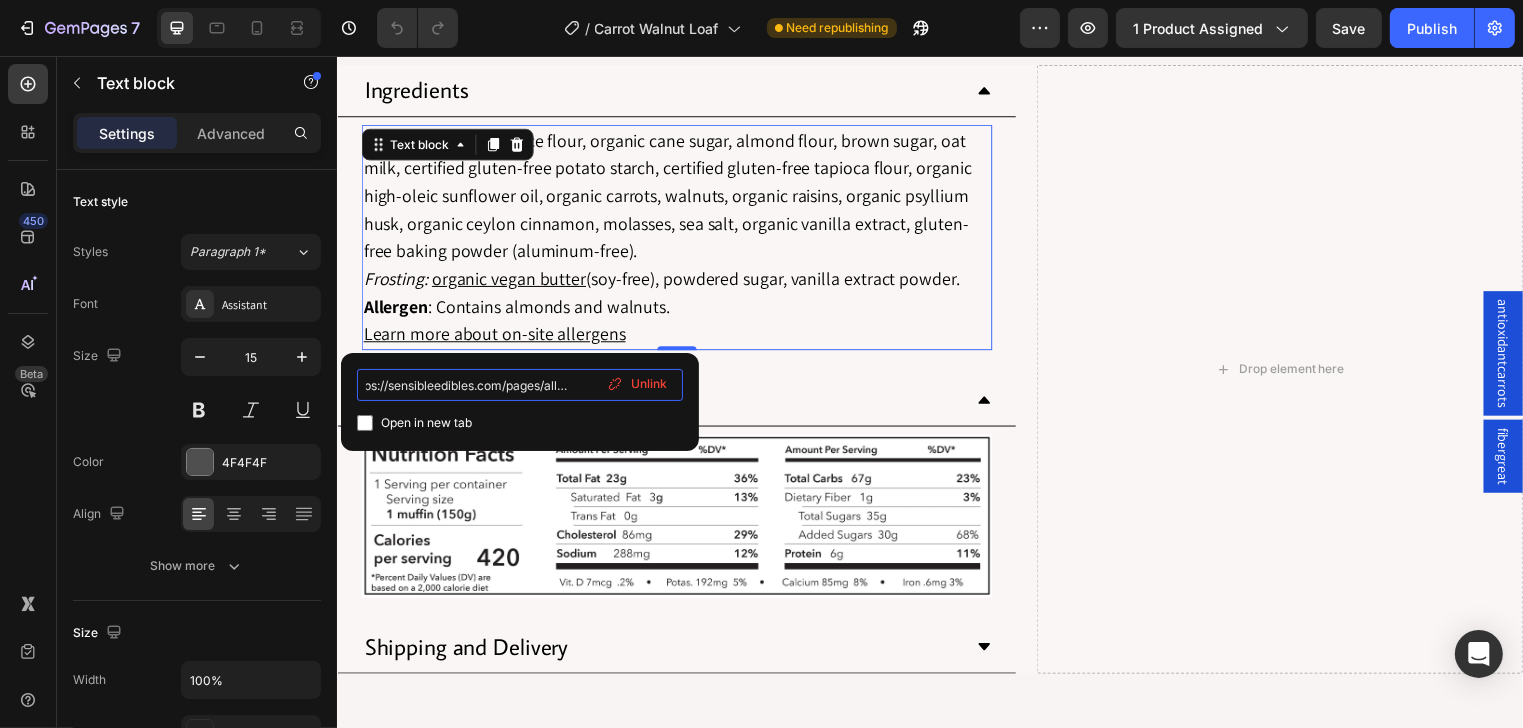 drag, startPoint x: 366, startPoint y: 382, endPoint x: 656, endPoint y: 393, distance: 290.20856 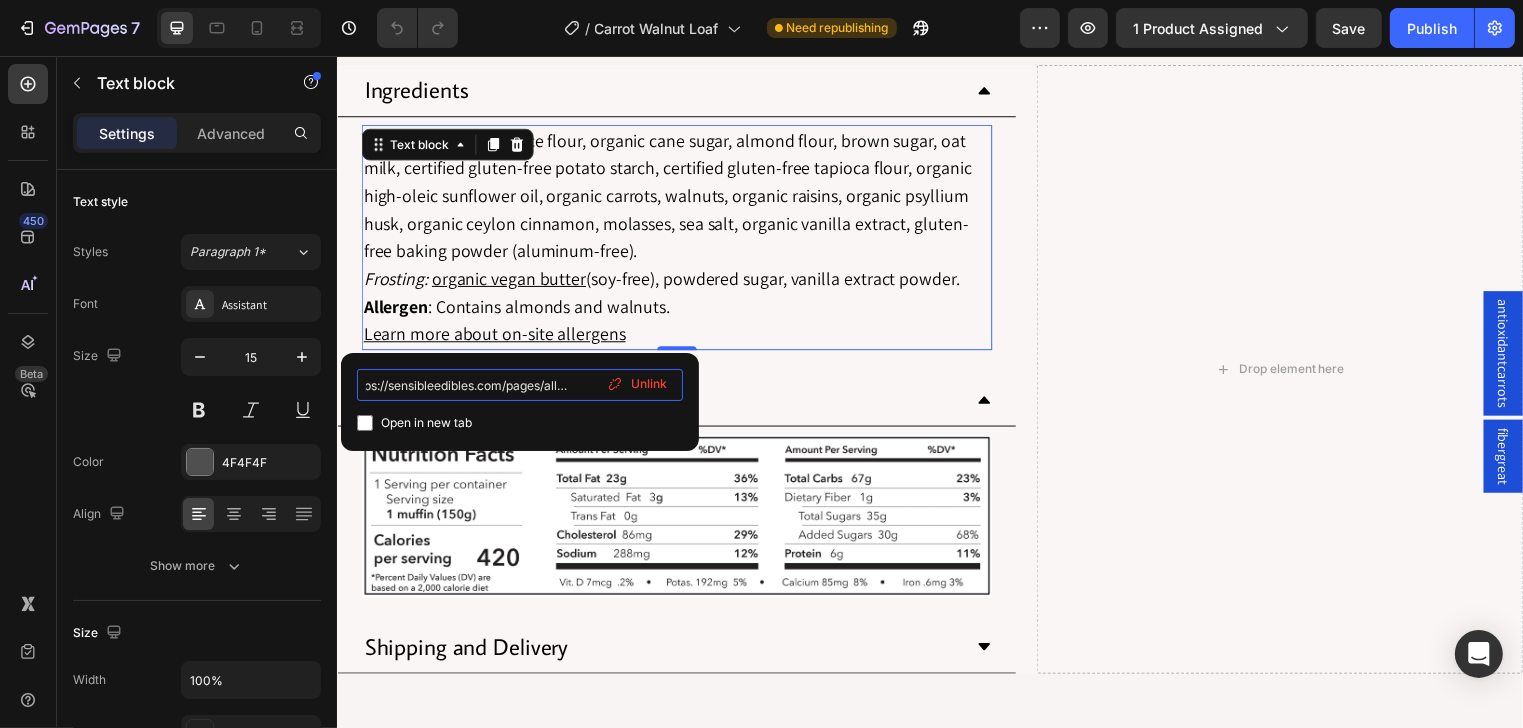 click on "https://sensibleedibles.com/pages/allergen Open in new tab Unlink" at bounding box center (520, 402) 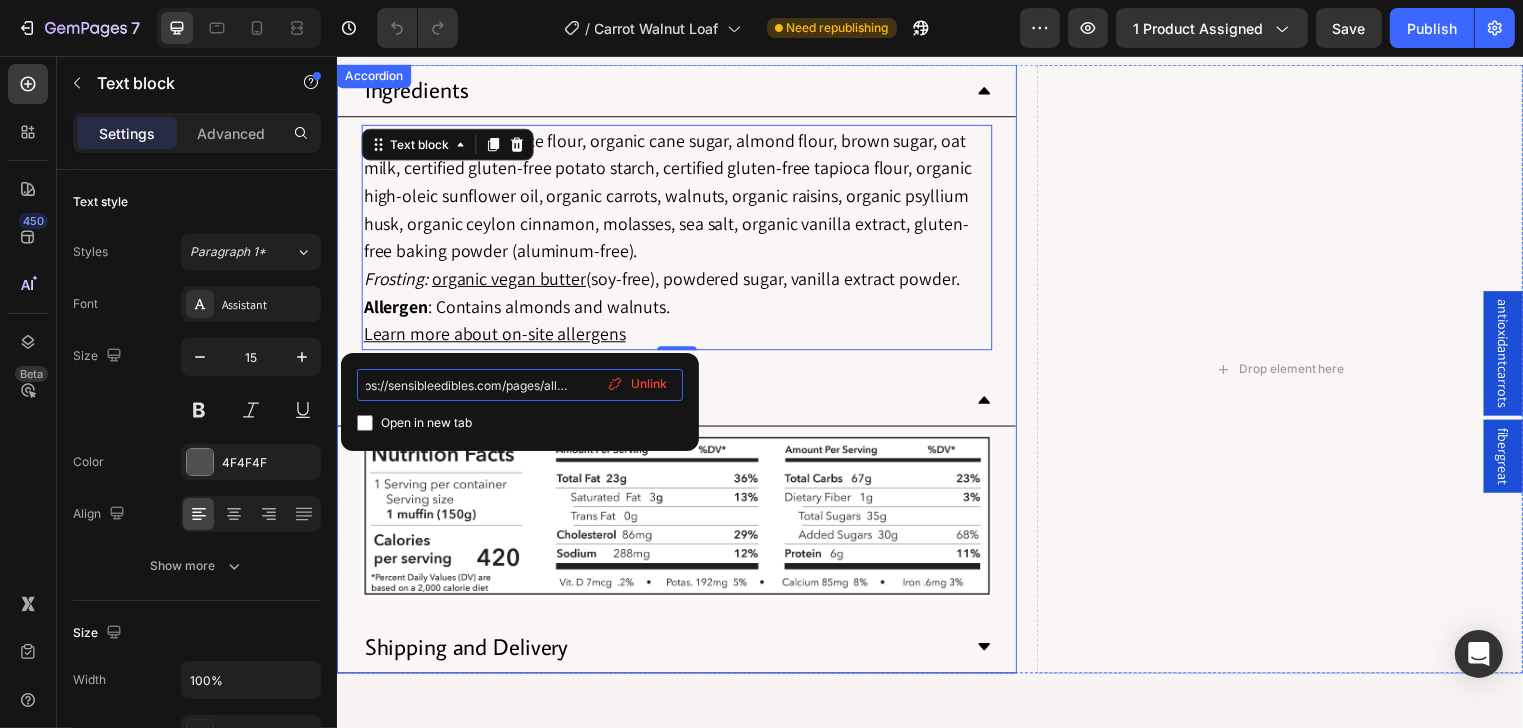 scroll, scrollTop: 0, scrollLeft: 20, axis: horizontal 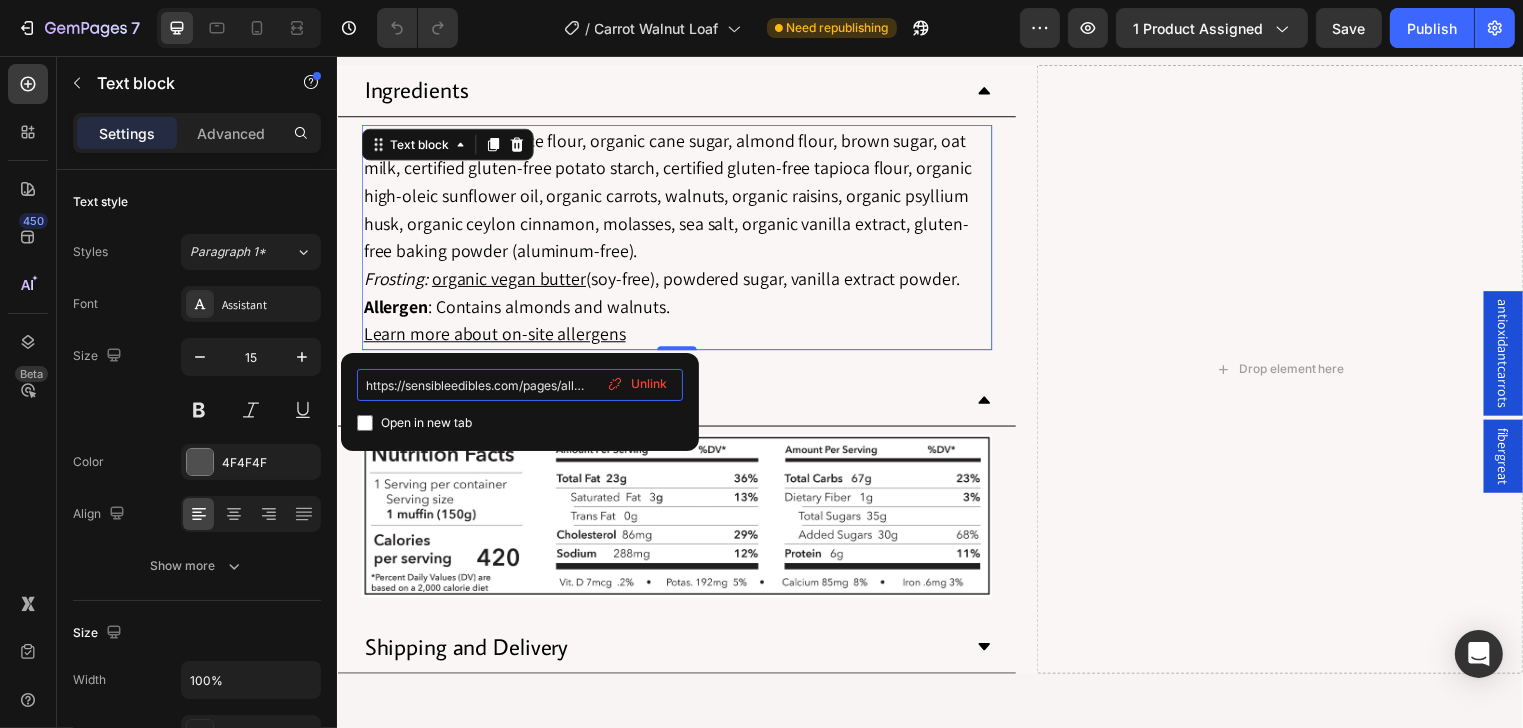 paste on "y-policy" 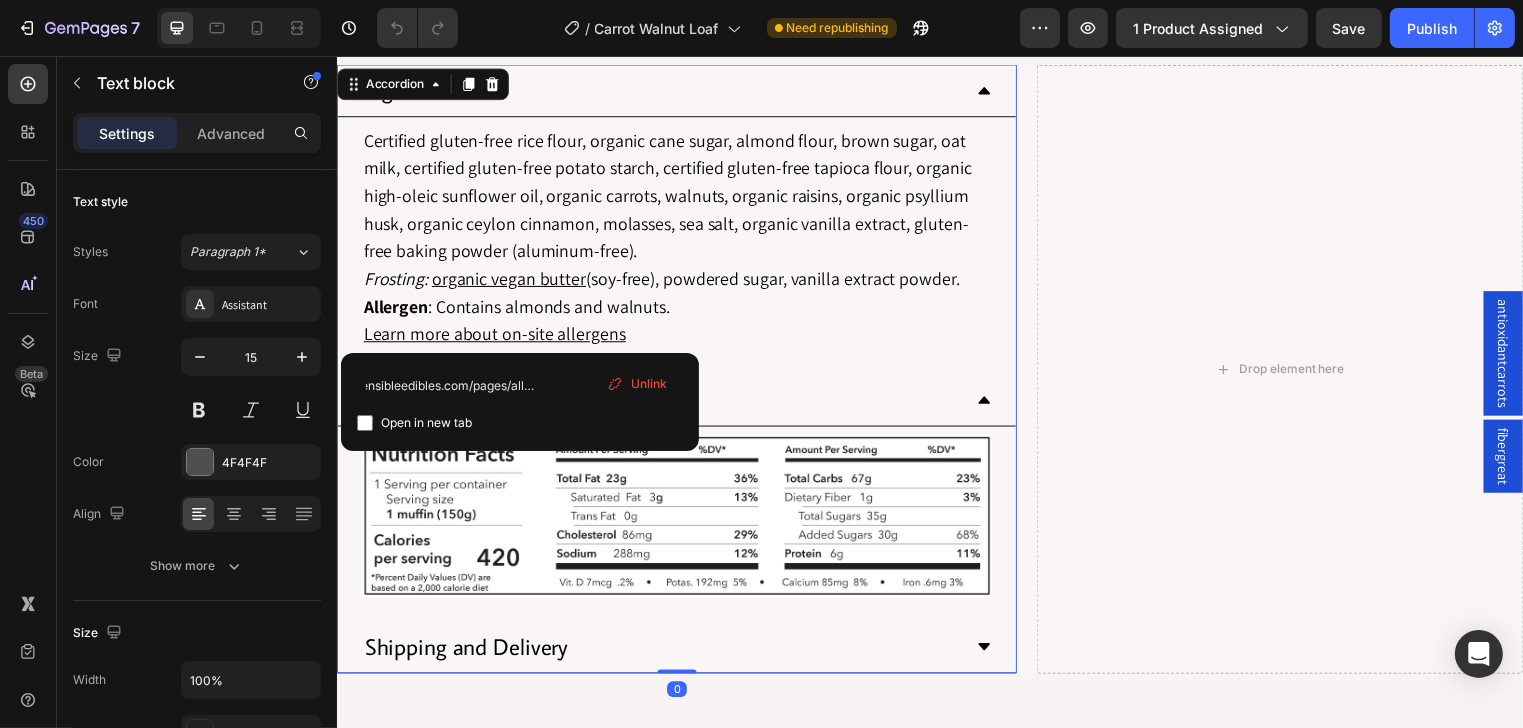 click on "Nutritional Facts" at bounding box center [664, 404] 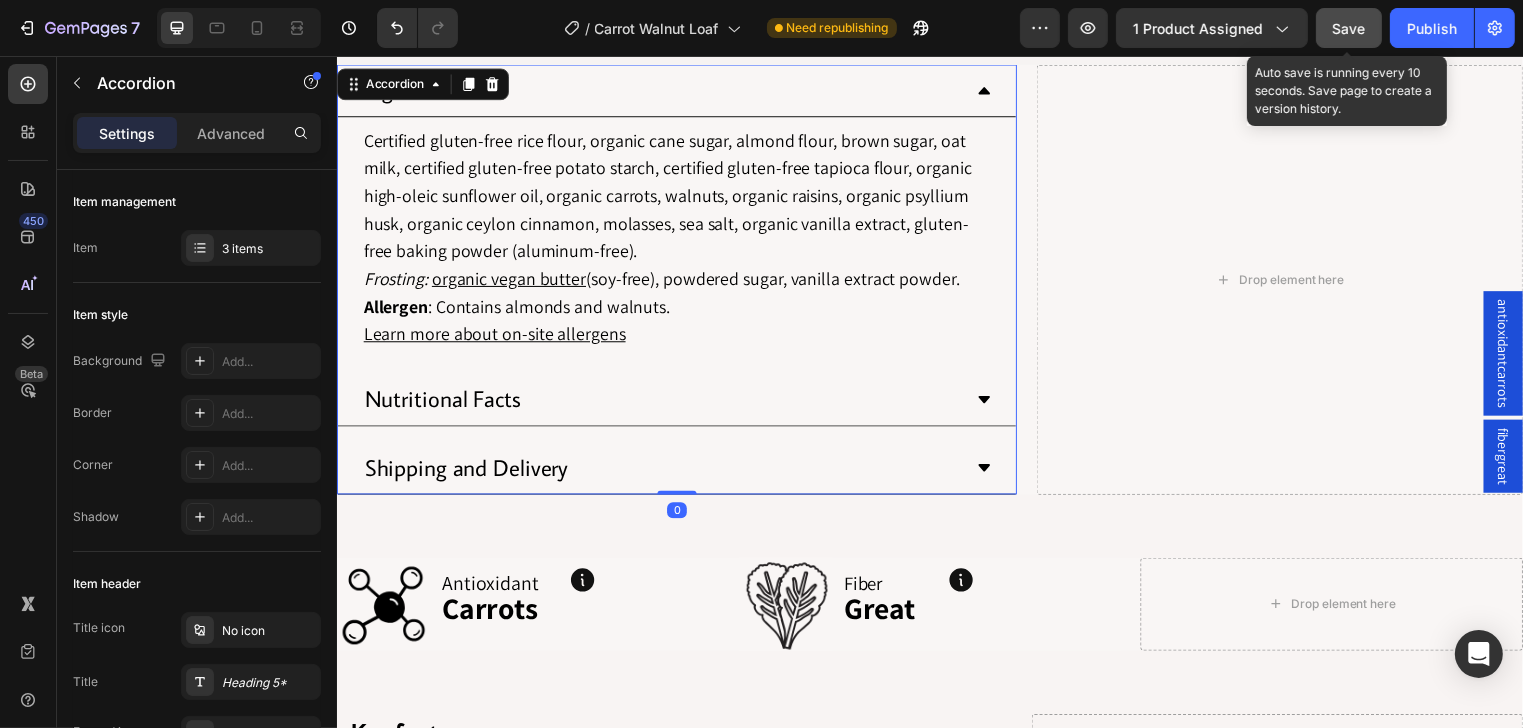click on "Save" 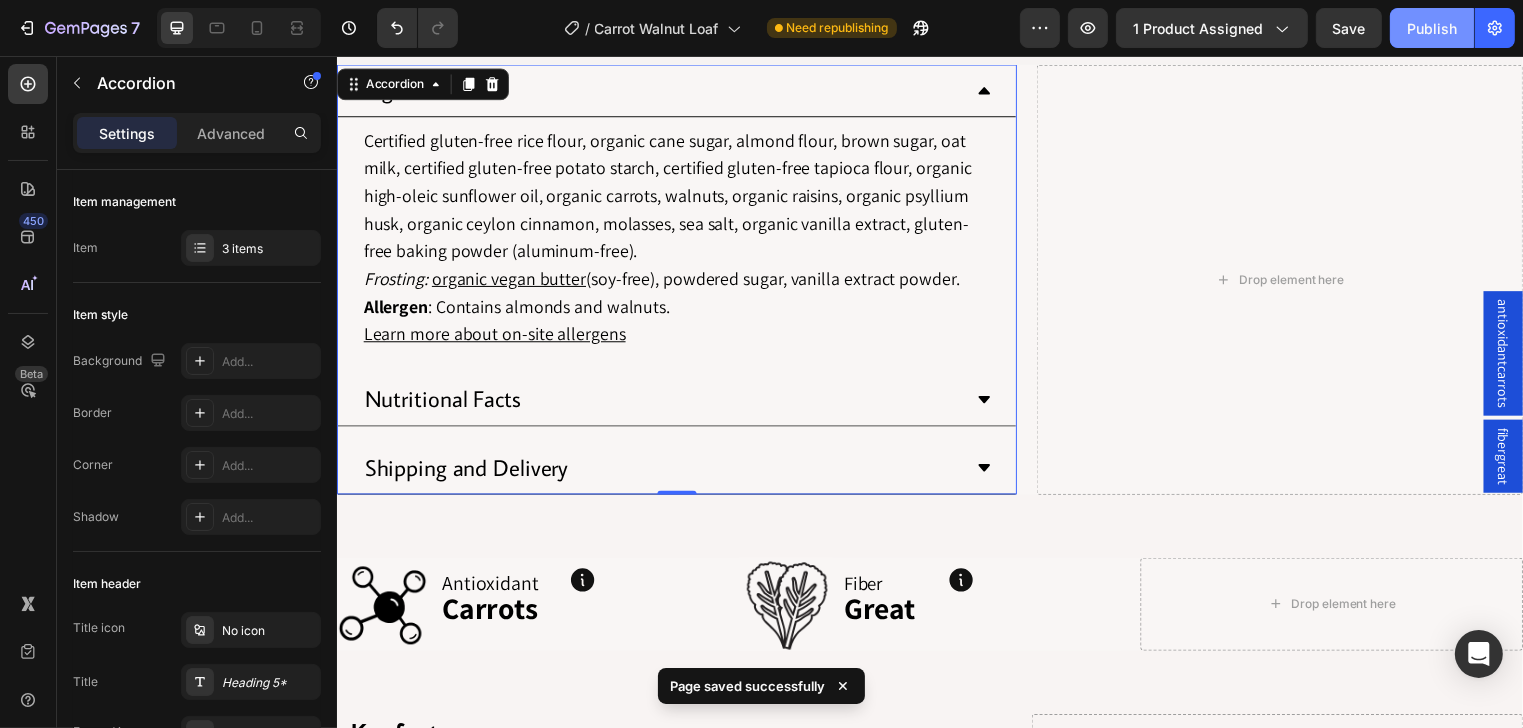 click on "Publish" 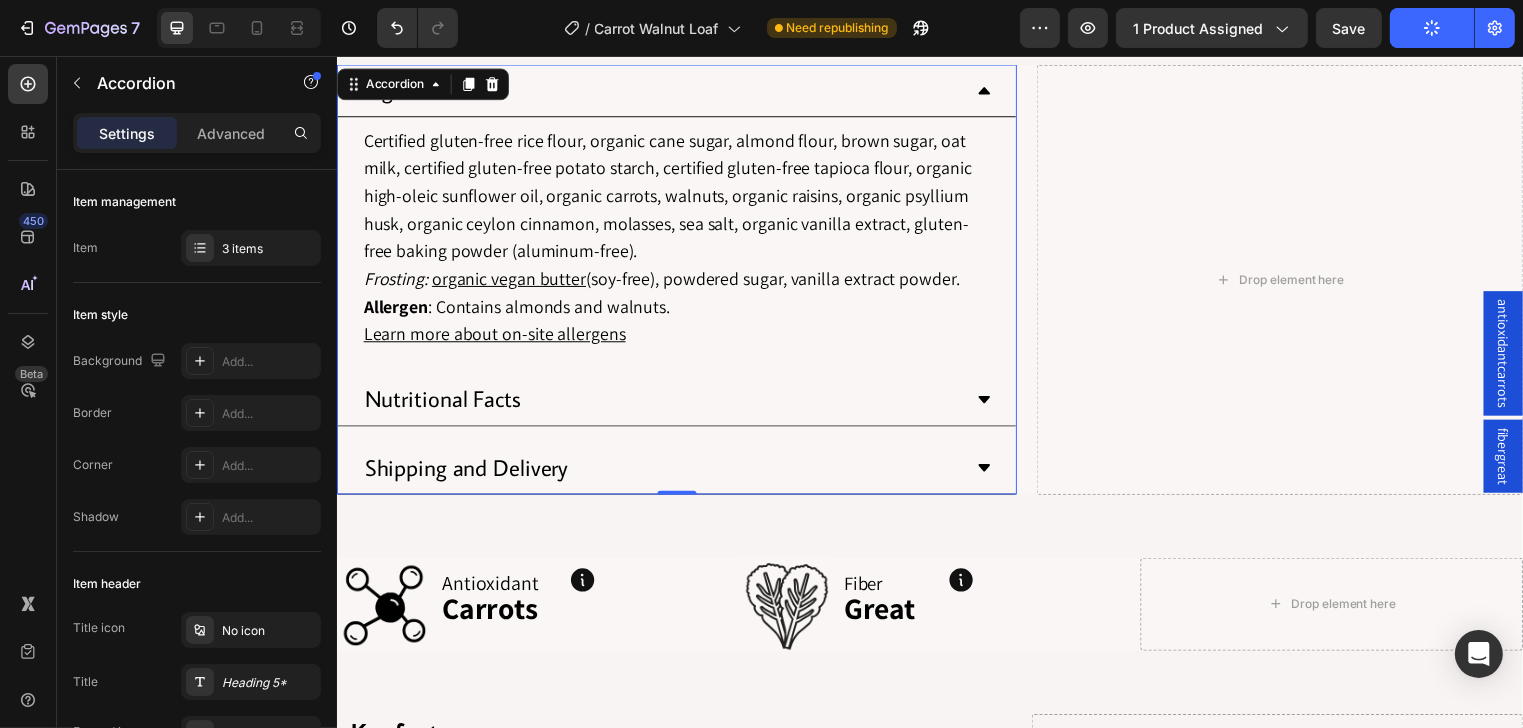 drag, startPoint x: 1428, startPoint y: 23, endPoint x: 801, endPoint y: 293, distance: 682.66315 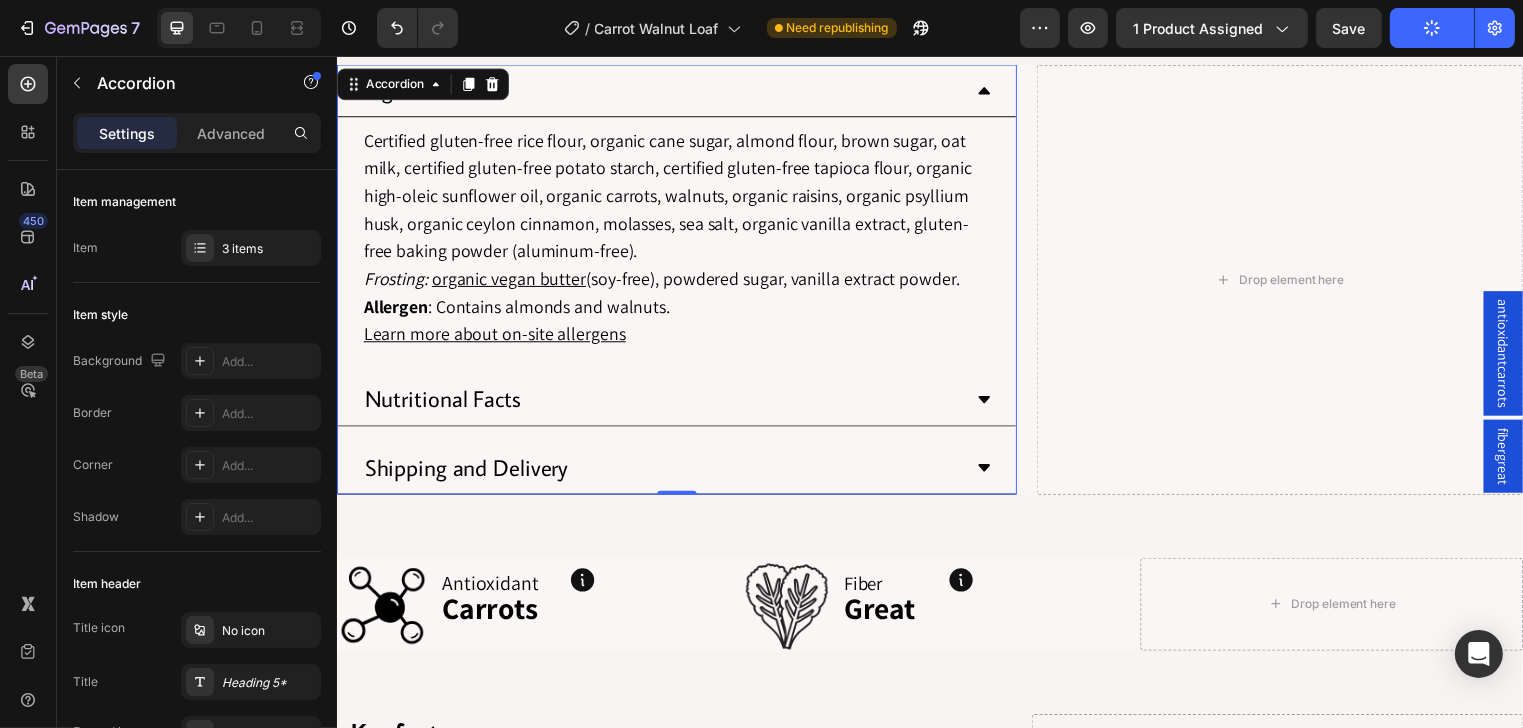 click 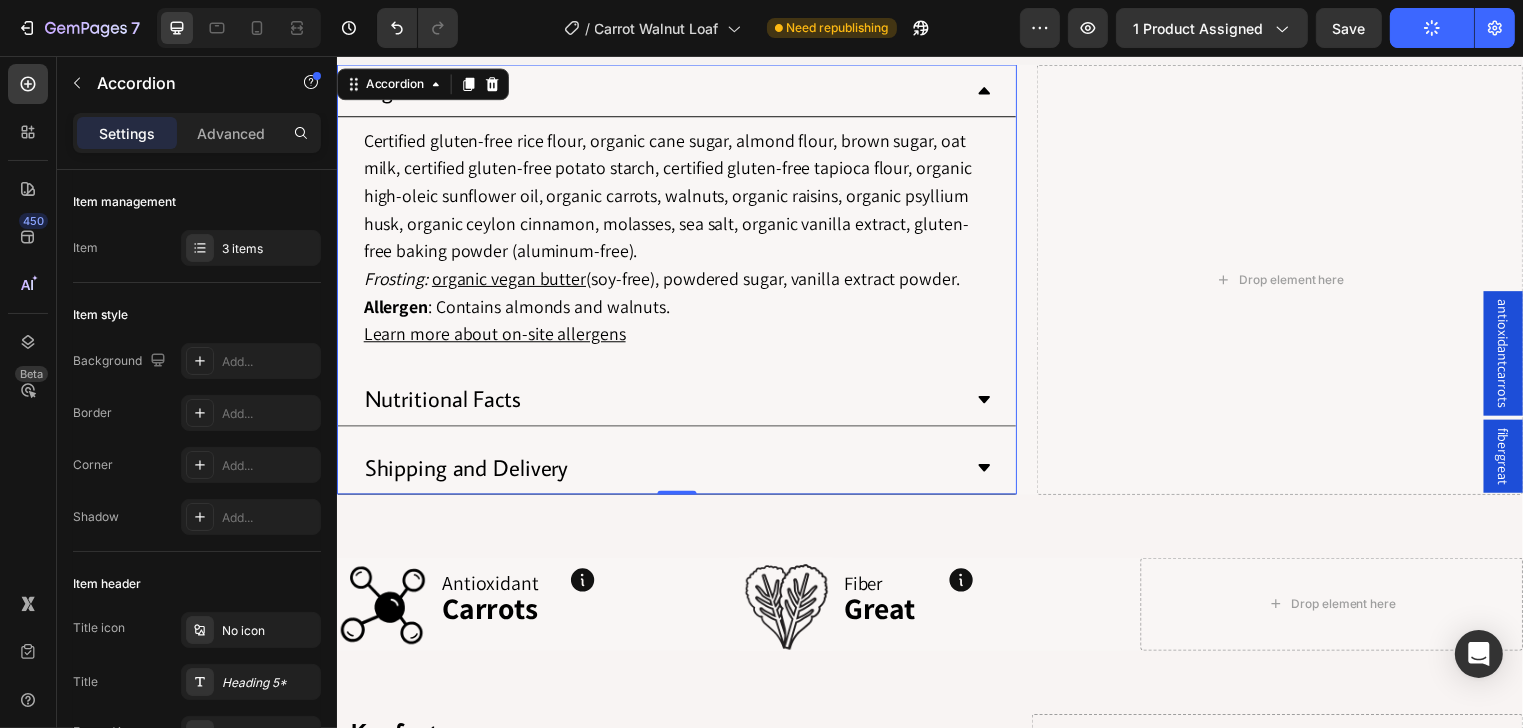 click on "Nutritional Facts" at bounding box center (664, 404) 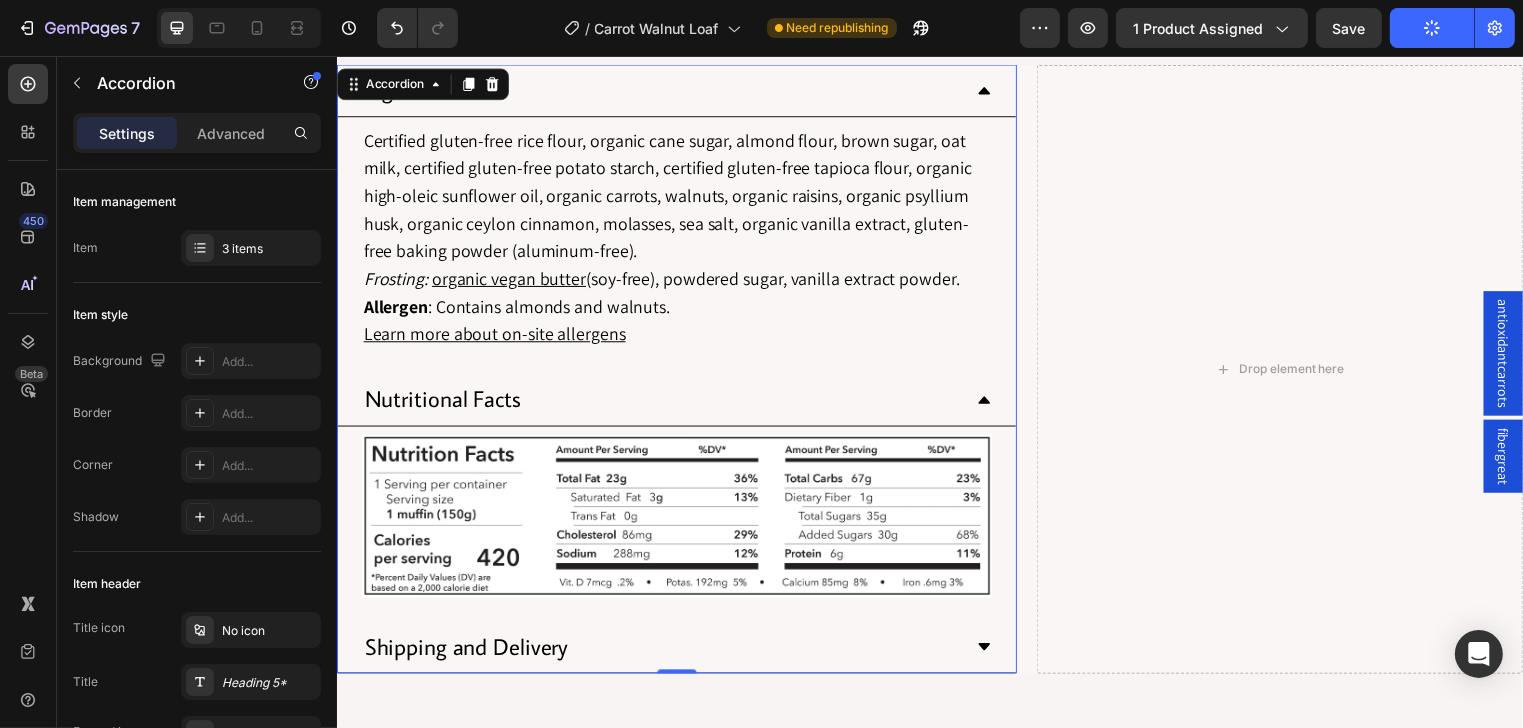 click on "Nutritional Facts" at bounding box center [664, 404] 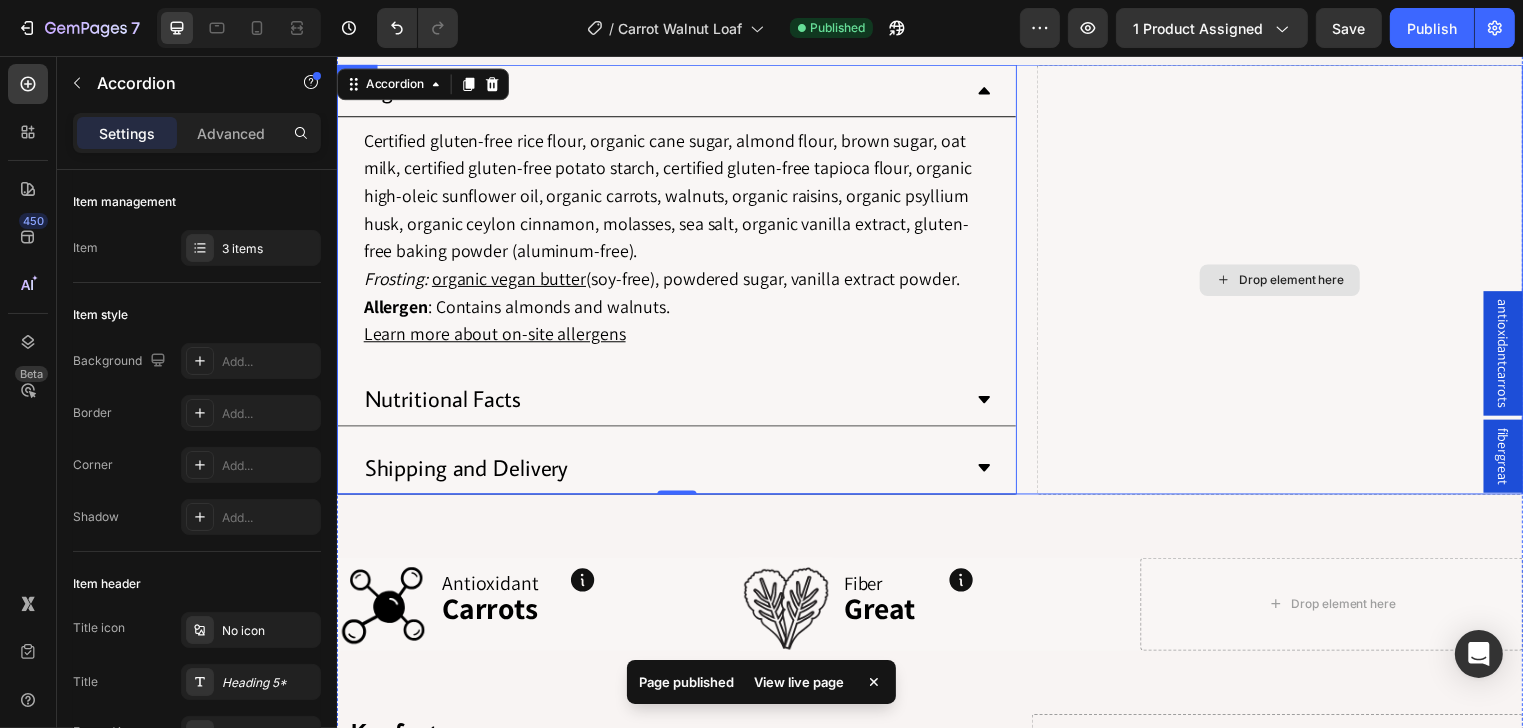 click on "Drop element here" at bounding box center [1290, 282] 